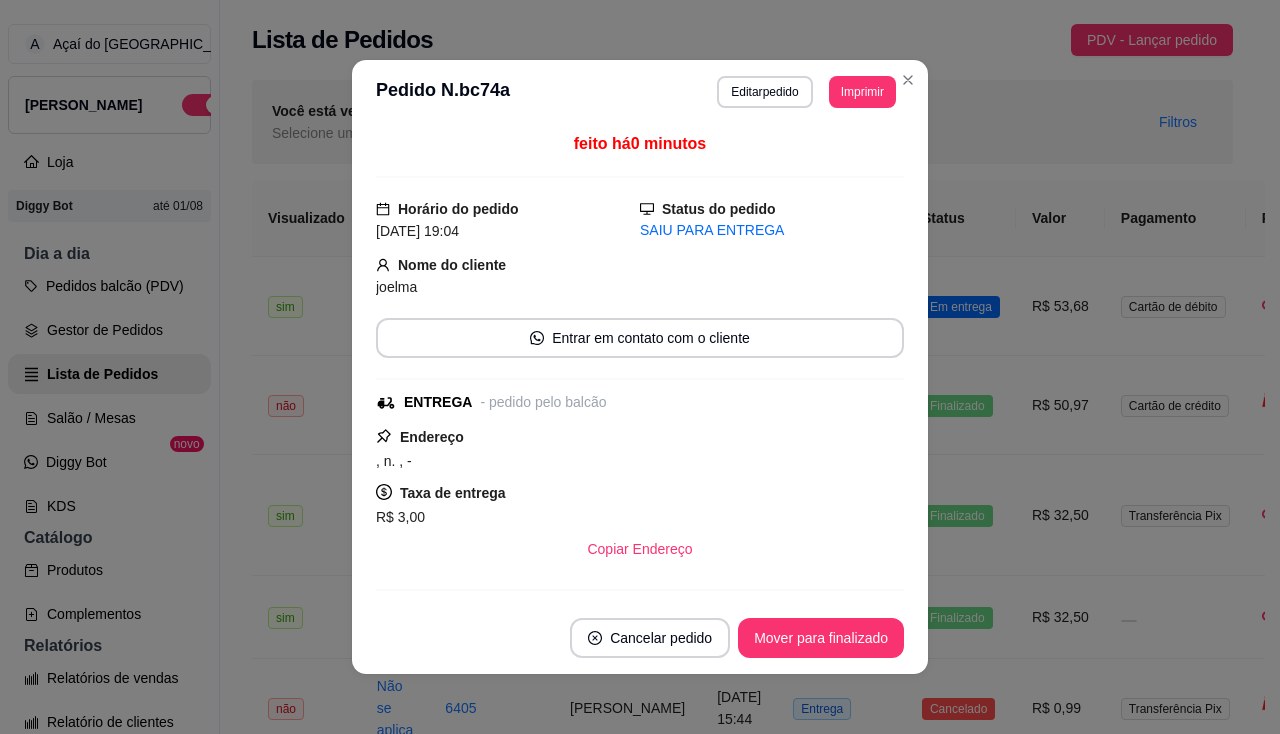scroll, scrollTop: 0, scrollLeft: 0, axis: both 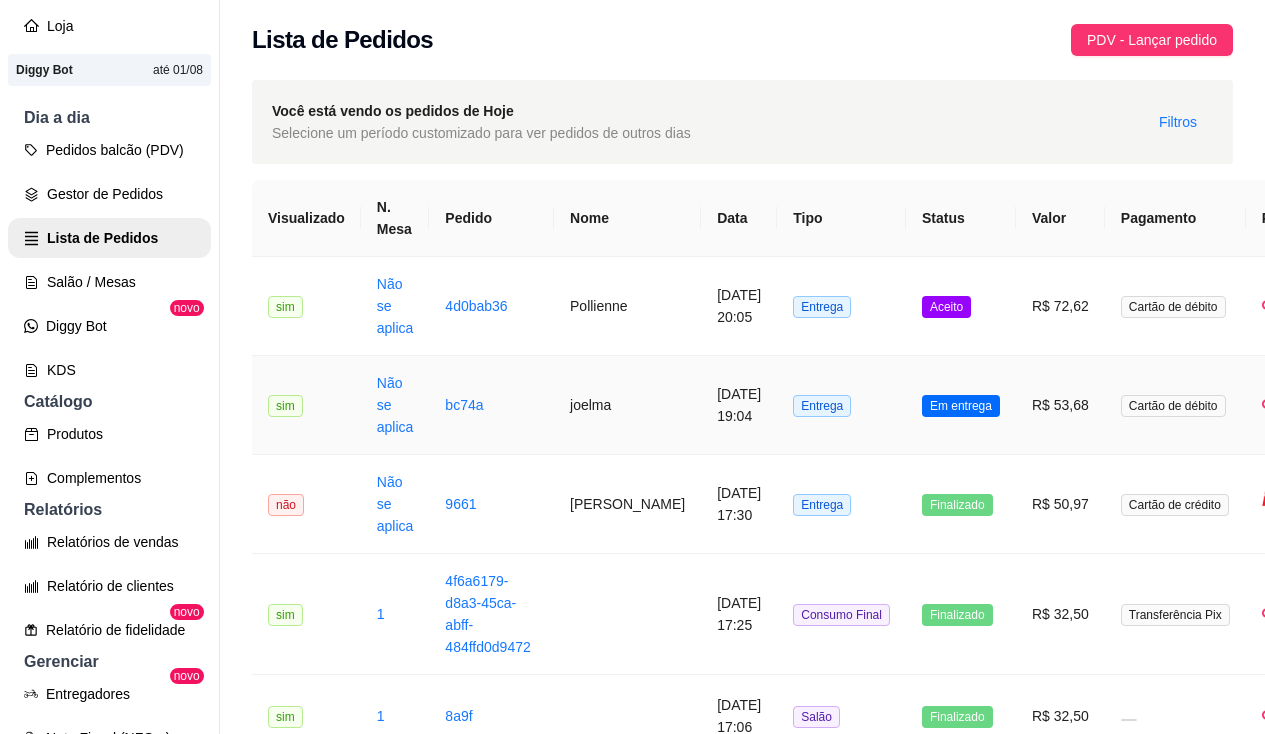 click on "Não se aplica" at bounding box center (395, 405) 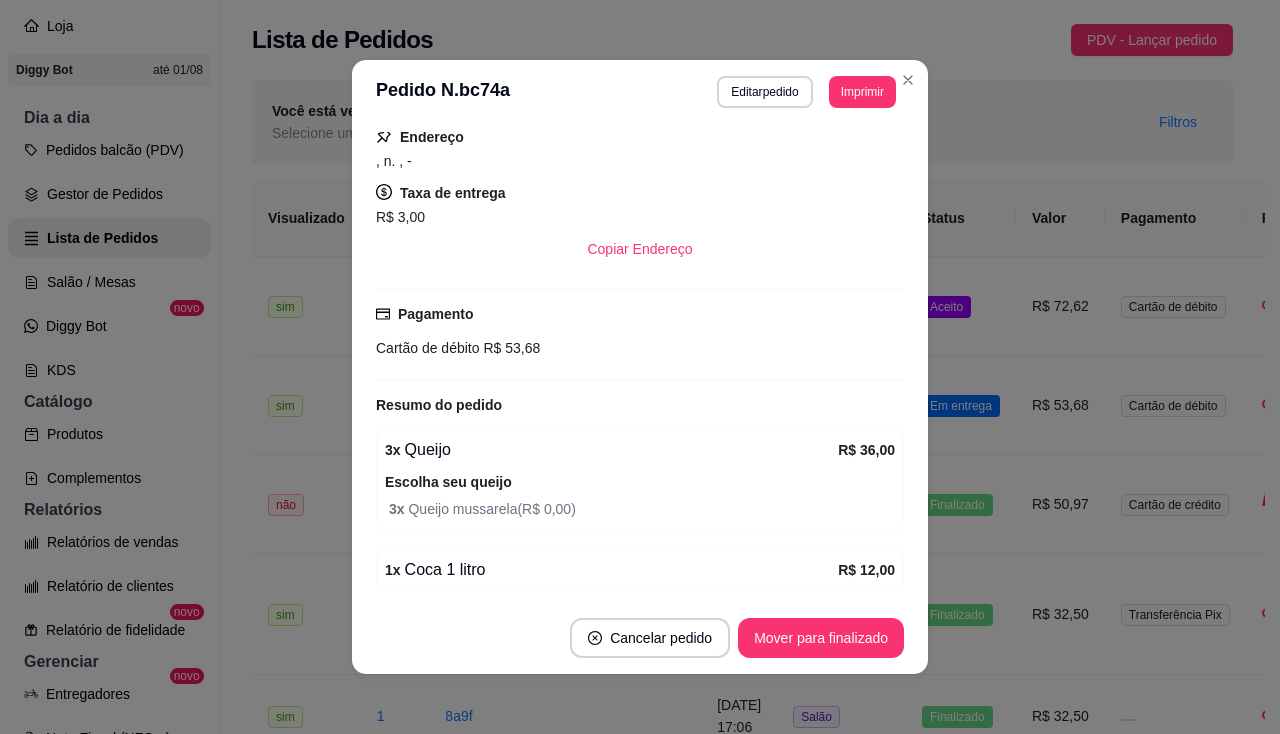 scroll, scrollTop: 375, scrollLeft: 0, axis: vertical 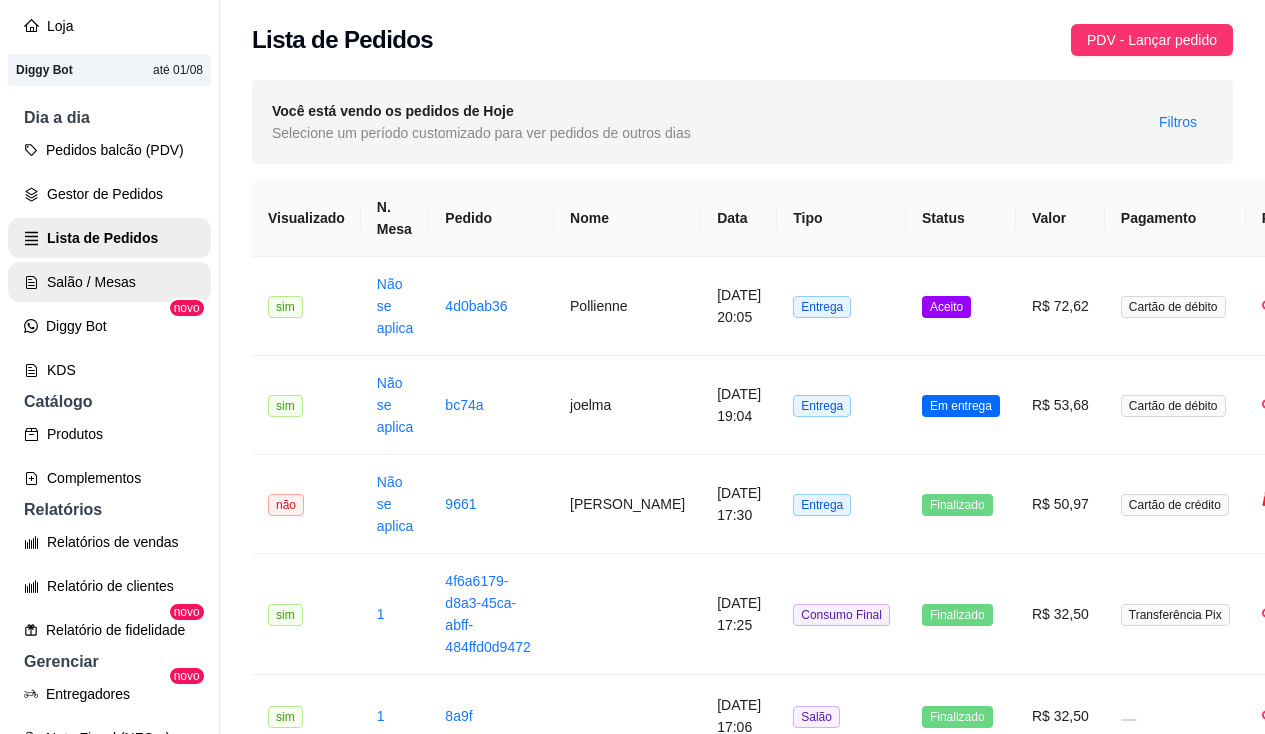 click on "Salão / Mesas" at bounding box center [109, 282] 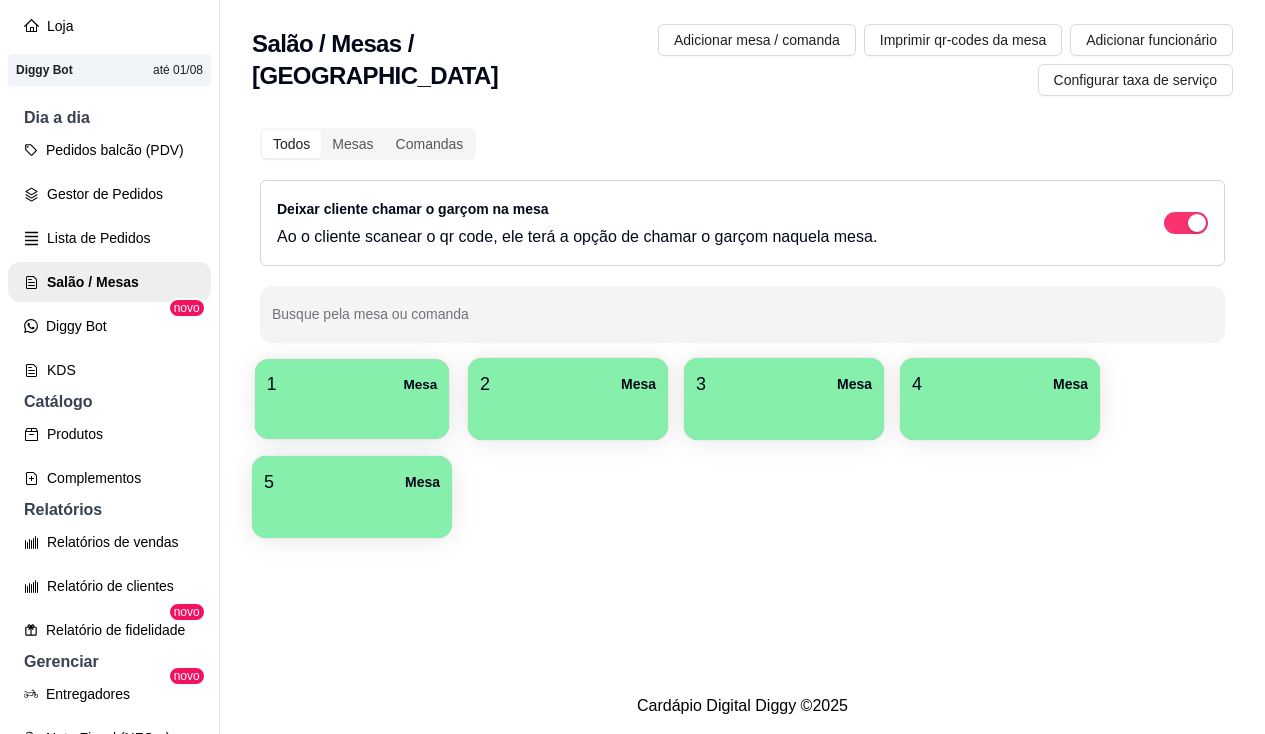 click at bounding box center (352, 412) 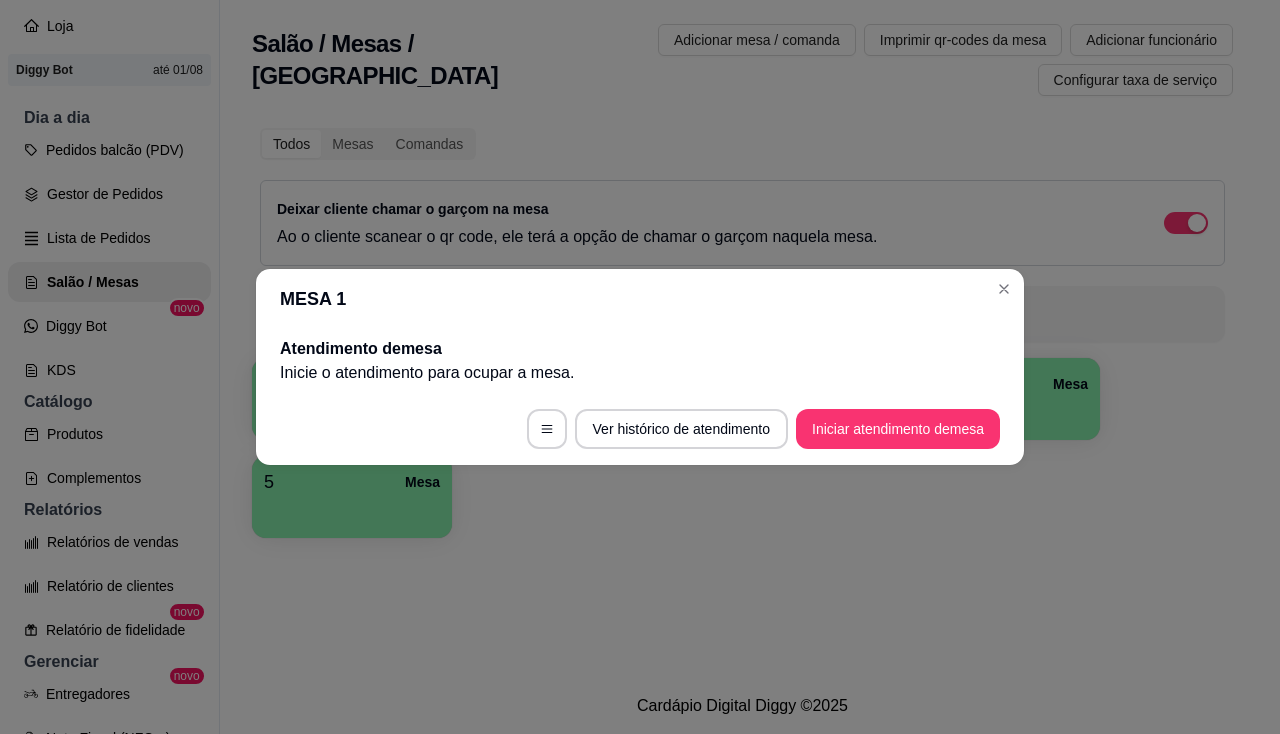 click on "Ver histórico de atendimento Iniciar atendimento de  mesa" at bounding box center [640, 429] 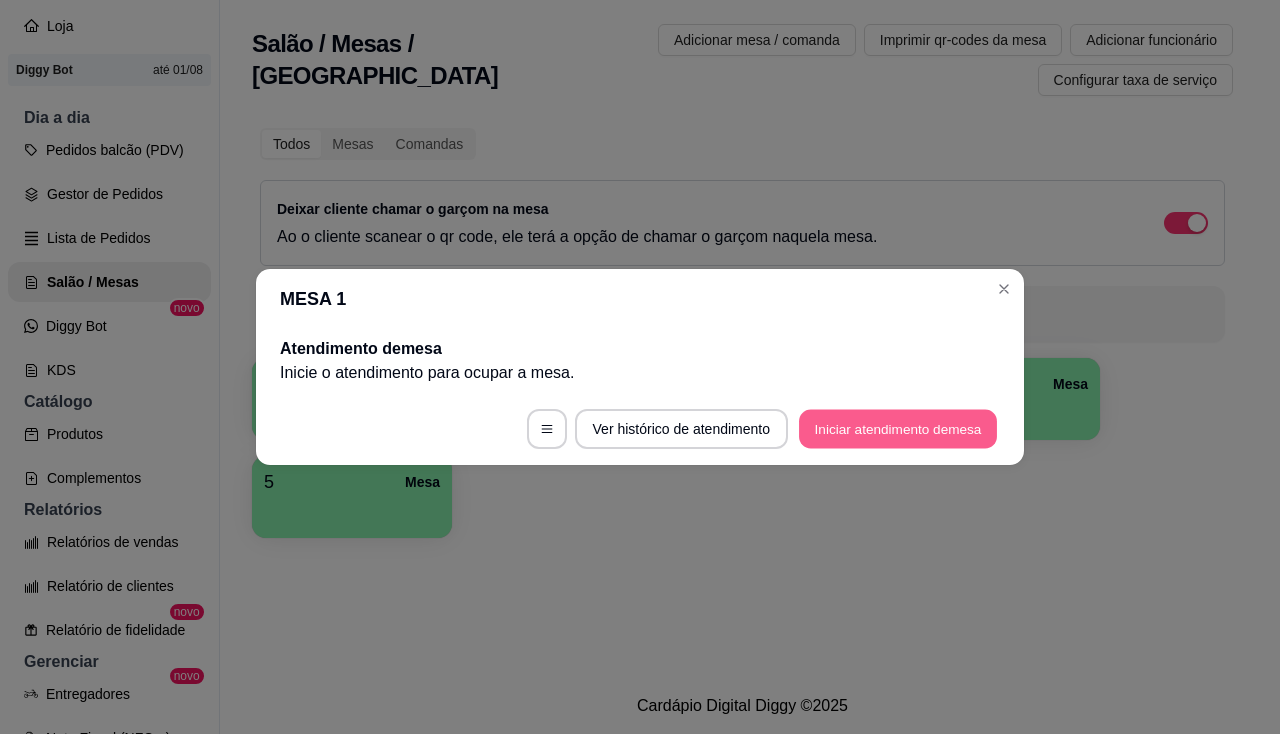 click on "Iniciar atendimento de  mesa" at bounding box center (898, 429) 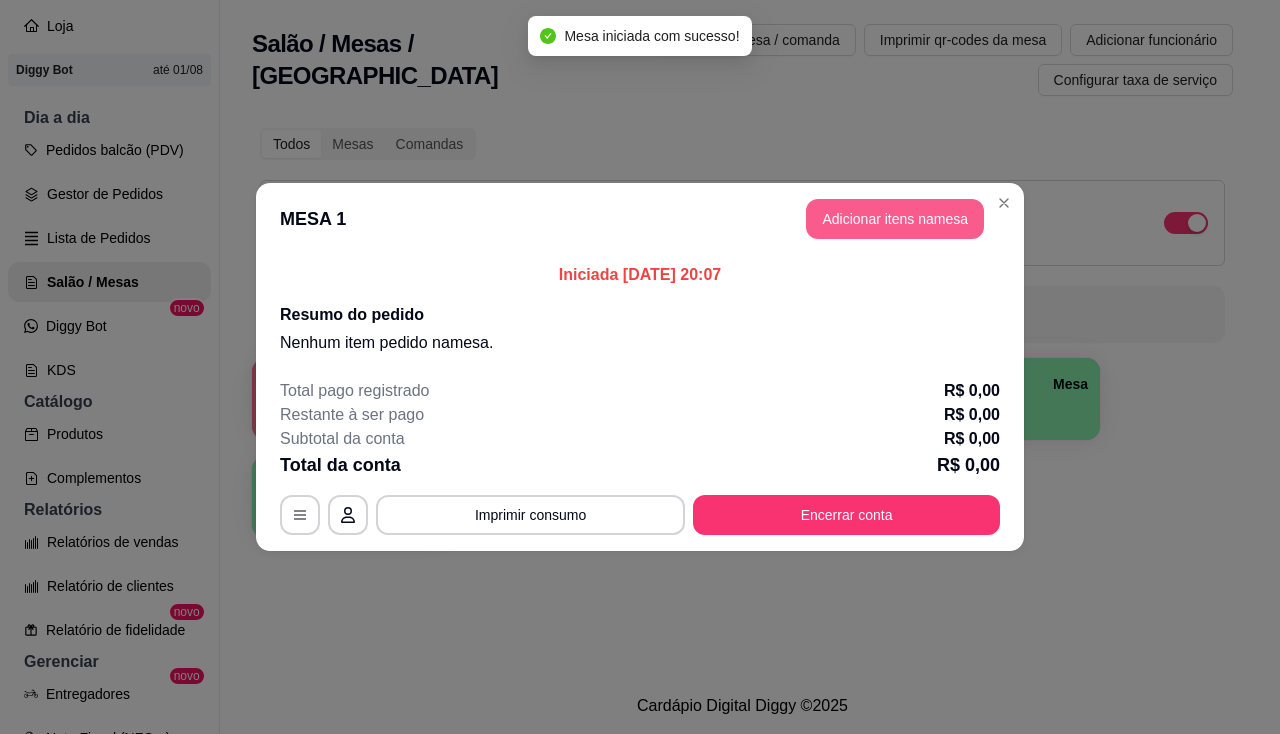 click on "Adicionar itens na  mesa" at bounding box center [895, 219] 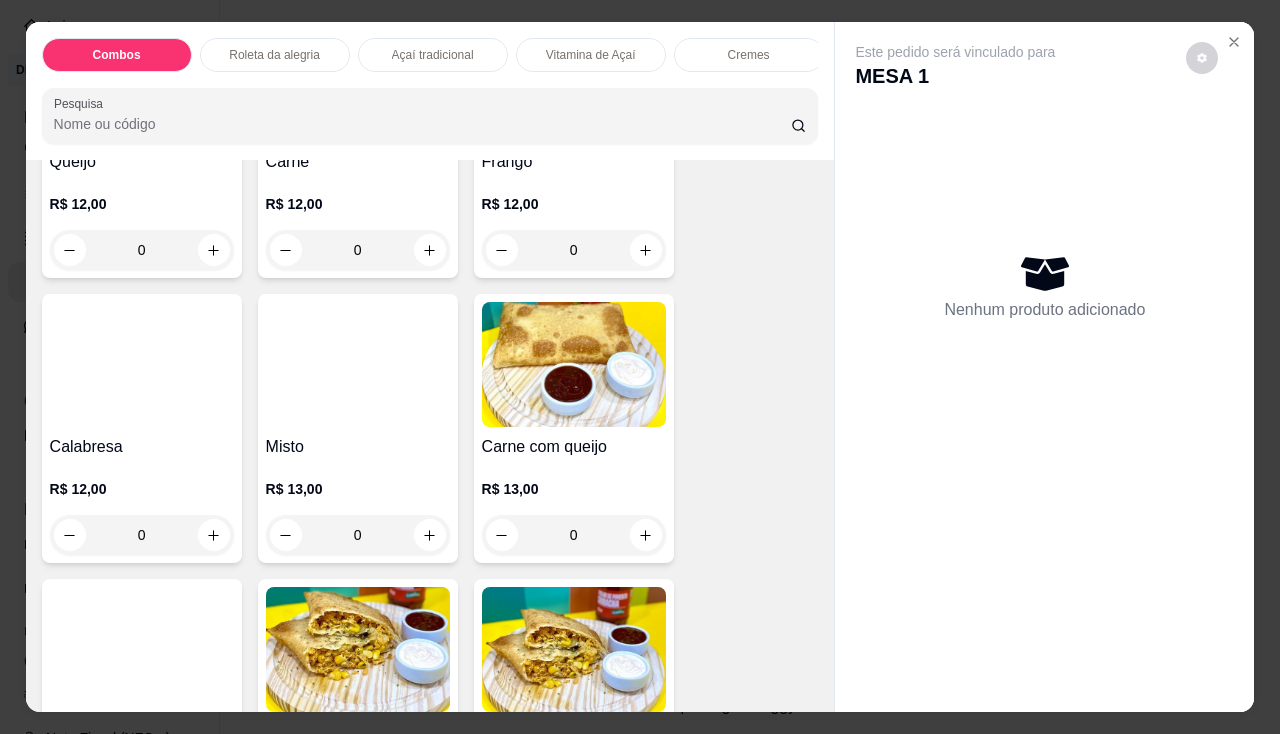 scroll, scrollTop: 2300, scrollLeft: 0, axis: vertical 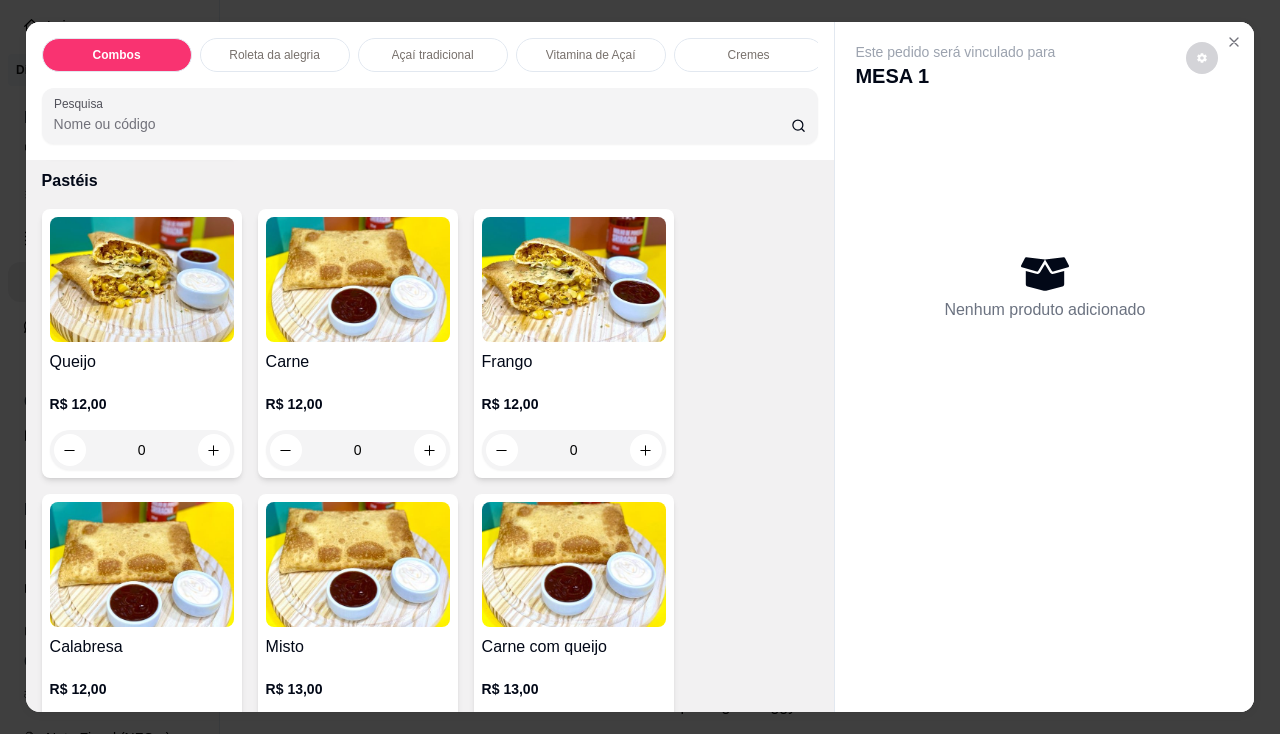 click at bounding box center [358, 279] 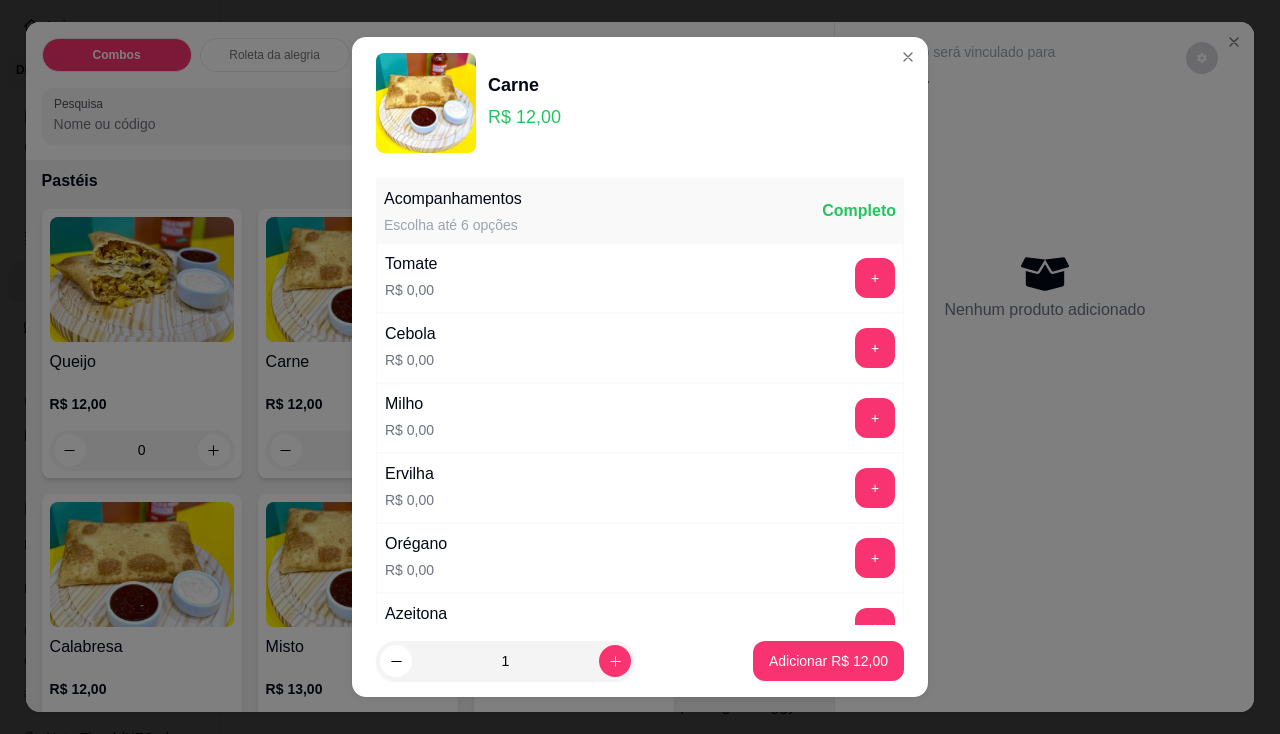 scroll, scrollTop: 200, scrollLeft: 0, axis: vertical 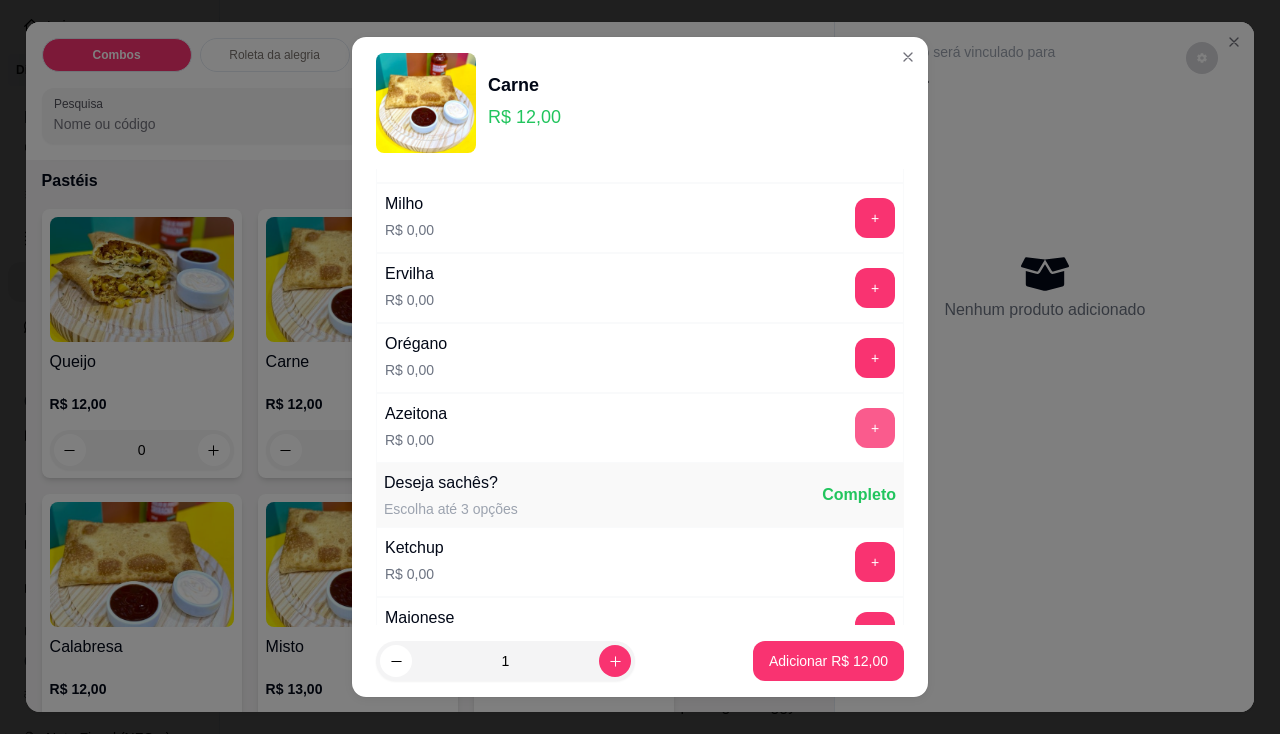 click on "+" at bounding box center (875, 428) 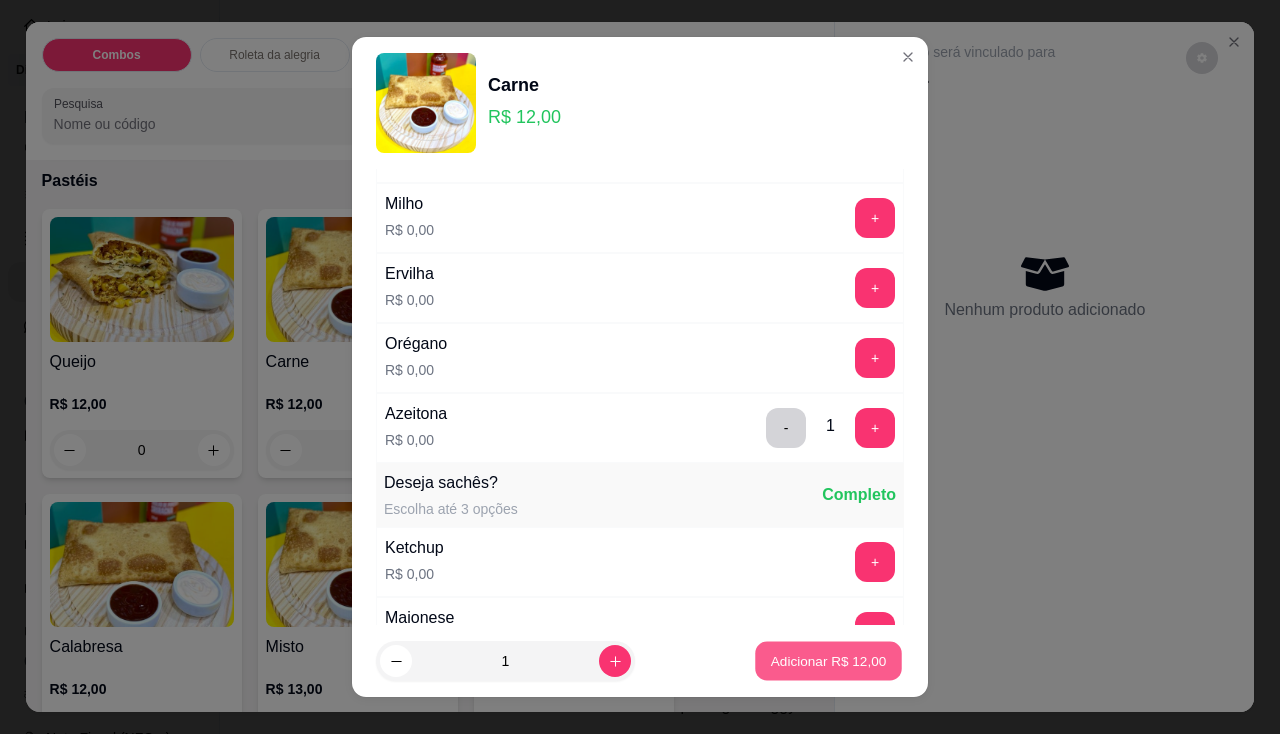 click on "Adicionar   R$ 12,00" at bounding box center (829, 661) 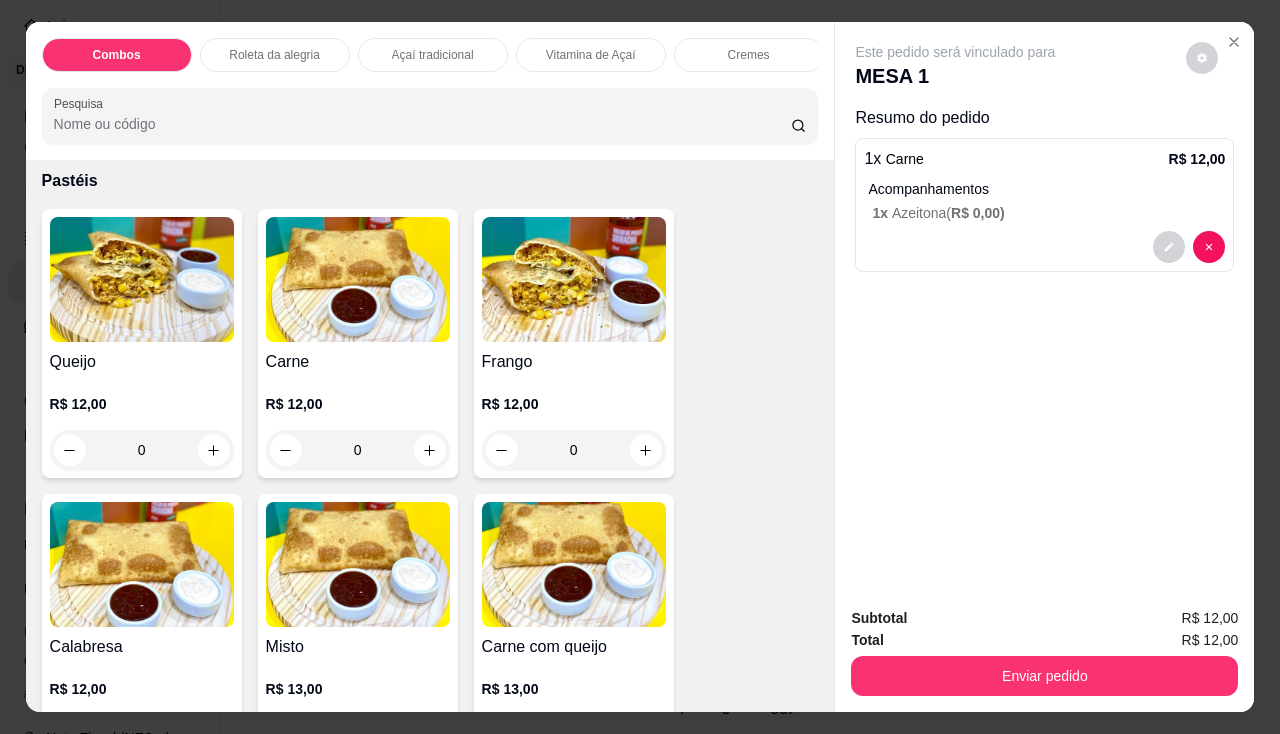 click at bounding box center [358, 279] 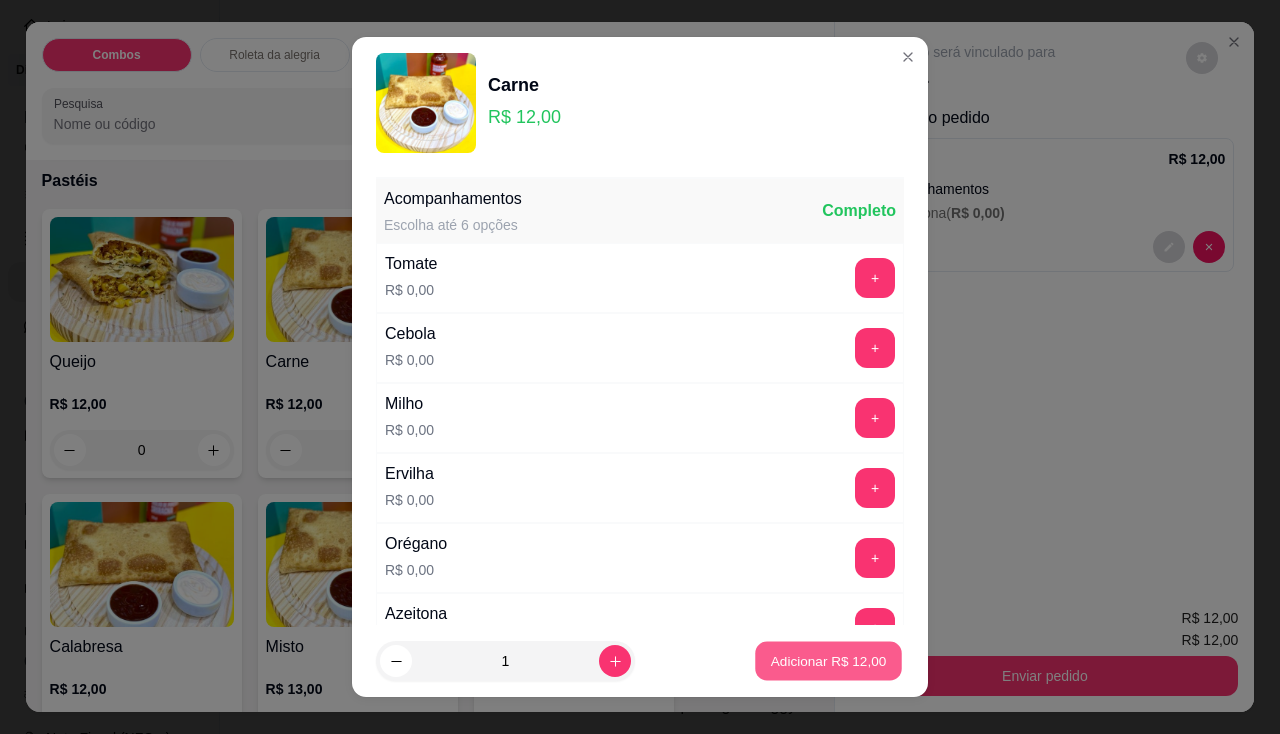 click on "Adicionar   R$ 12,00" at bounding box center [828, 661] 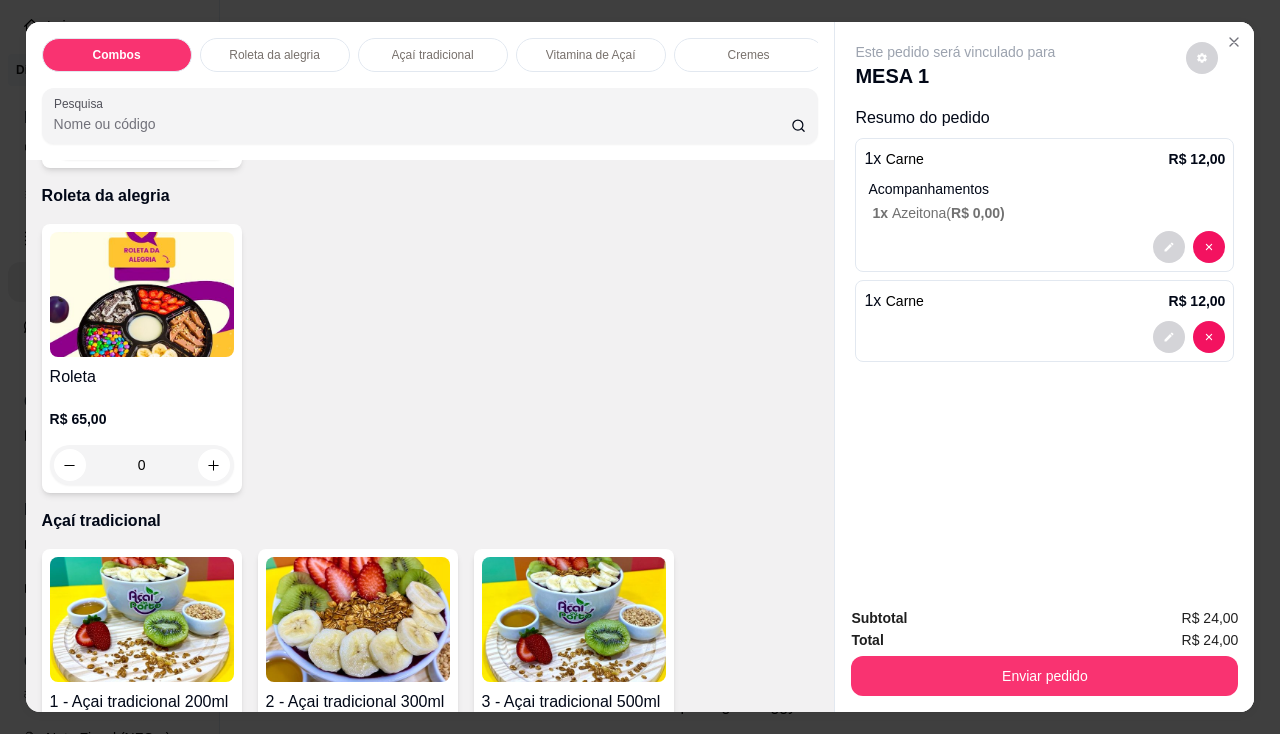 scroll, scrollTop: 900, scrollLeft: 0, axis: vertical 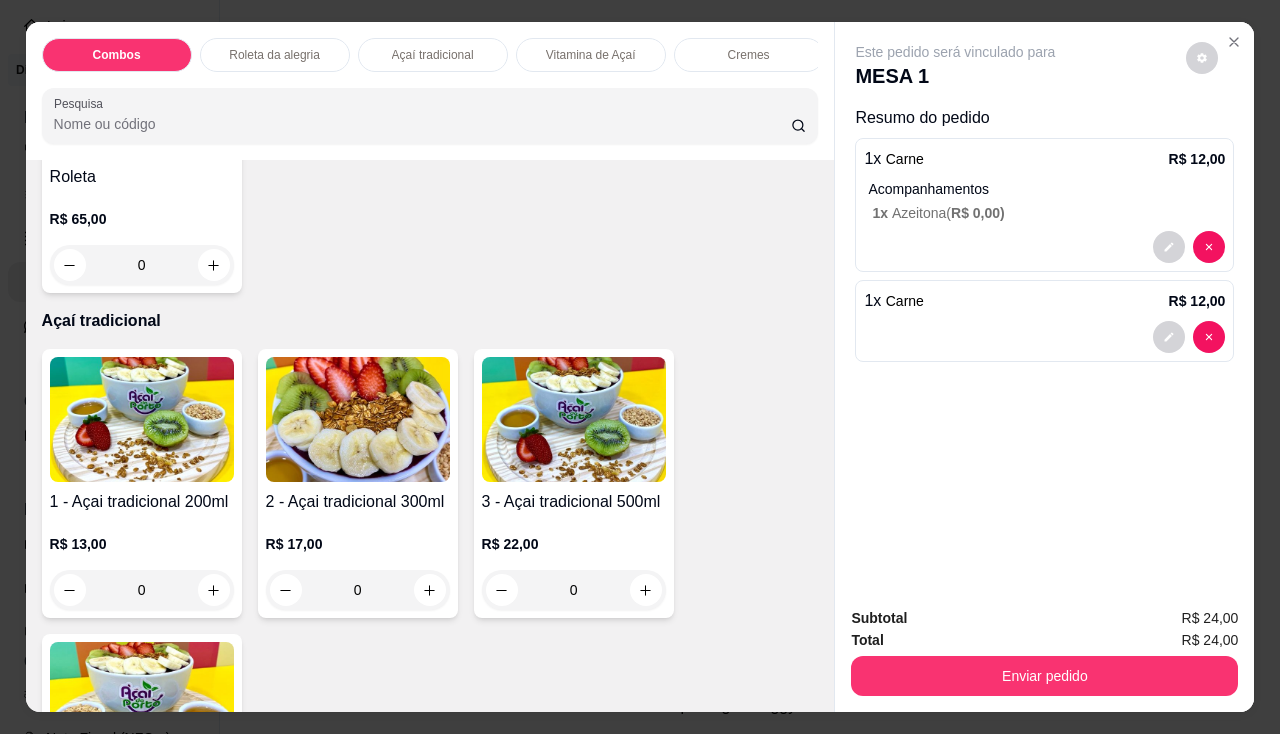 click at bounding box center (142, 419) 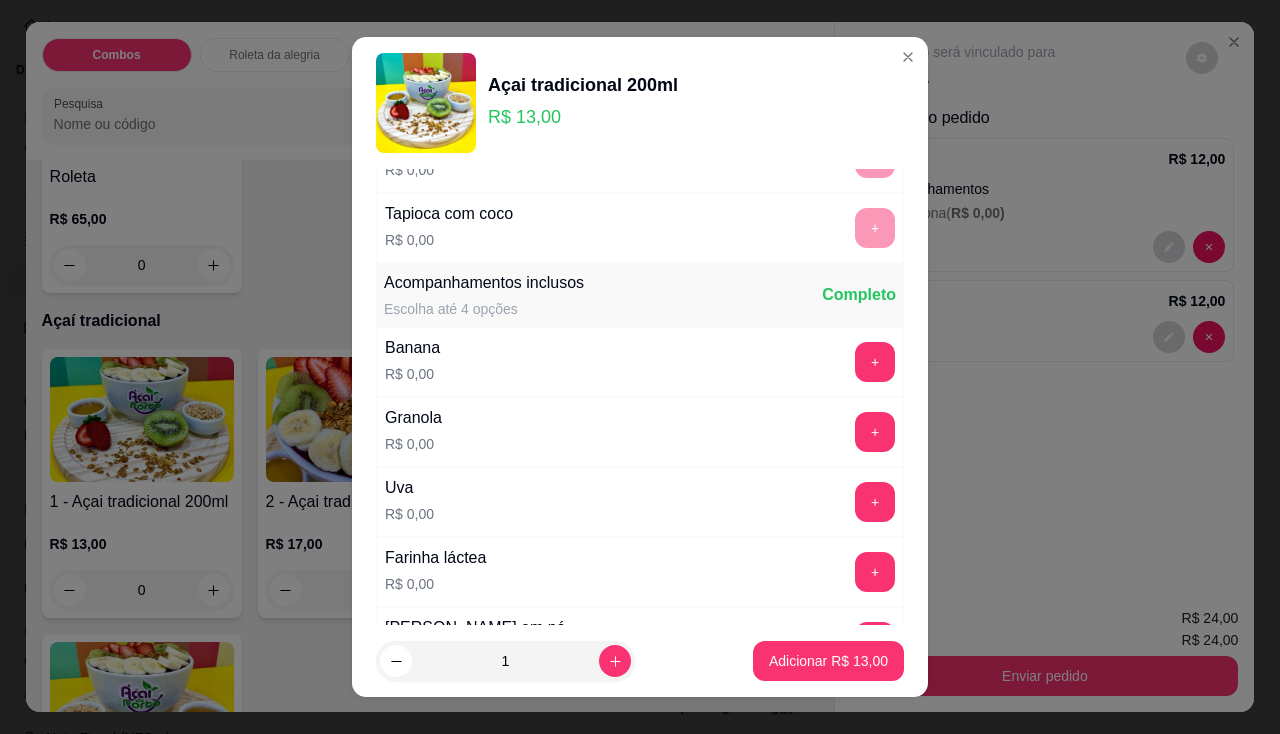 scroll, scrollTop: 600, scrollLeft: 0, axis: vertical 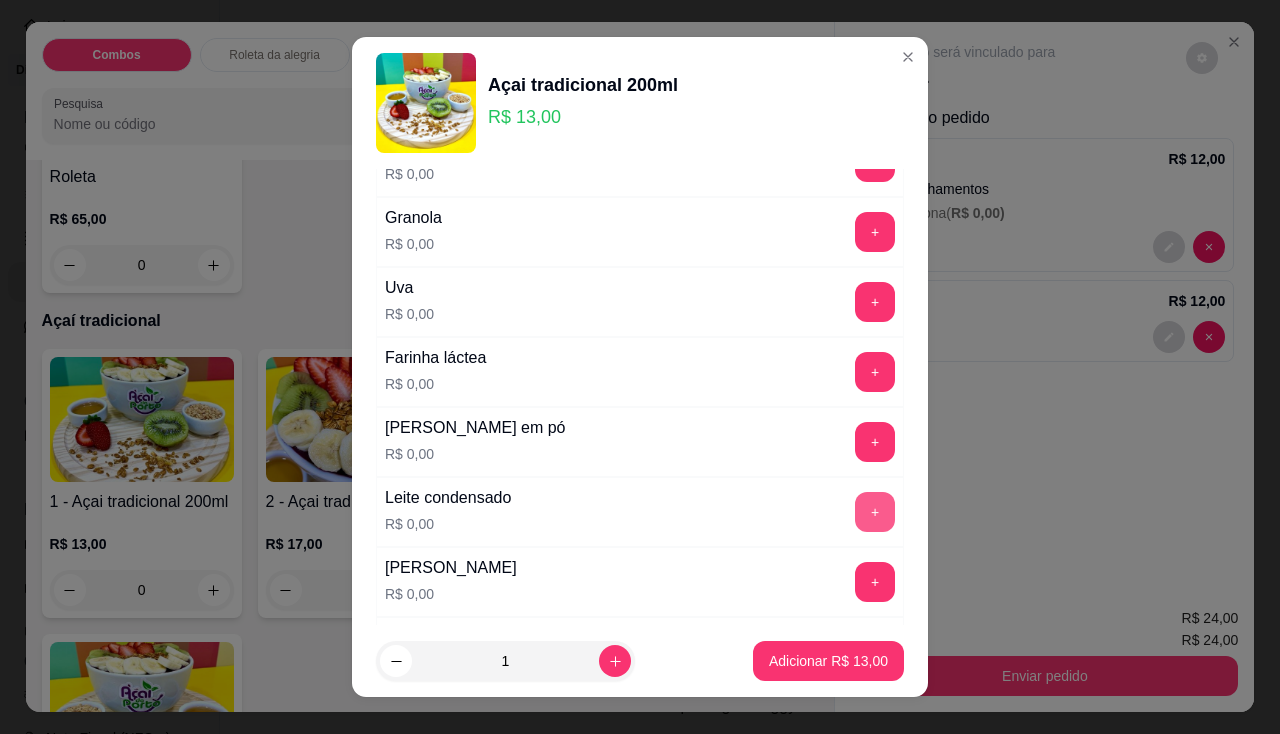 click on "+" at bounding box center [875, 512] 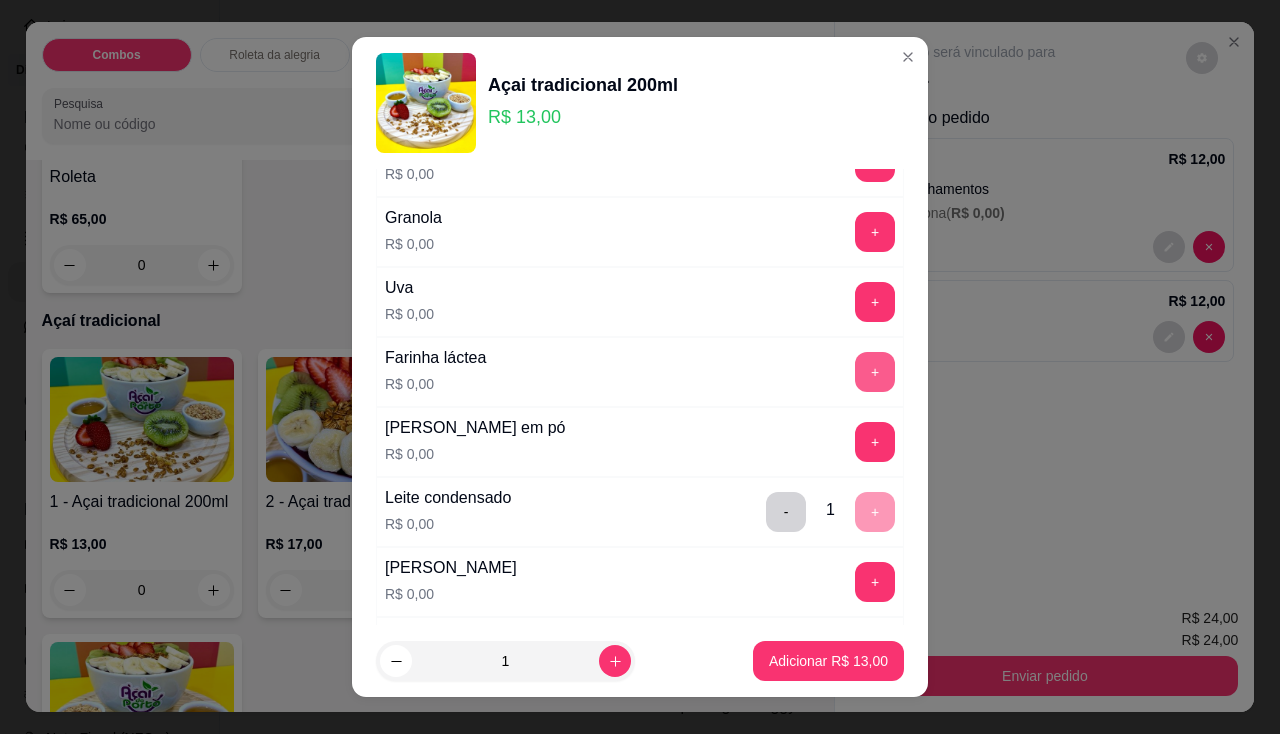 scroll, scrollTop: 400, scrollLeft: 0, axis: vertical 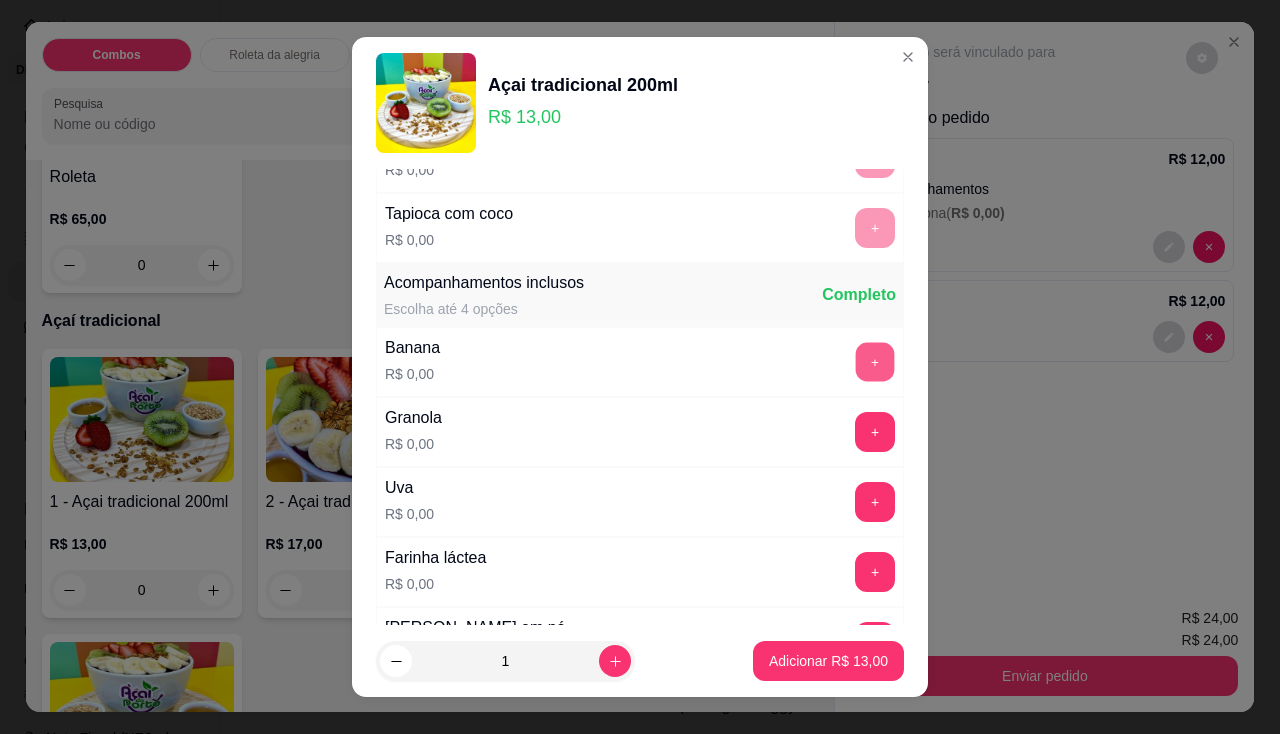 click on "+" at bounding box center (875, 361) 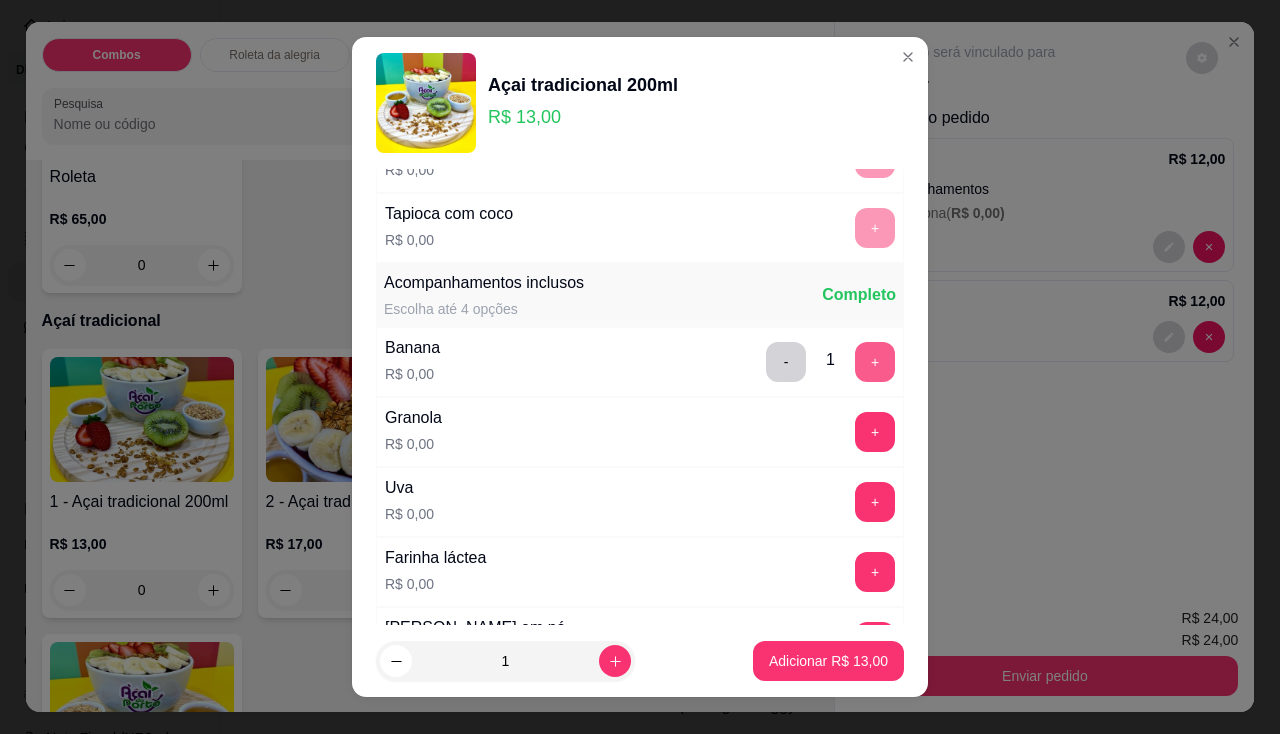 scroll, scrollTop: 600, scrollLeft: 0, axis: vertical 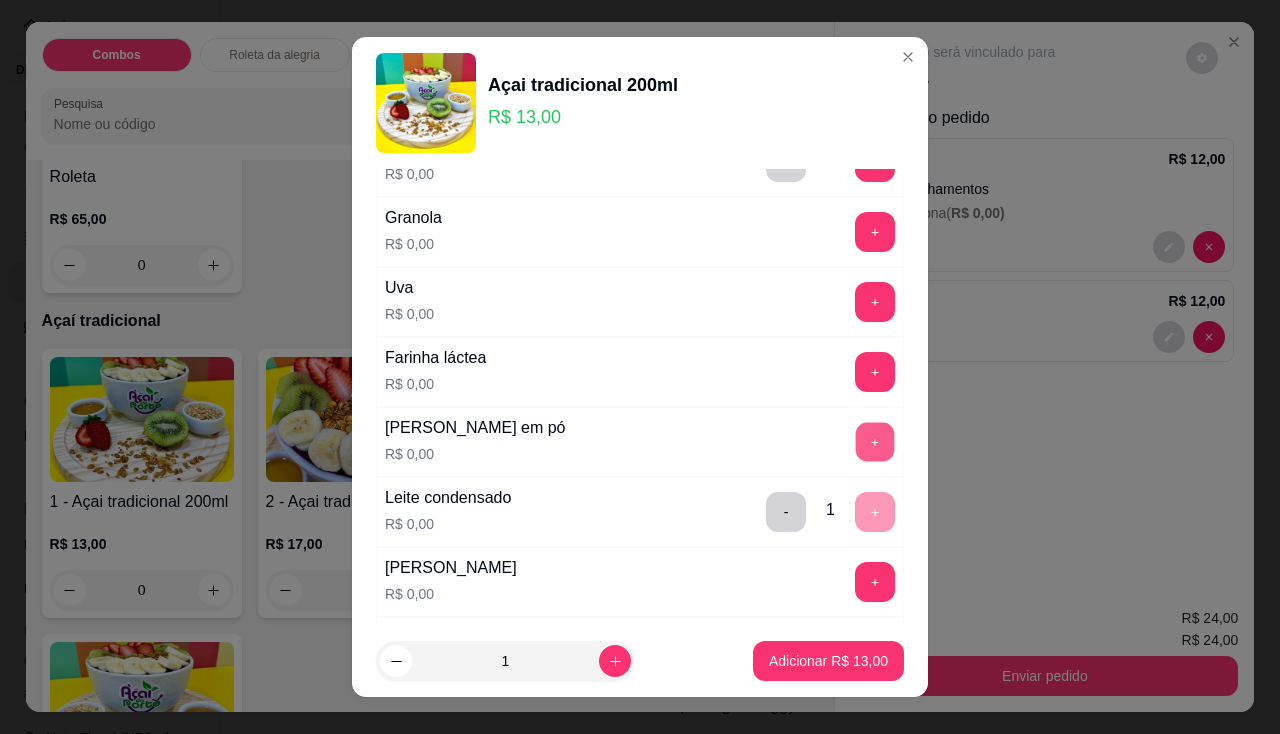 click on "+" at bounding box center [875, 441] 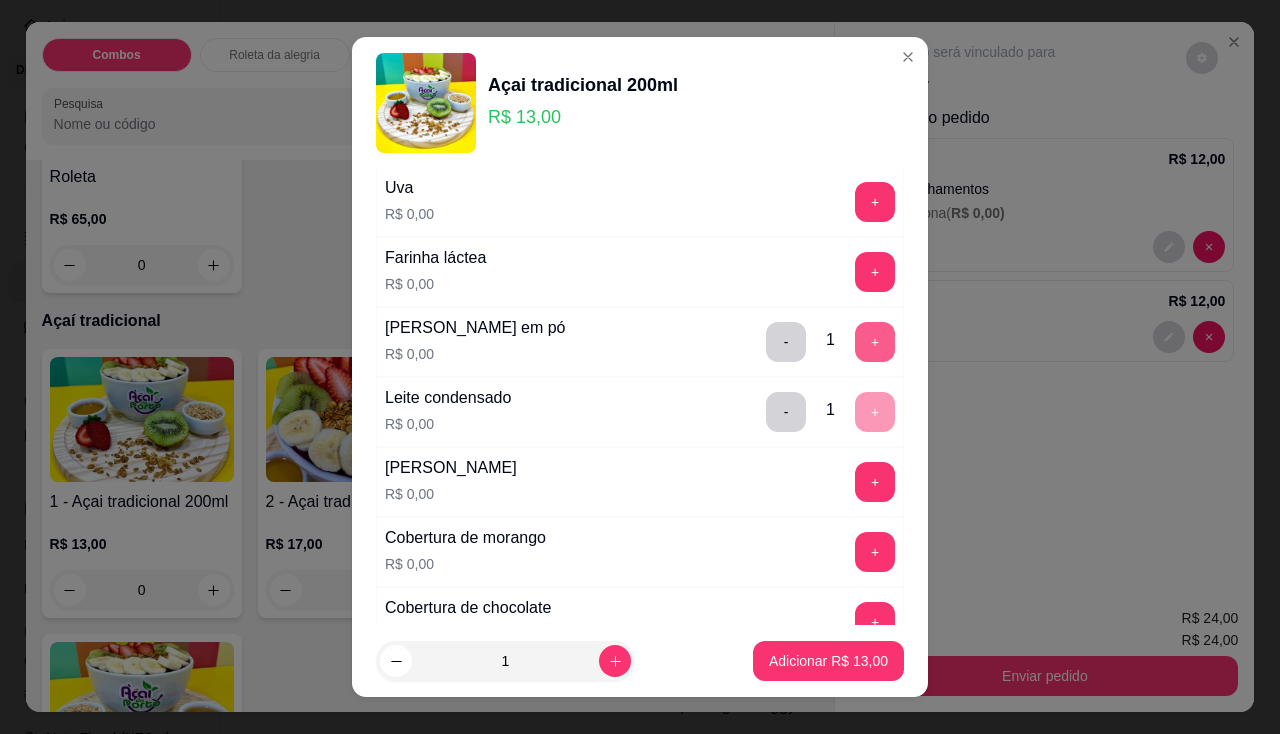 scroll, scrollTop: 800, scrollLeft: 0, axis: vertical 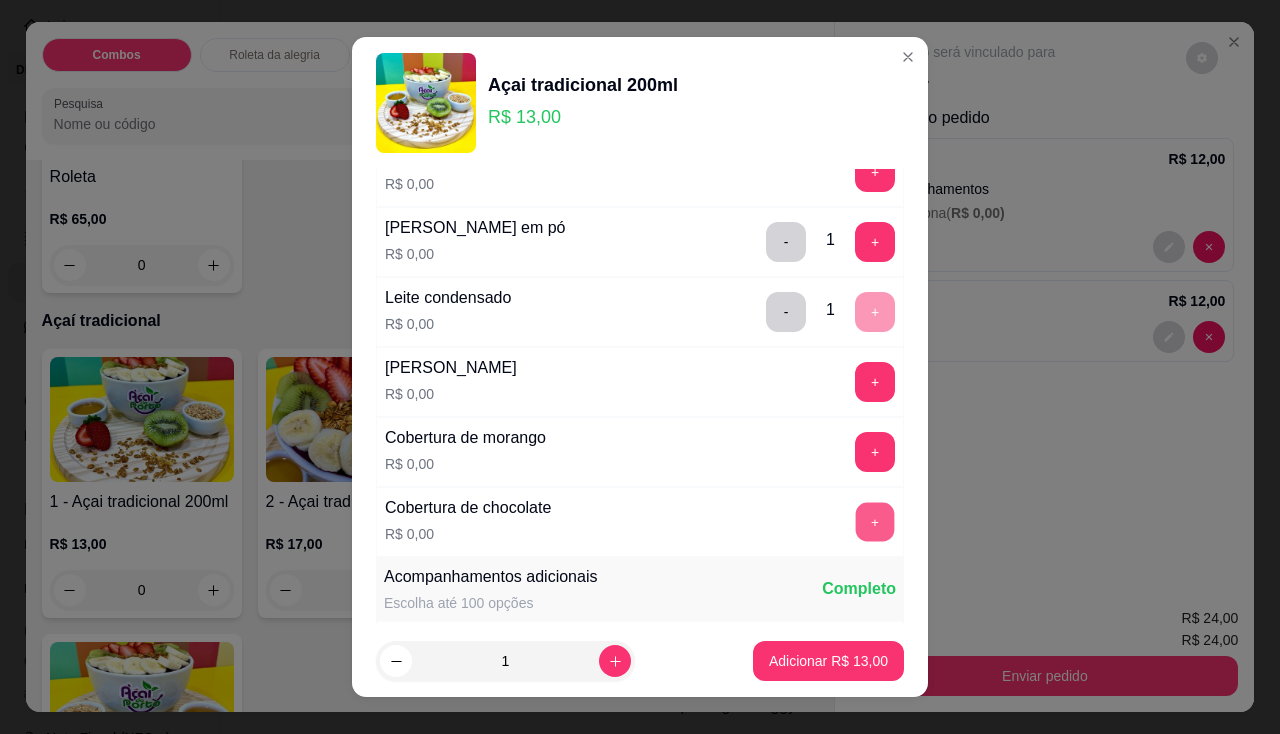click on "+" at bounding box center (875, 521) 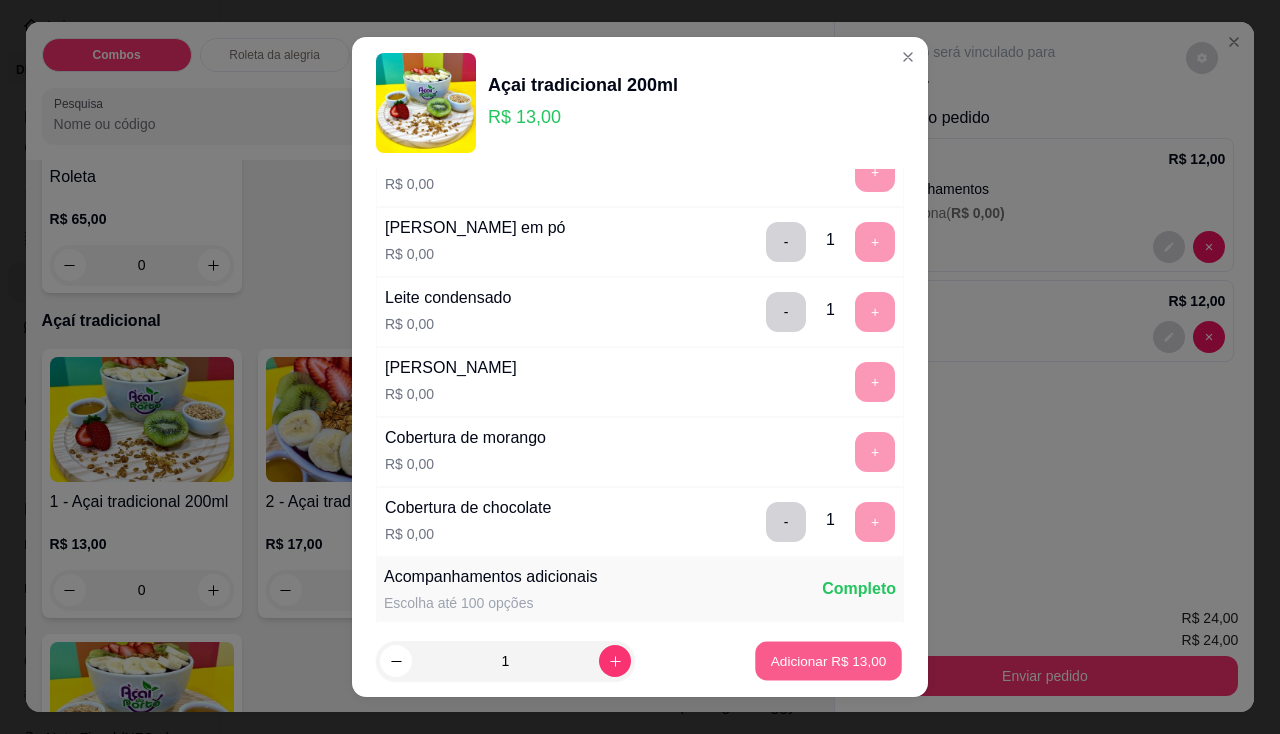 click on "Adicionar   R$ 13,00" at bounding box center [829, 661] 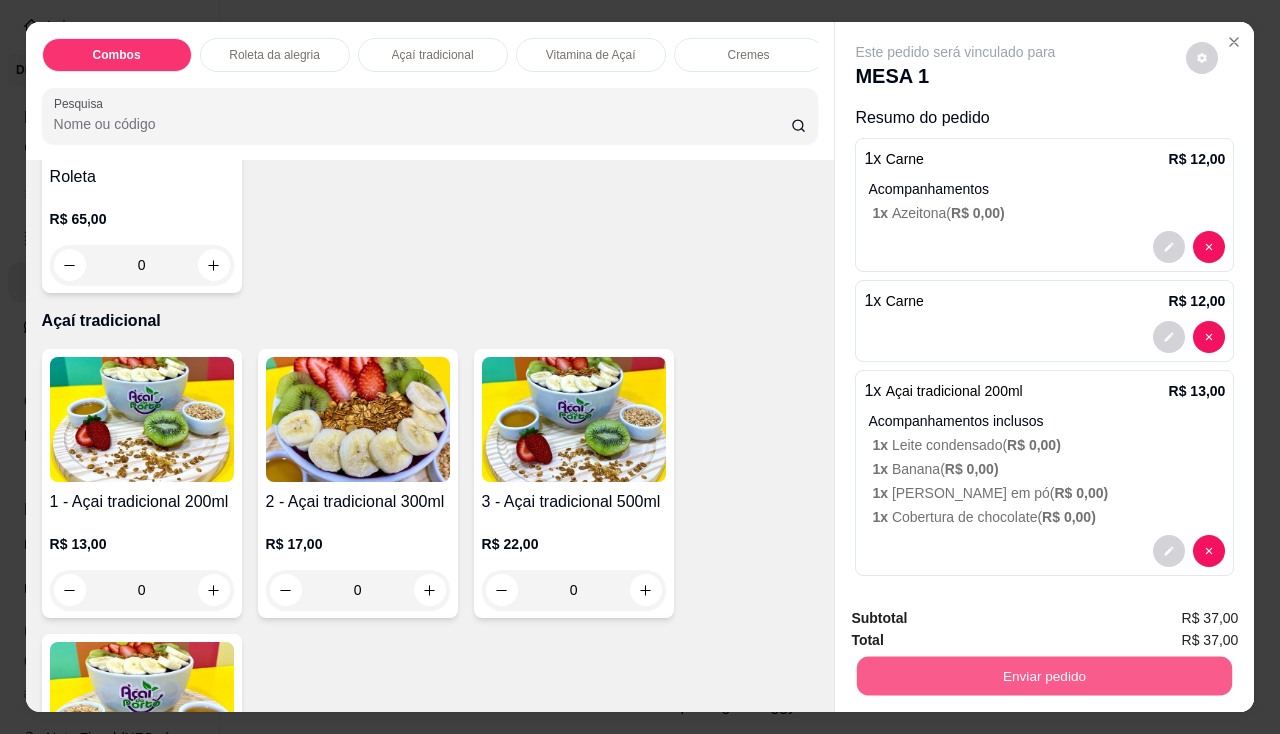 click on "Enviar pedido" at bounding box center (1044, 676) 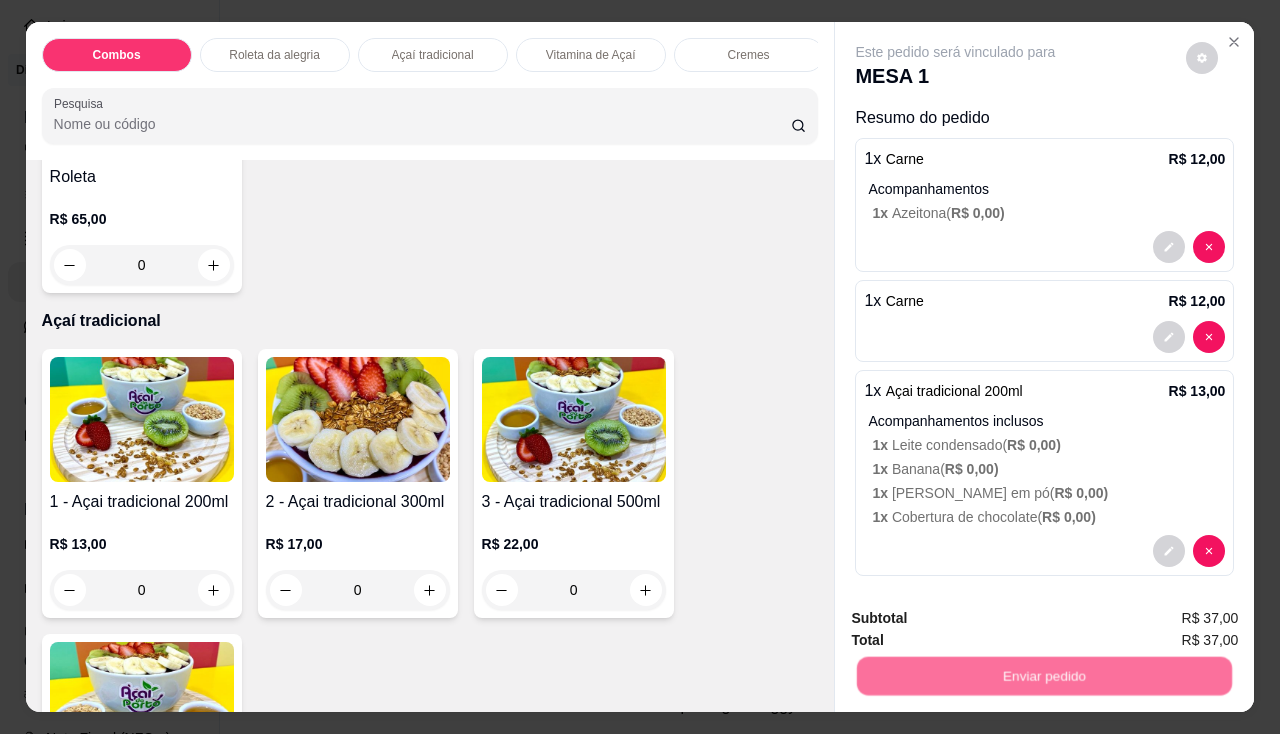 click on "Não registrar e enviar pedido" at bounding box center (979, 620) 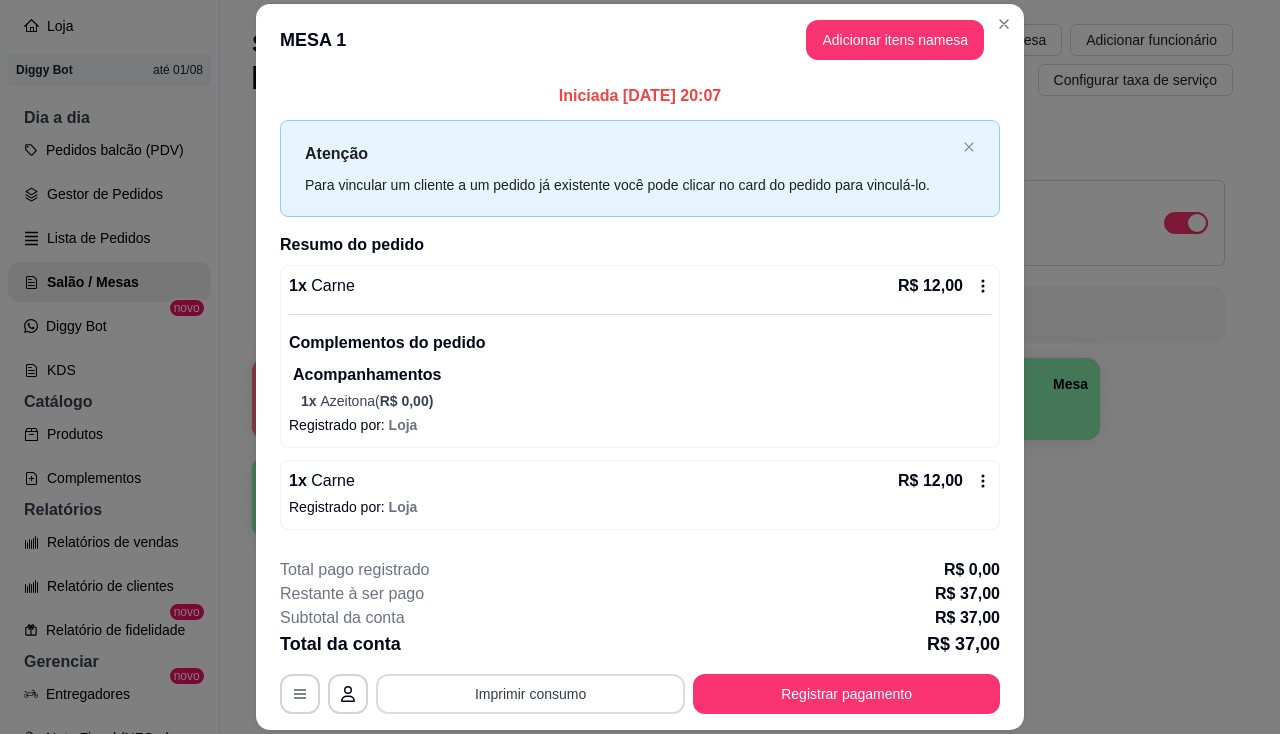 click on "Imprimir consumo" at bounding box center [530, 694] 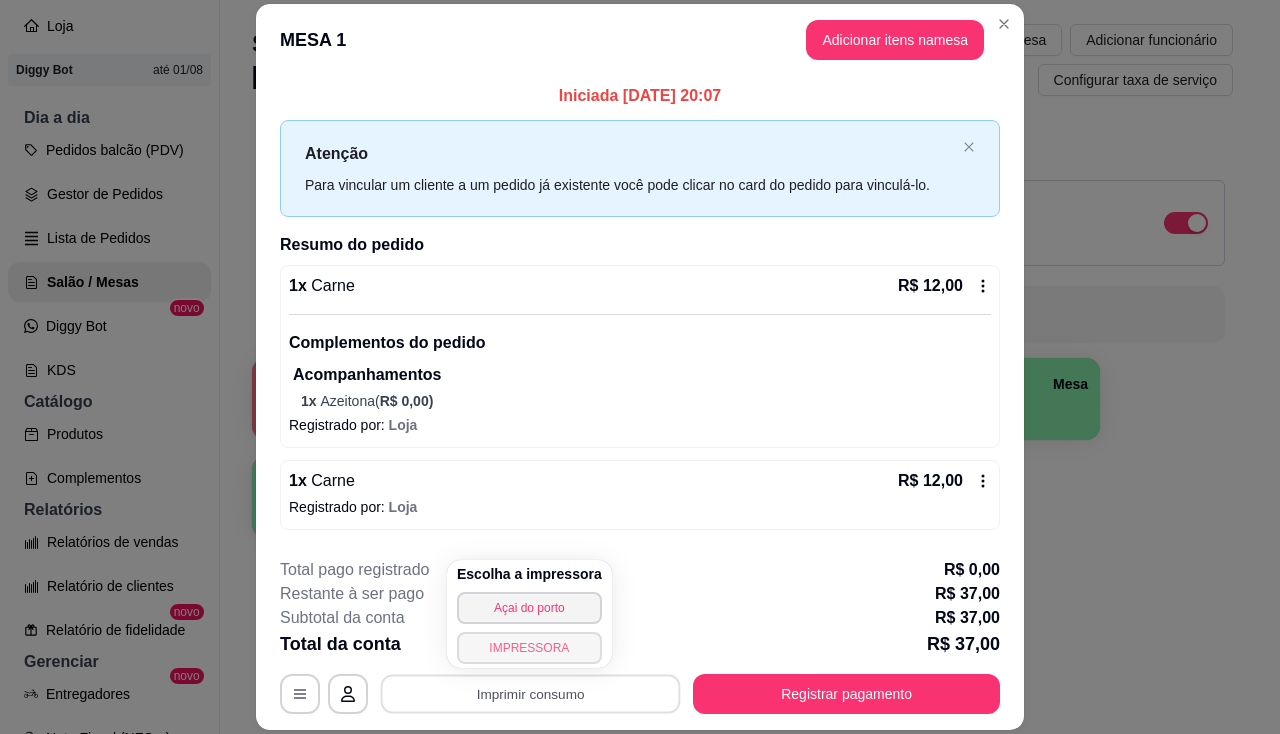 click on "IMPRESSORA" at bounding box center (529, 648) 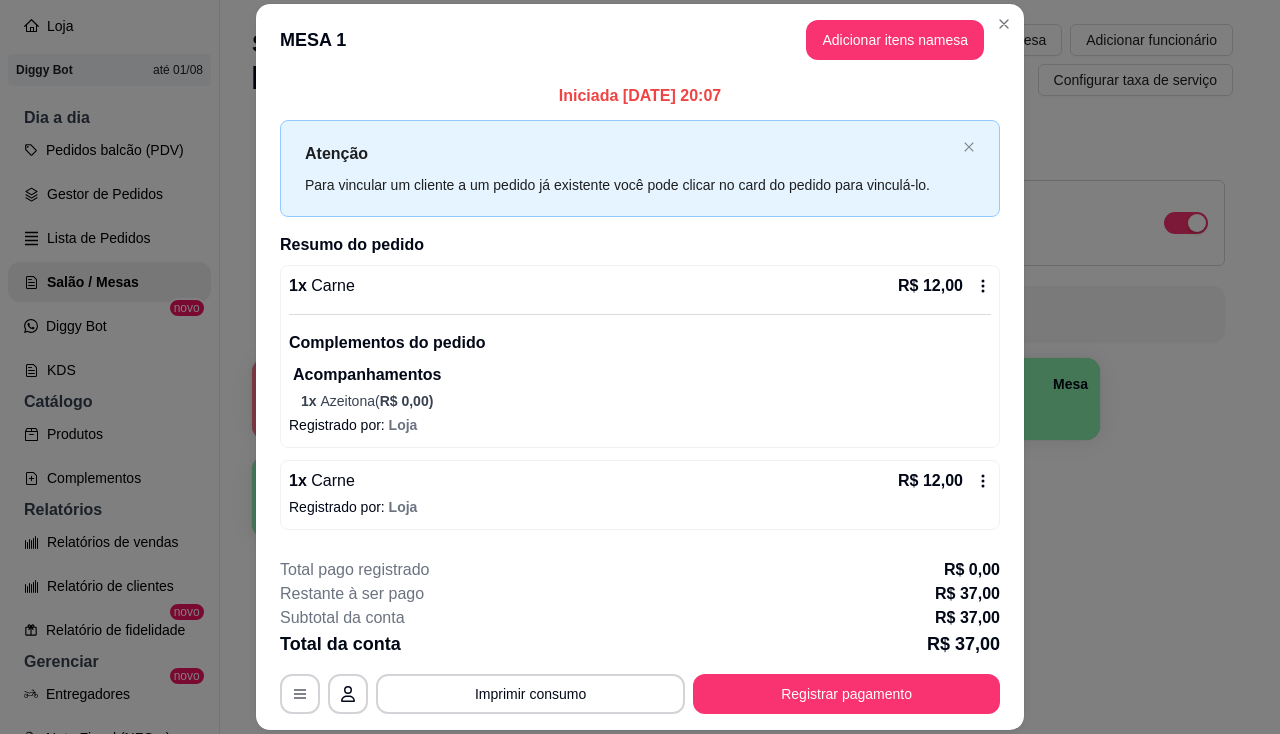 scroll, scrollTop: 60, scrollLeft: 0, axis: vertical 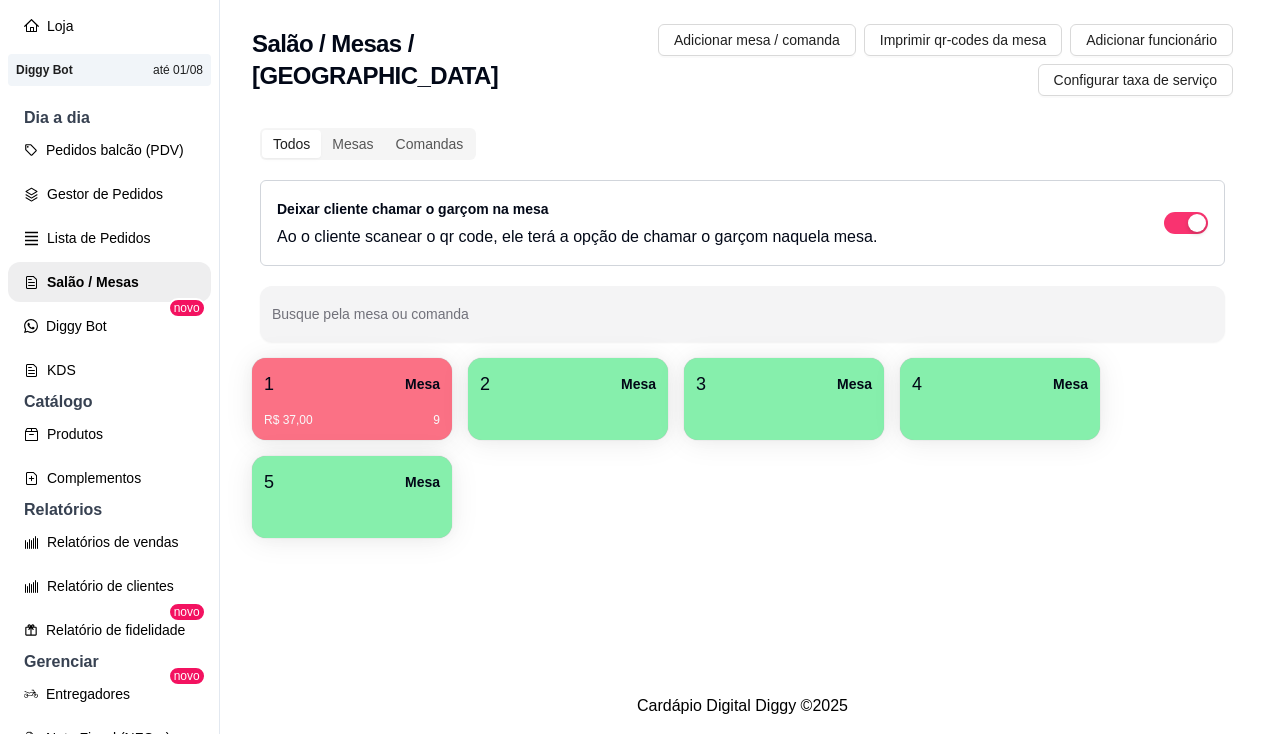 click on "R$ 37,00 9" at bounding box center (352, 413) 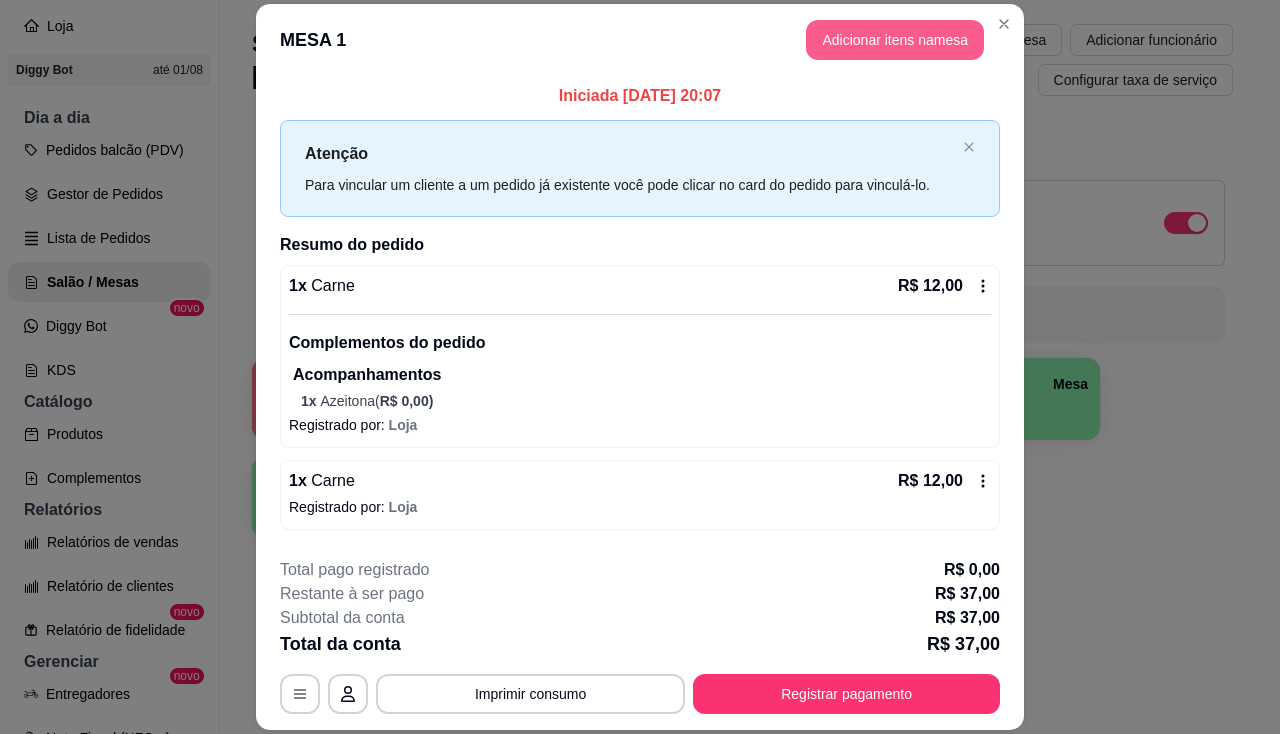 click on "Adicionar itens na  mesa" at bounding box center [895, 40] 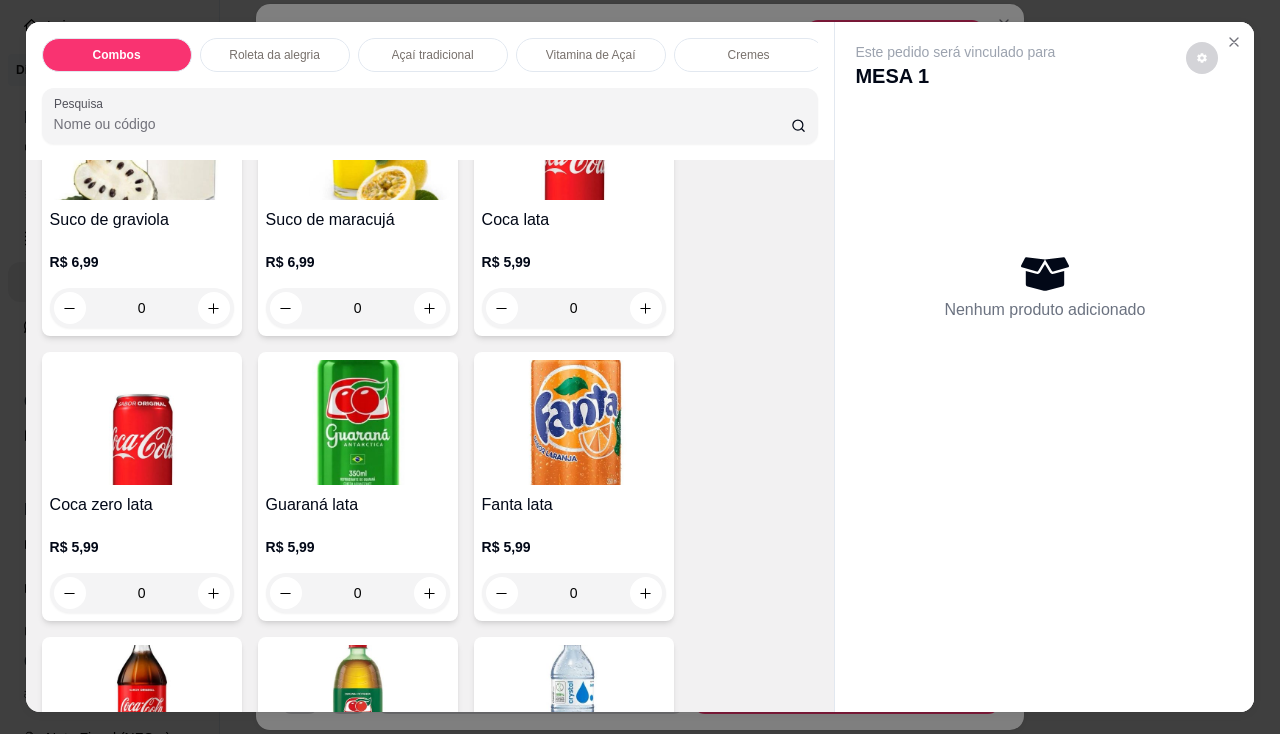 scroll, scrollTop: 5900, scrollLeft: 0, axis: vertical 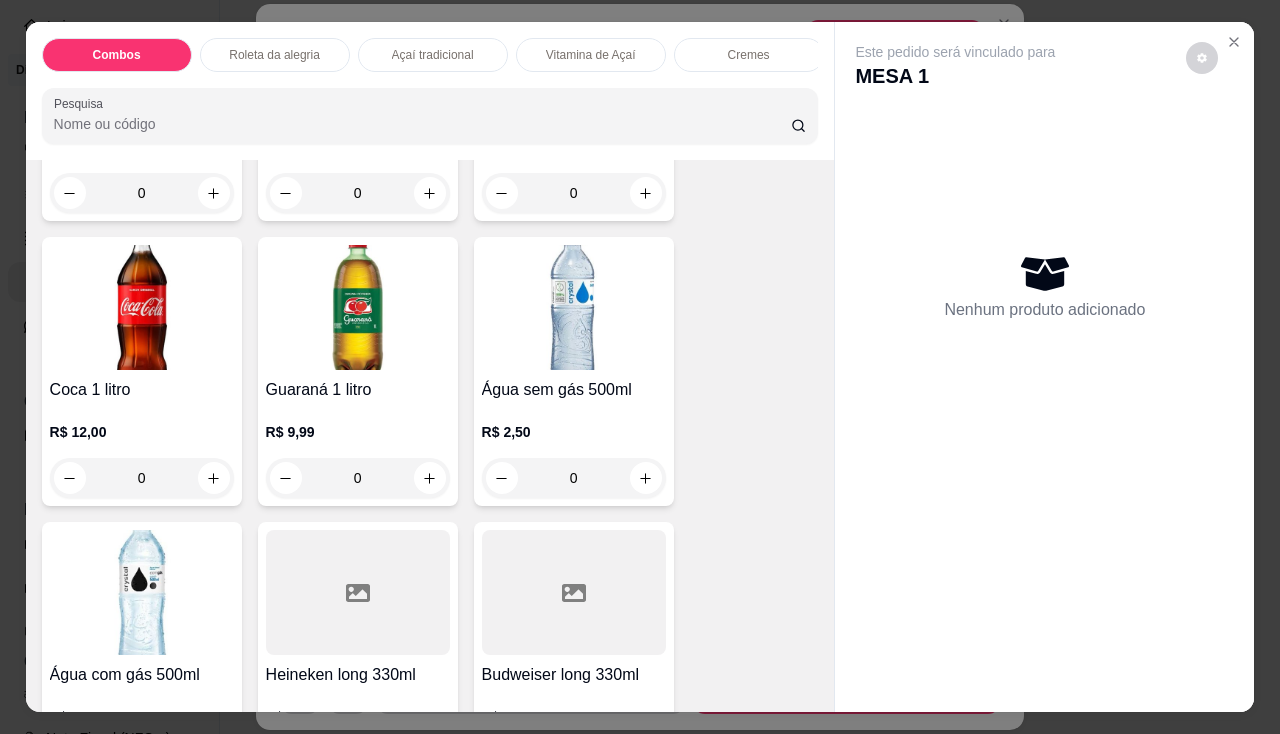click at bounding box center [574, 307] 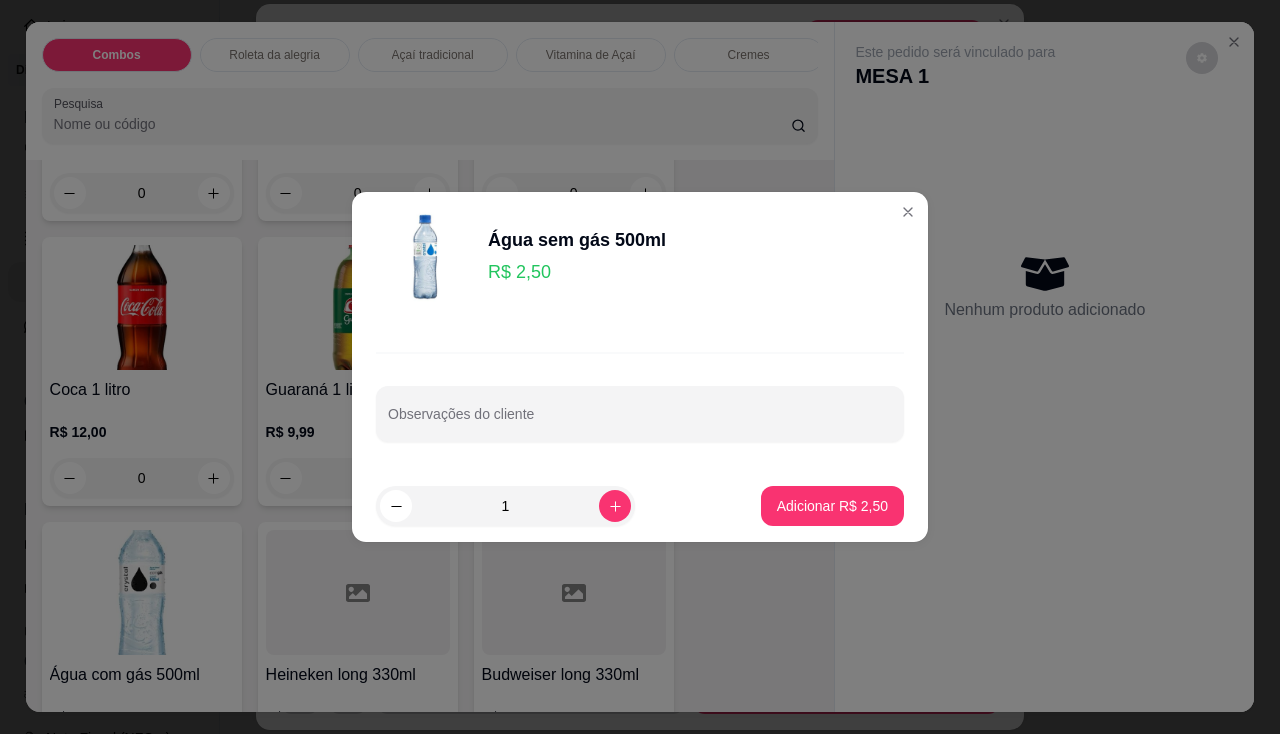 click on "1 Adicionar   R$ 2,50" at bounding box center (640, 506) 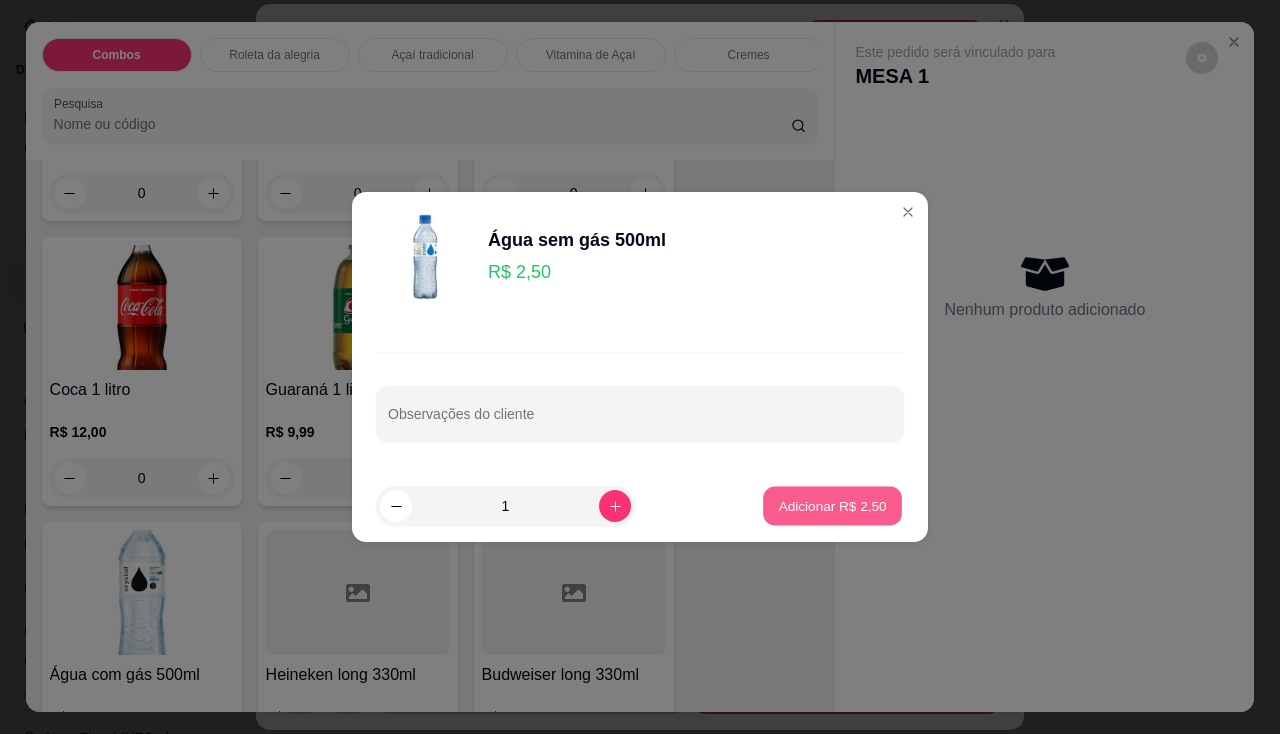 click on "Adicionar   R$ 2,50" at bounding box center (832, 505) 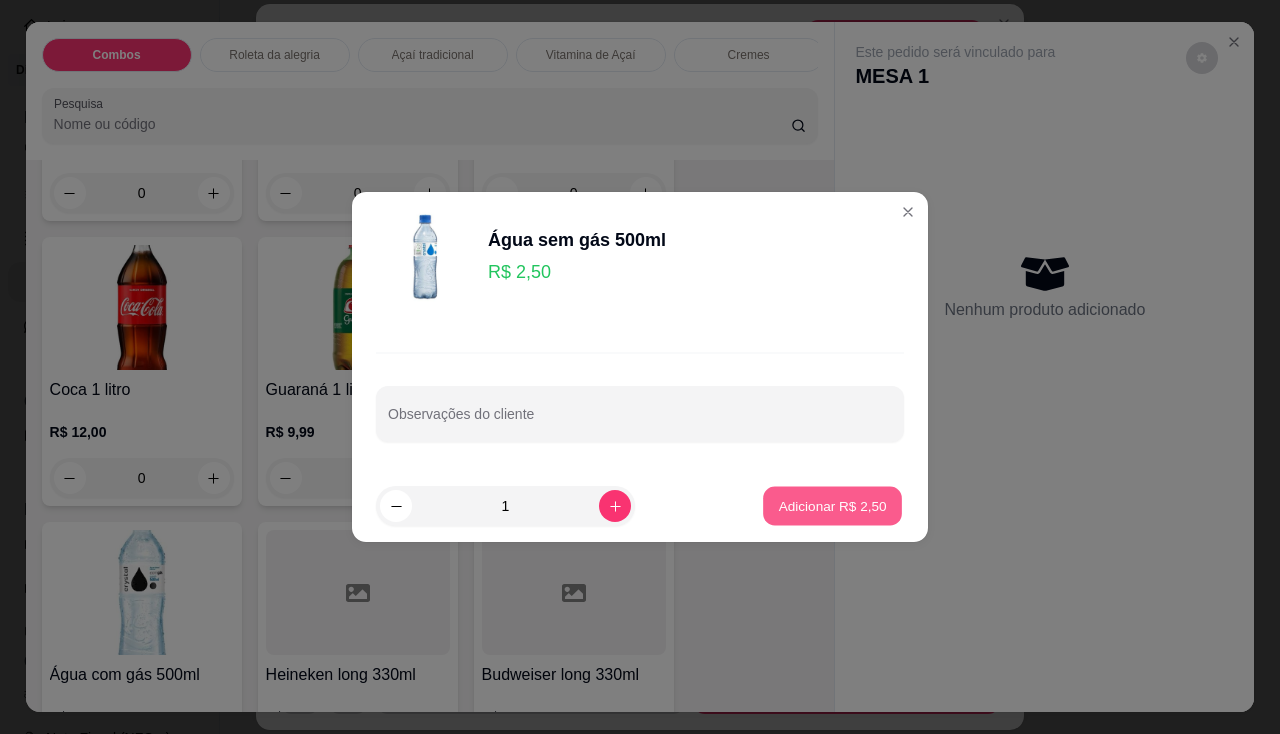 type on "1" 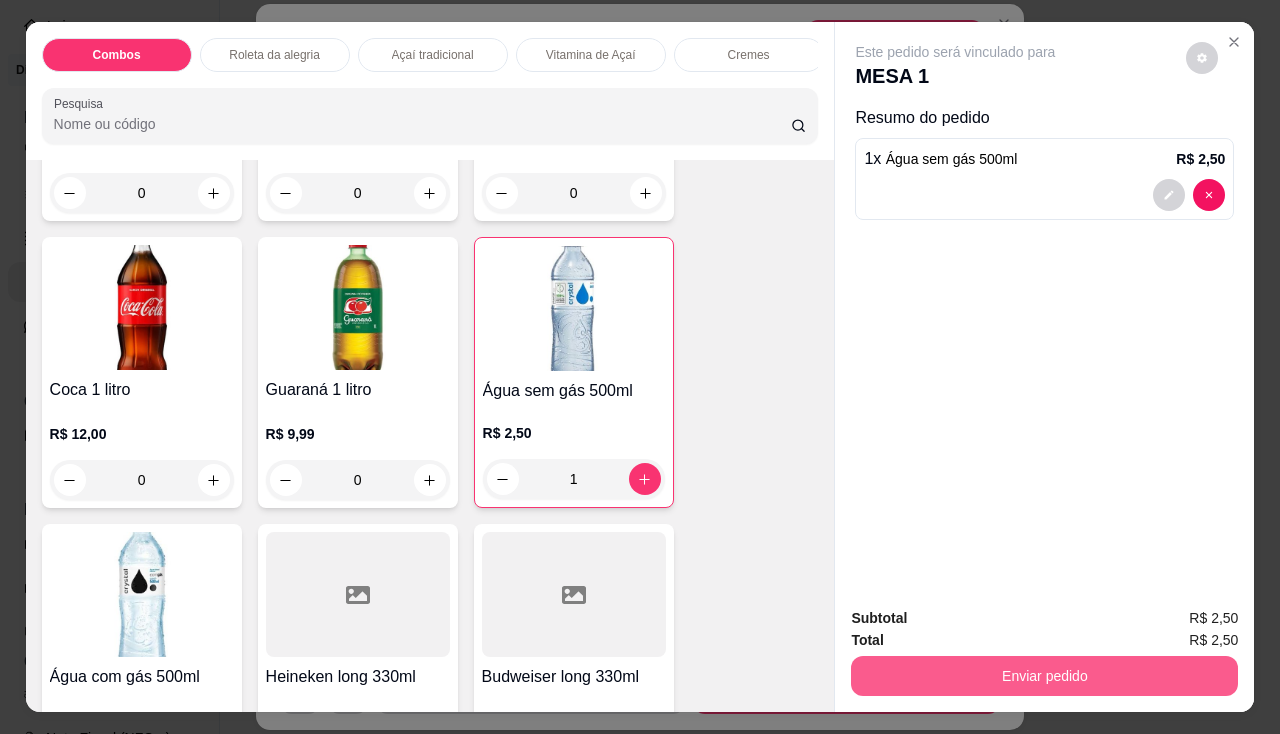 click on "Enviar pedido" at bounding box center (1044, 676) 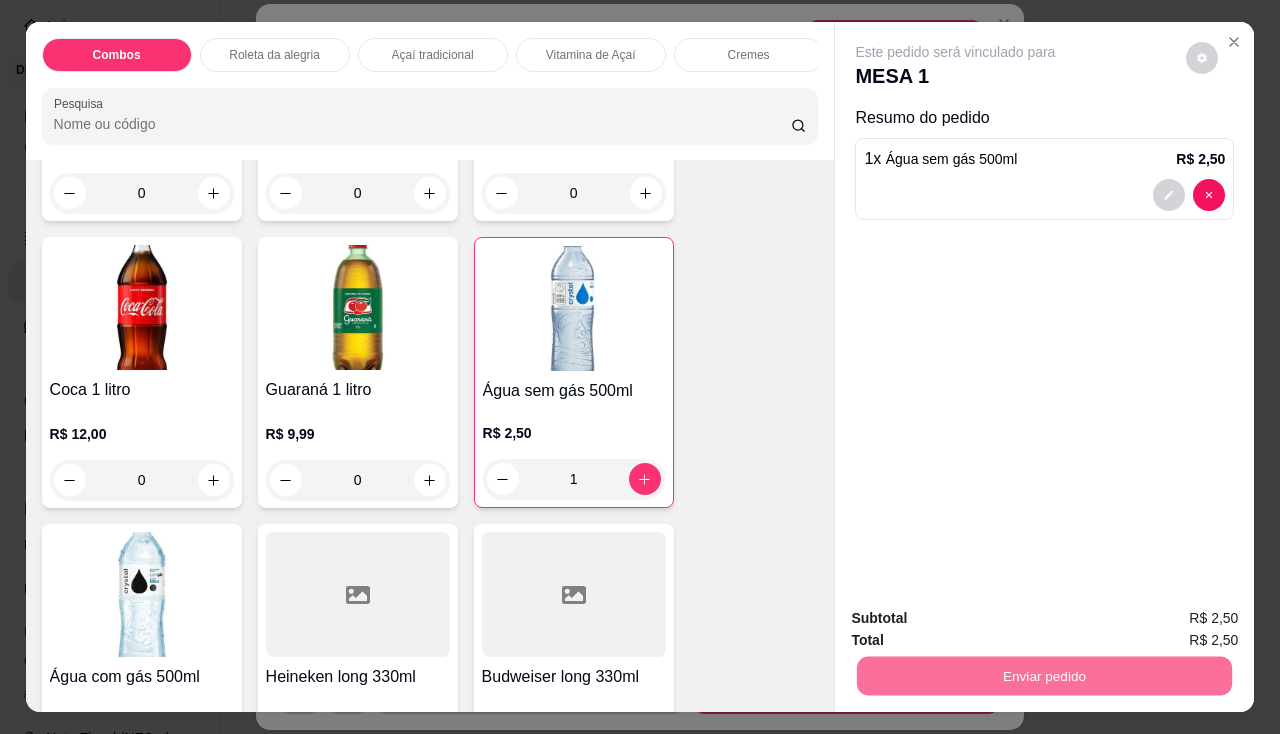 click on "Não registrar e enviar pedido" at bounding box center (979, 620) 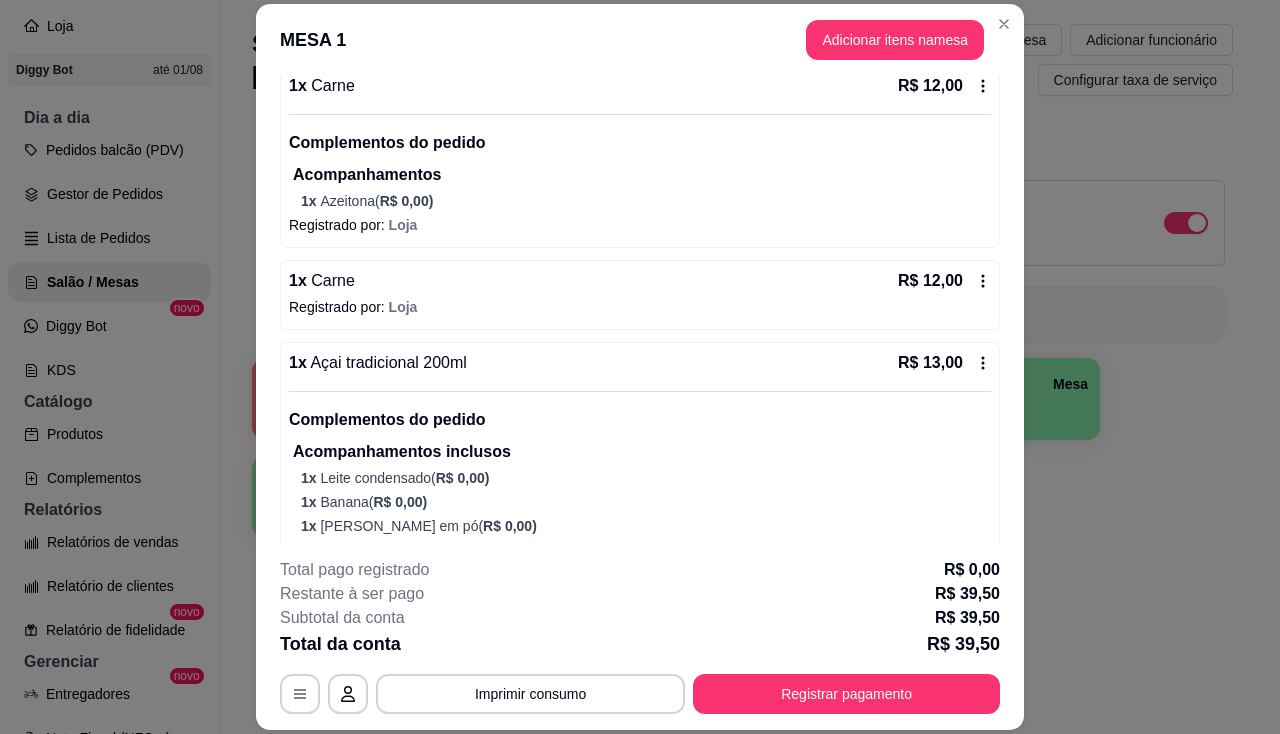 scroll, scrollTop: 344, scrollLeft: 0, axis: vertical 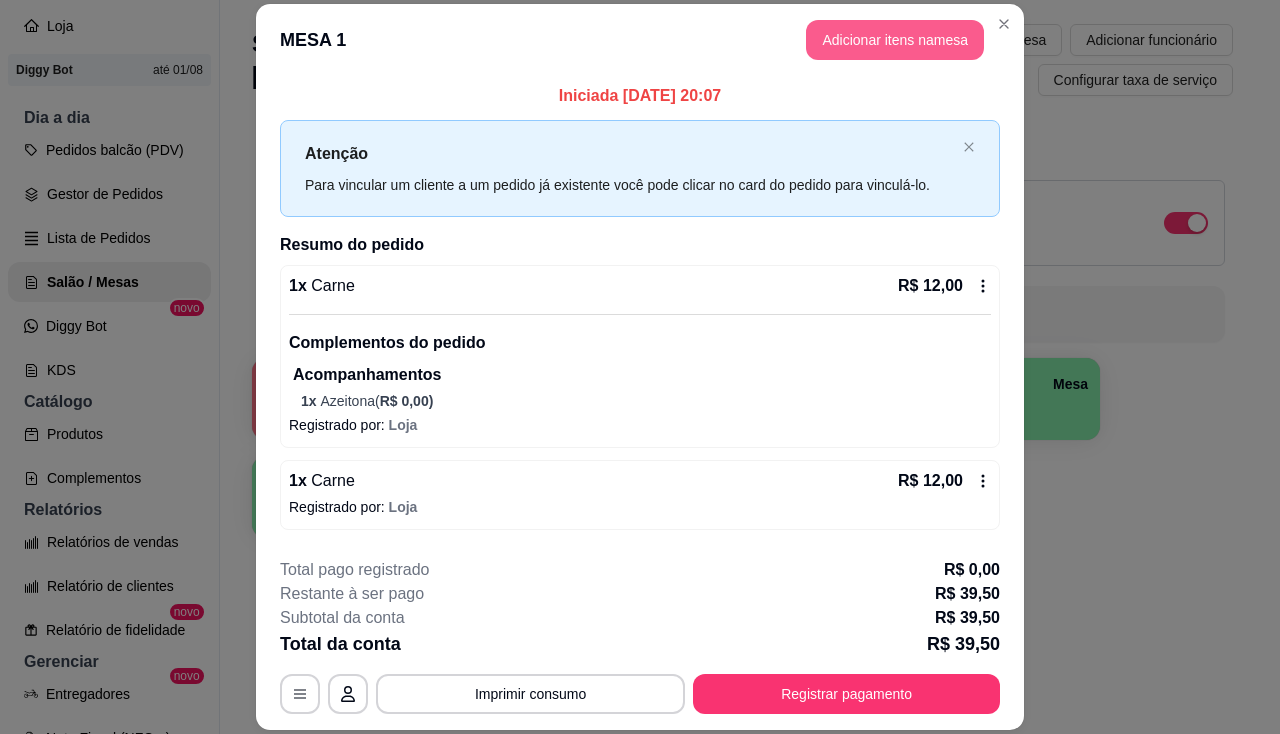 click on "Adicionar itens na  mesa" at bounding box center (895, 40) 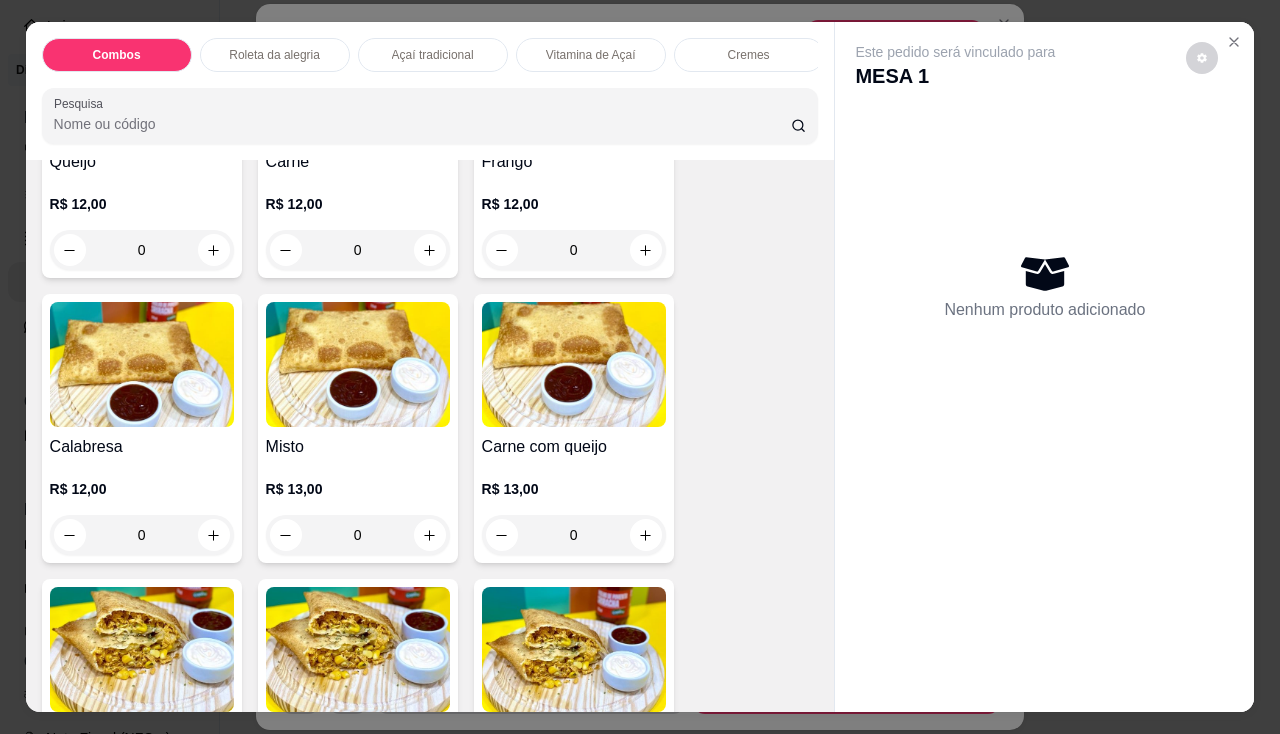 scroll, scrollTop: 2300, scrollLeft: 0, axis: vertical 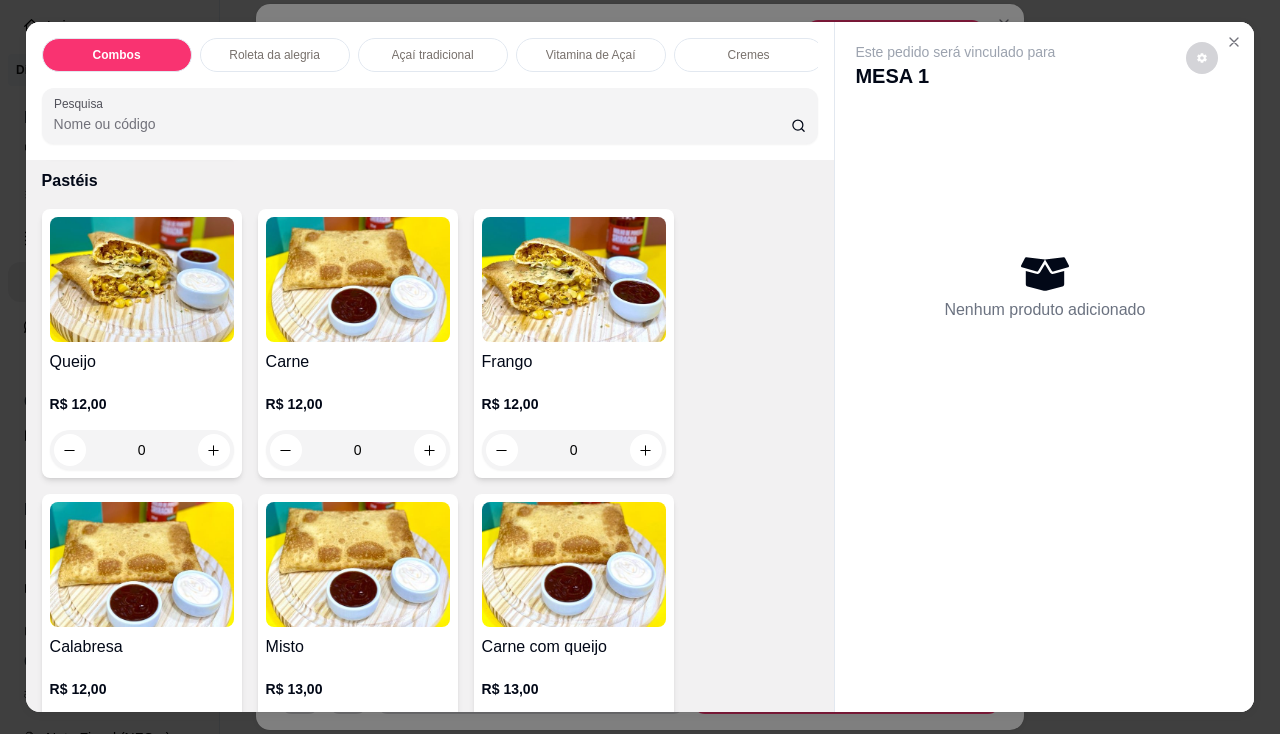 click at bounding box center [358, 279] 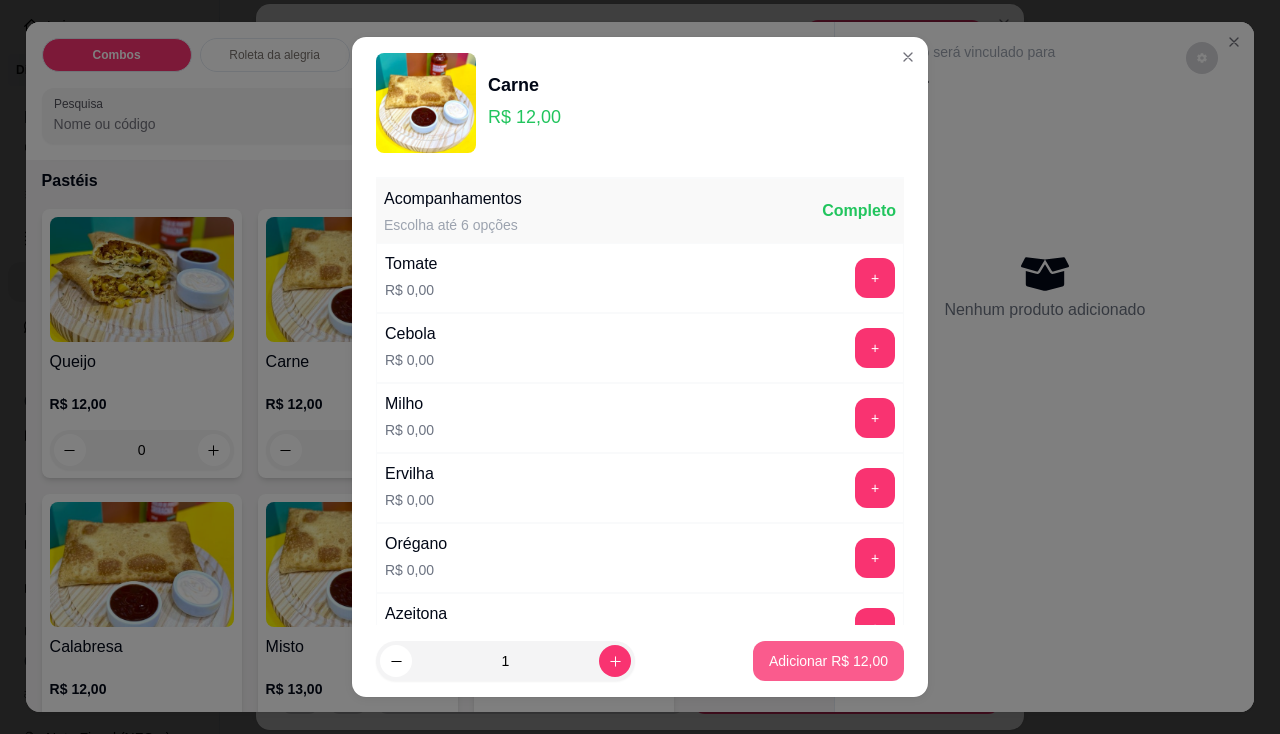 click on "Adicionar   R$ 12,00" at bounding box center [828, 661] 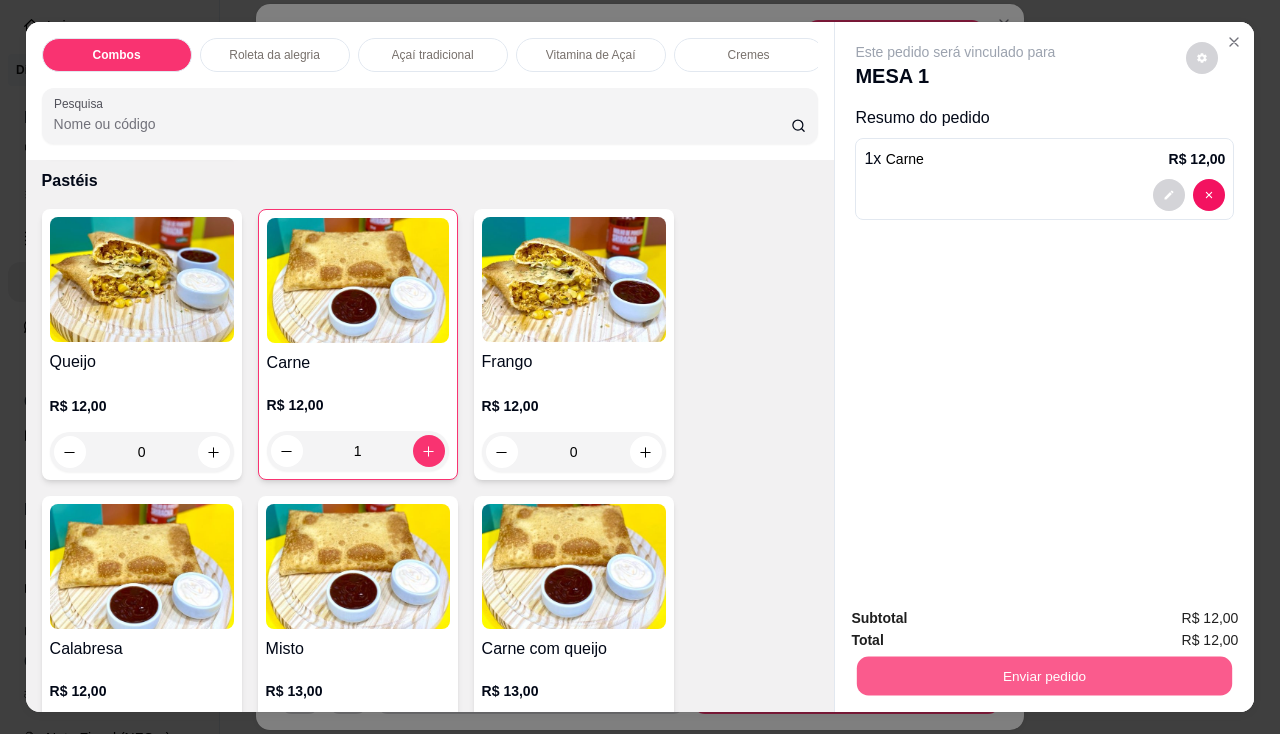 click on "Enviar pedido" at bounding box center [1044, 676] 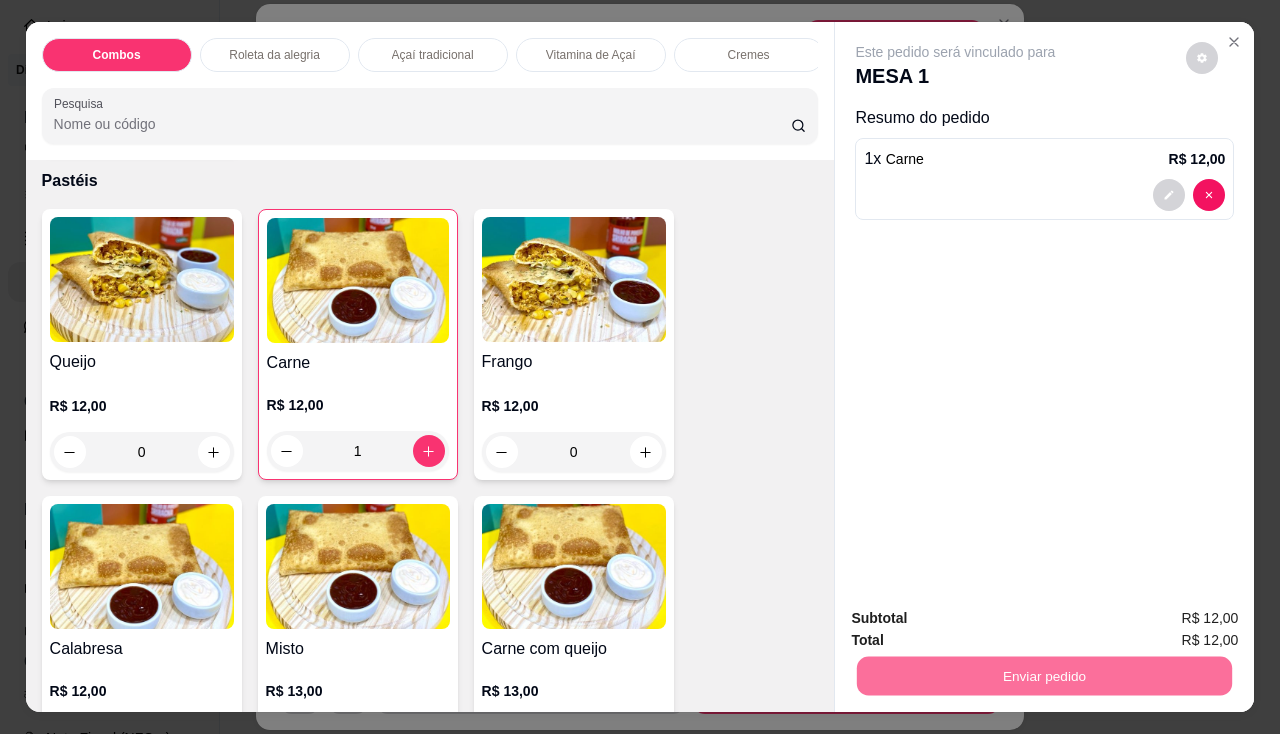 click on "Não registrar e enviar pedido" at bounding box center [979, 620] 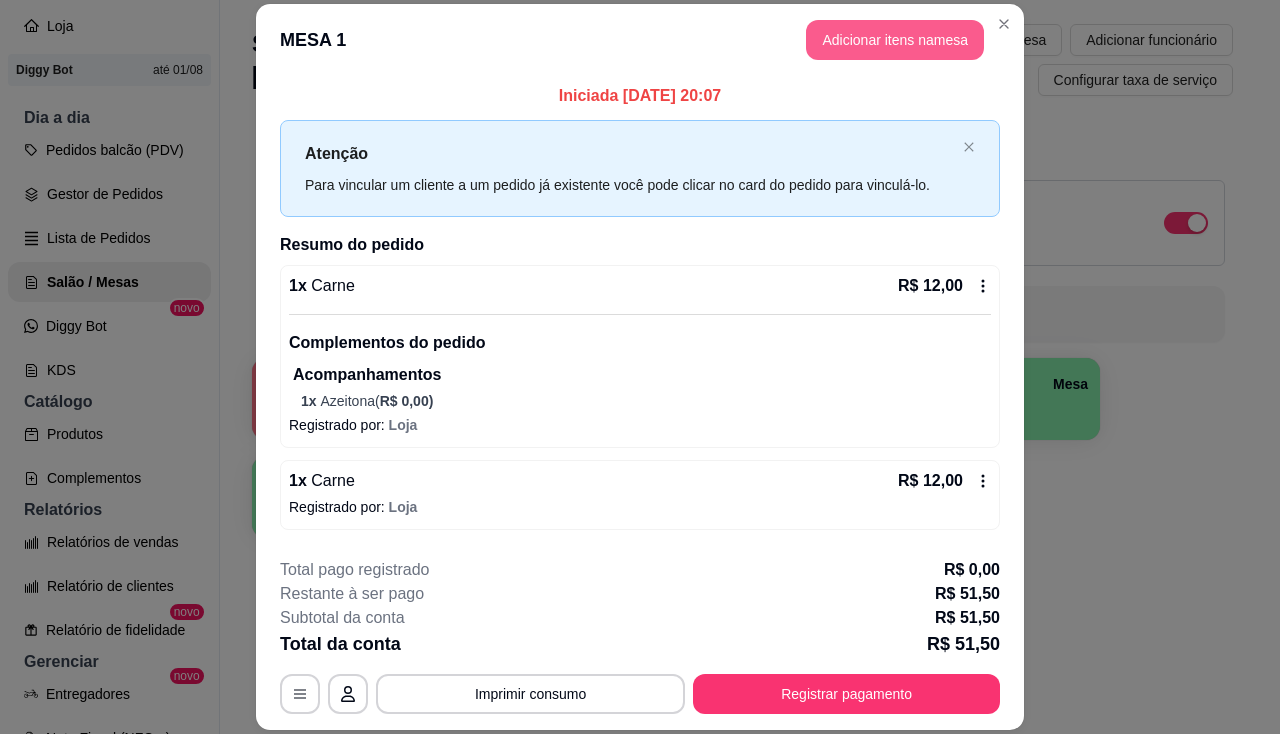 click on "Adicionar itens na  mesa" at bounding box center (895, 40) 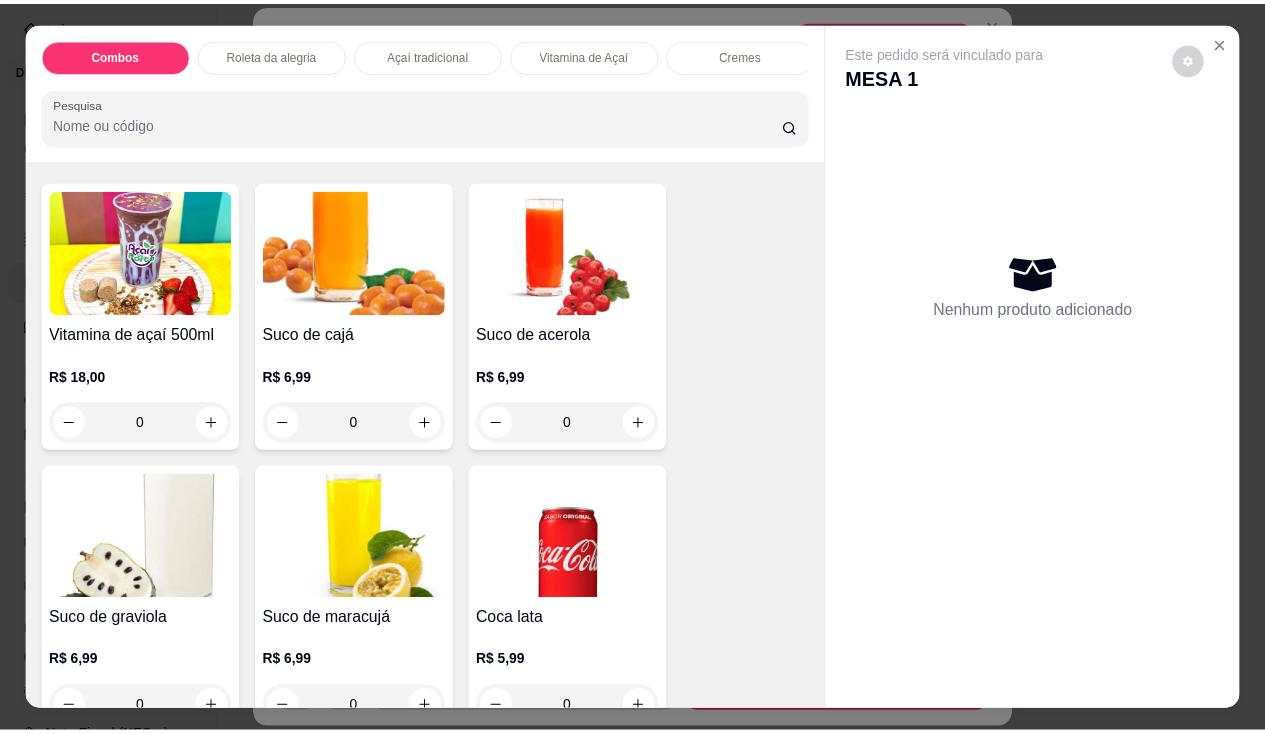 scroll, scrollTop: 5300, scrollLeft: 0, axis: vertical 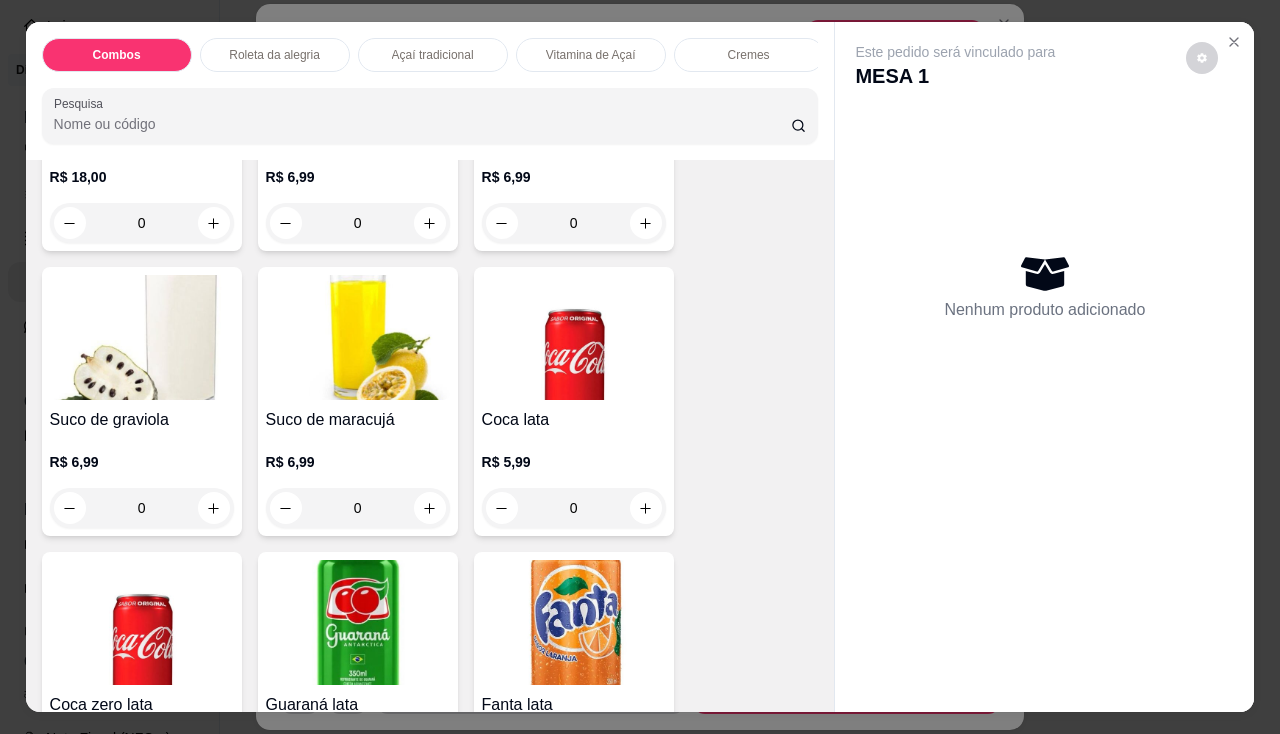 click at bounding box center (574, 337) 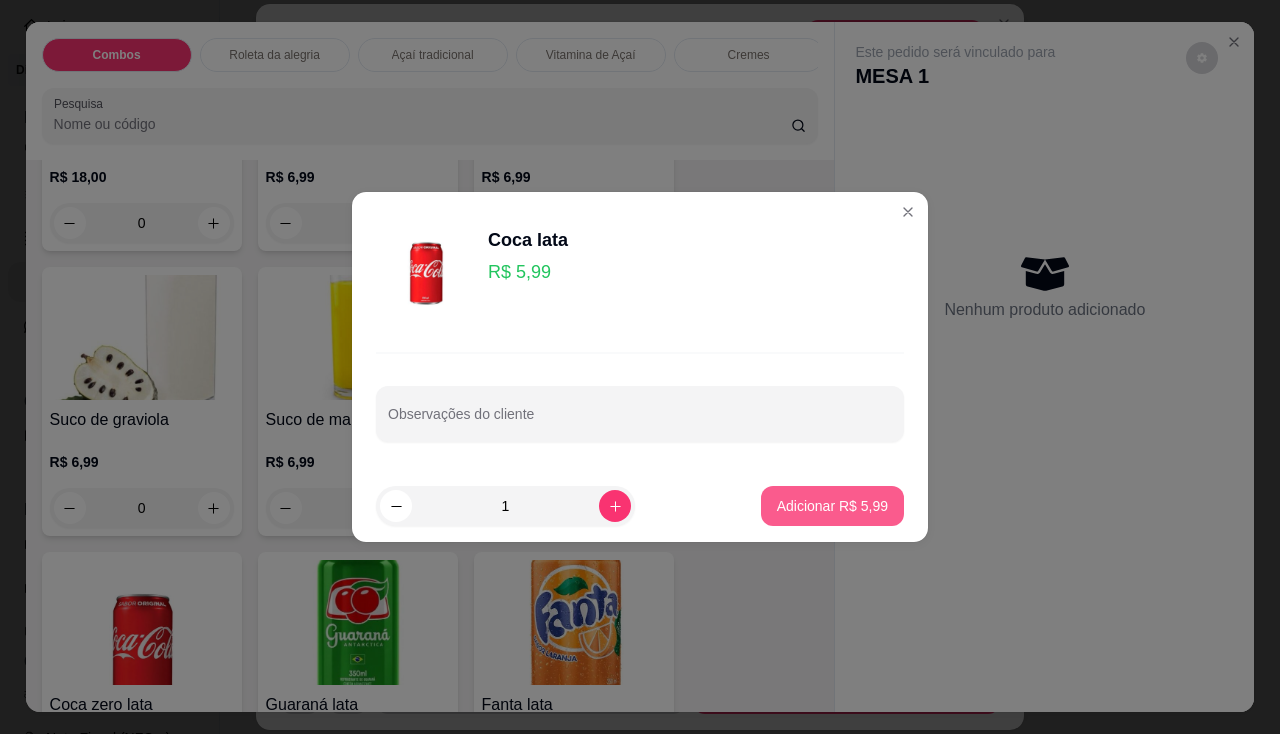 click on "Adicionar   R$ 5,99" at bounding box center [832, 506] 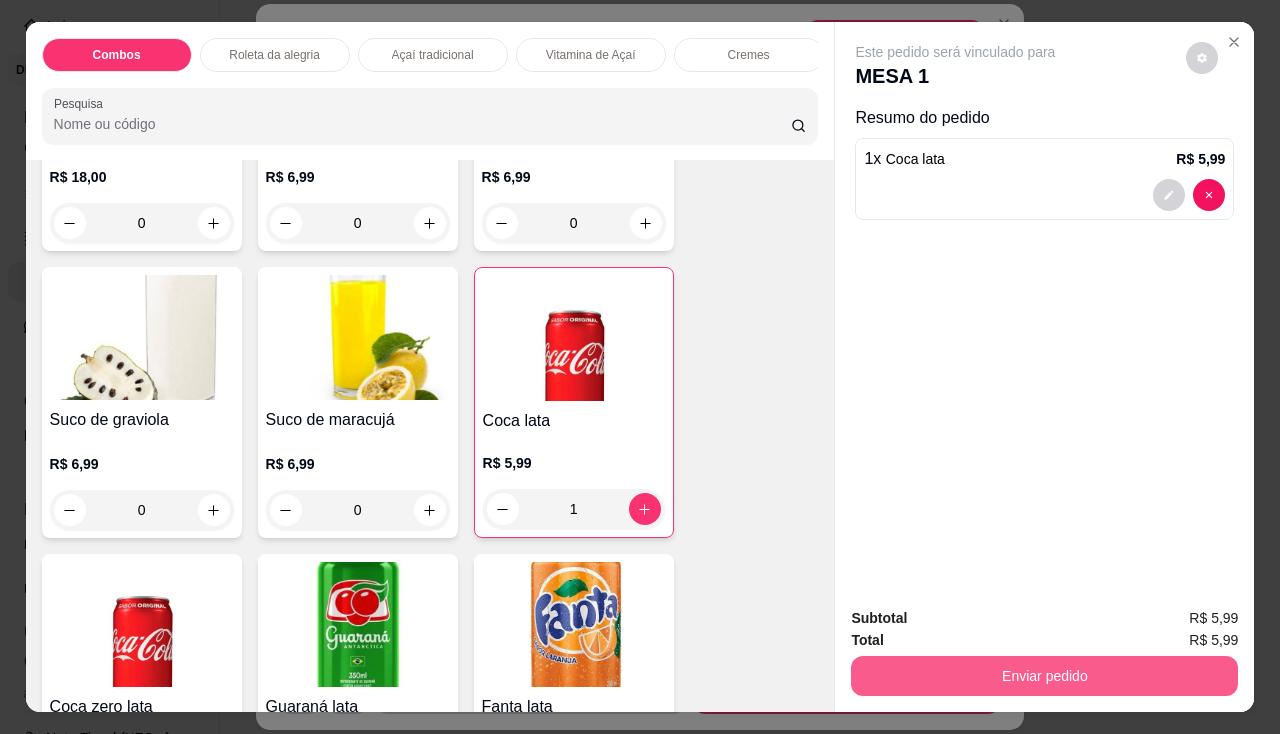 click on "Enviar pedido" at bounding box center (1044, 676) 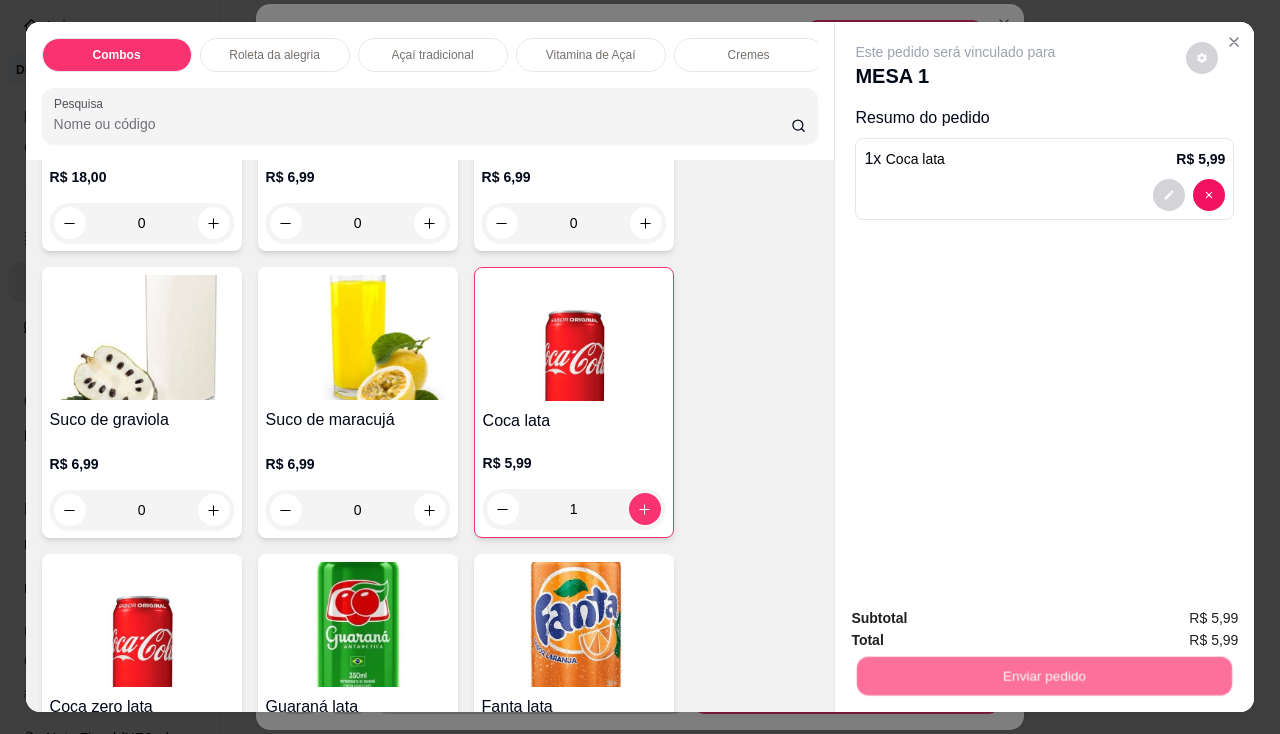 click on "Não registrar e enviar pedido" at bounding box center (979, 620) 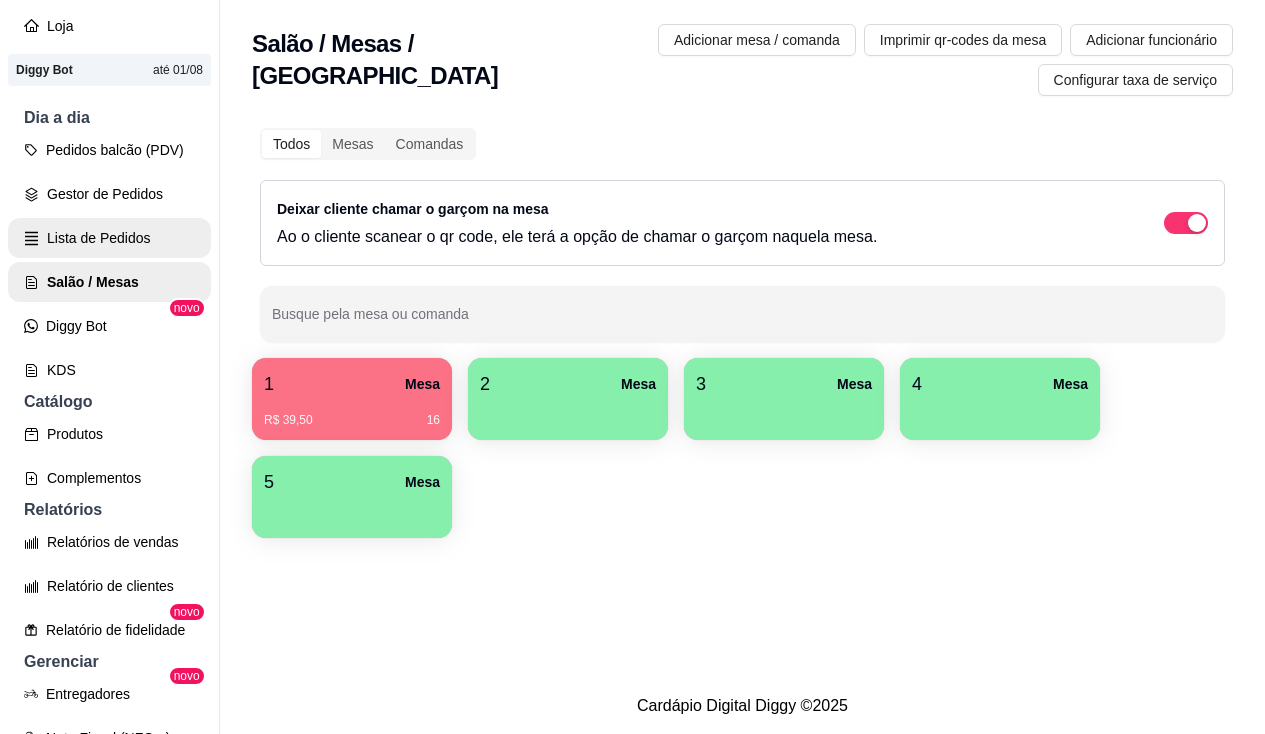 click on "Lista de Pedidos" at bounding box center (109, 238) 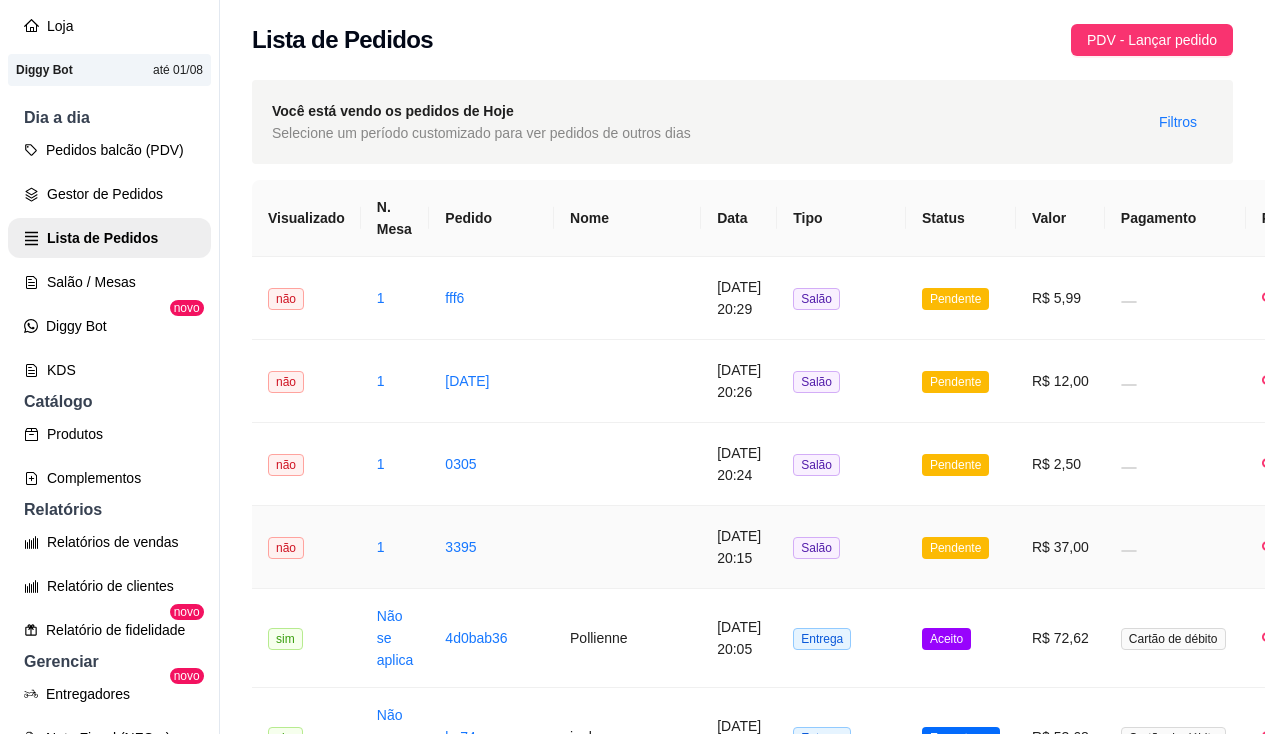 scroll, scrollTop: 100, scrollLeft: 0, axis: vertical 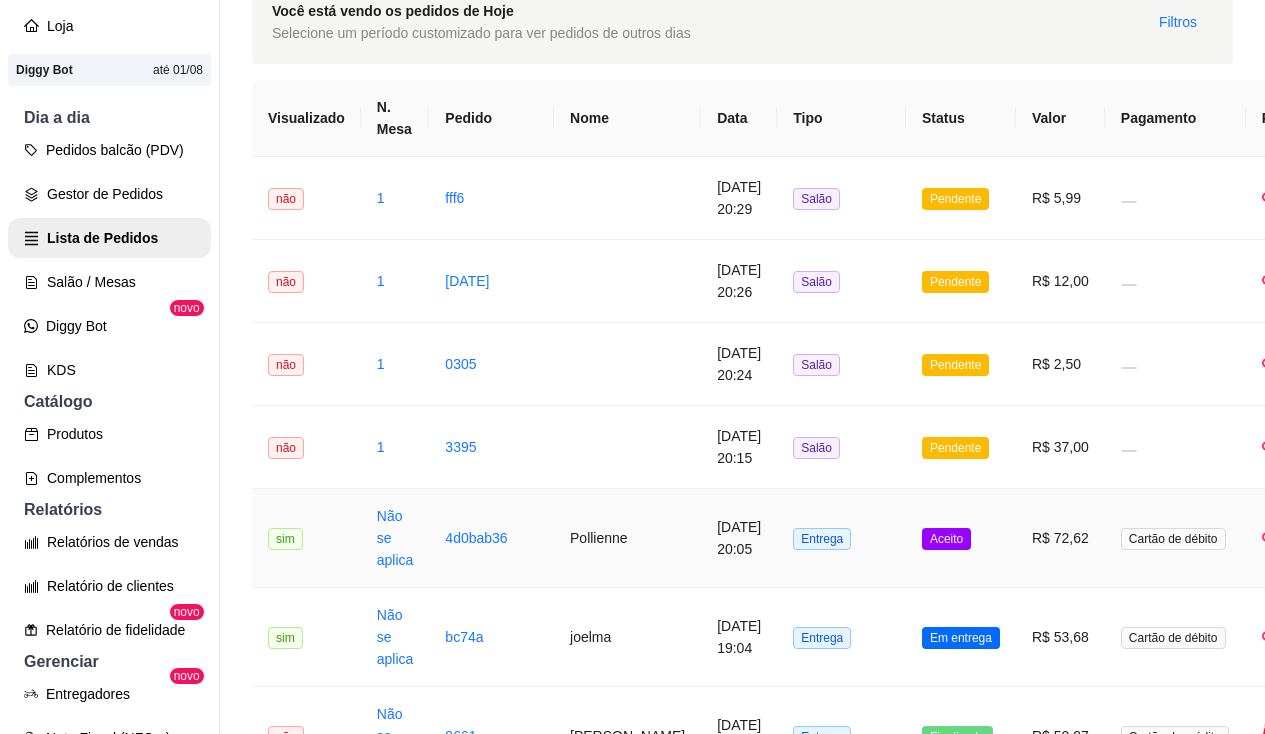 click on "Não se aplica" at bounding box center (395, 538) 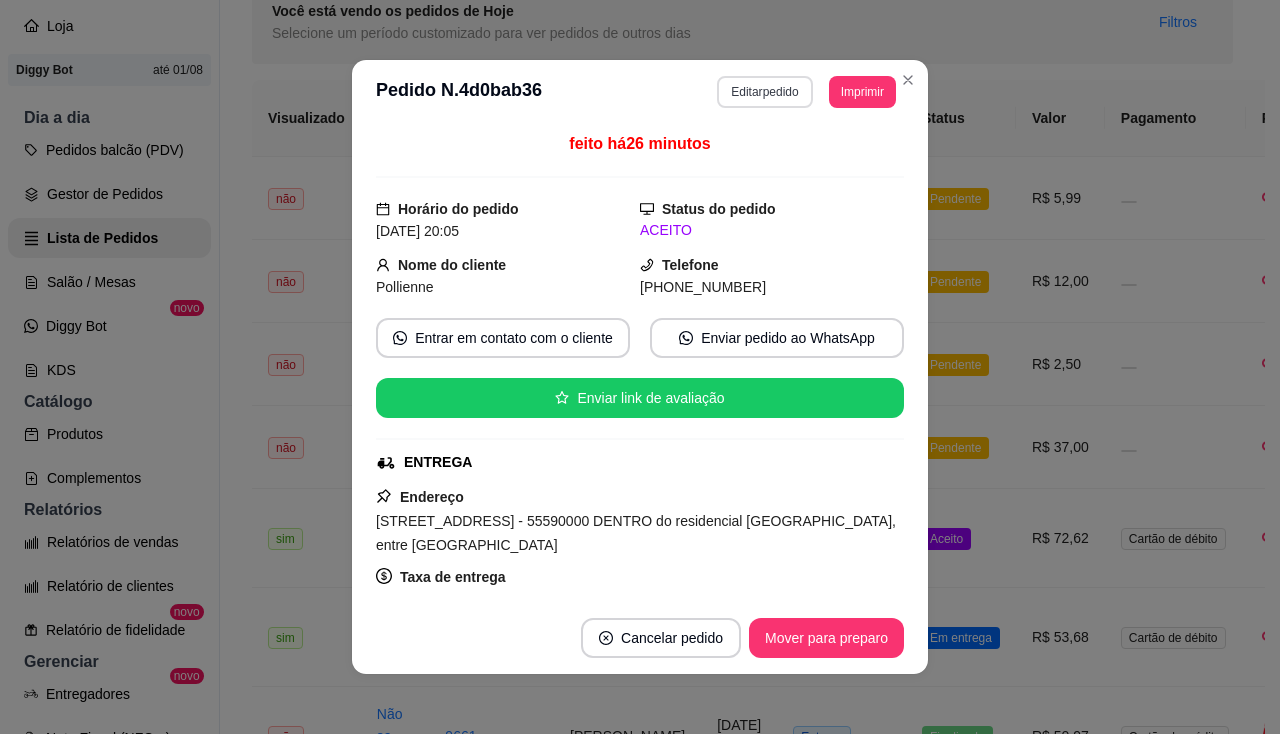 click on "Editar  pedido" at bounding box center [764, 92] 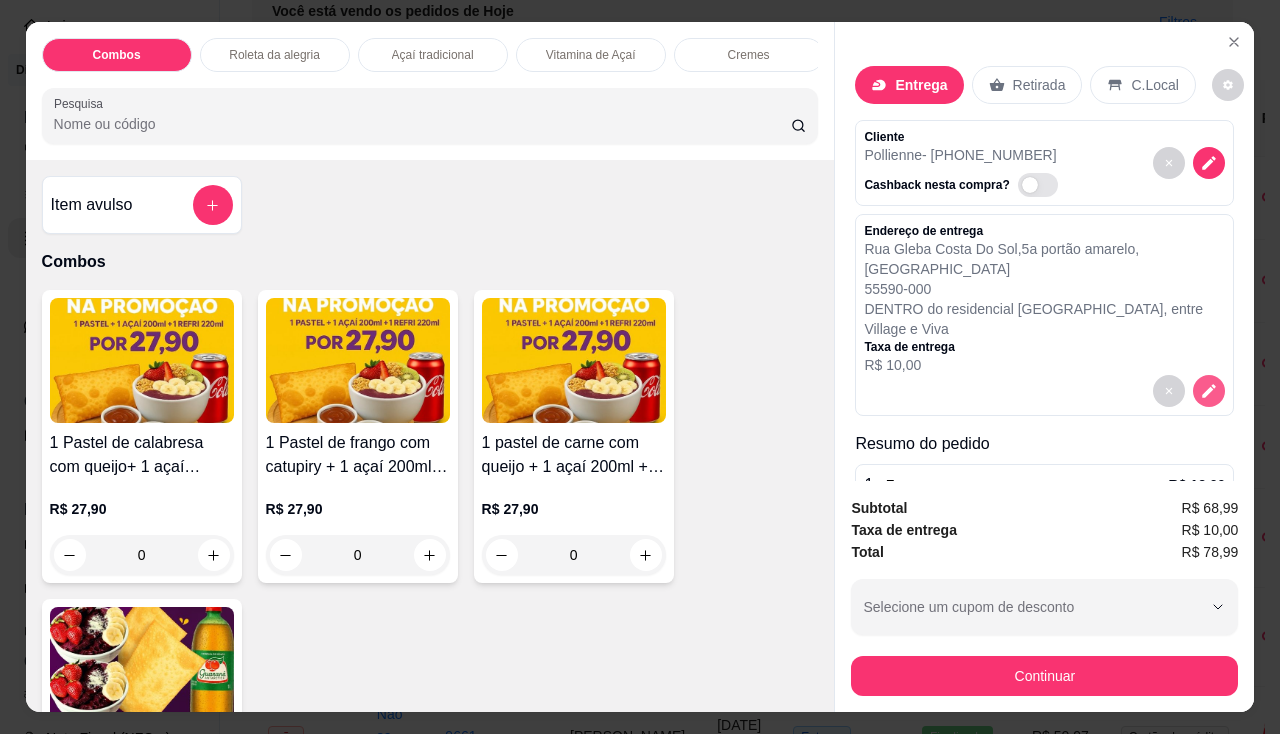 click at bounding box center [1209, 391] 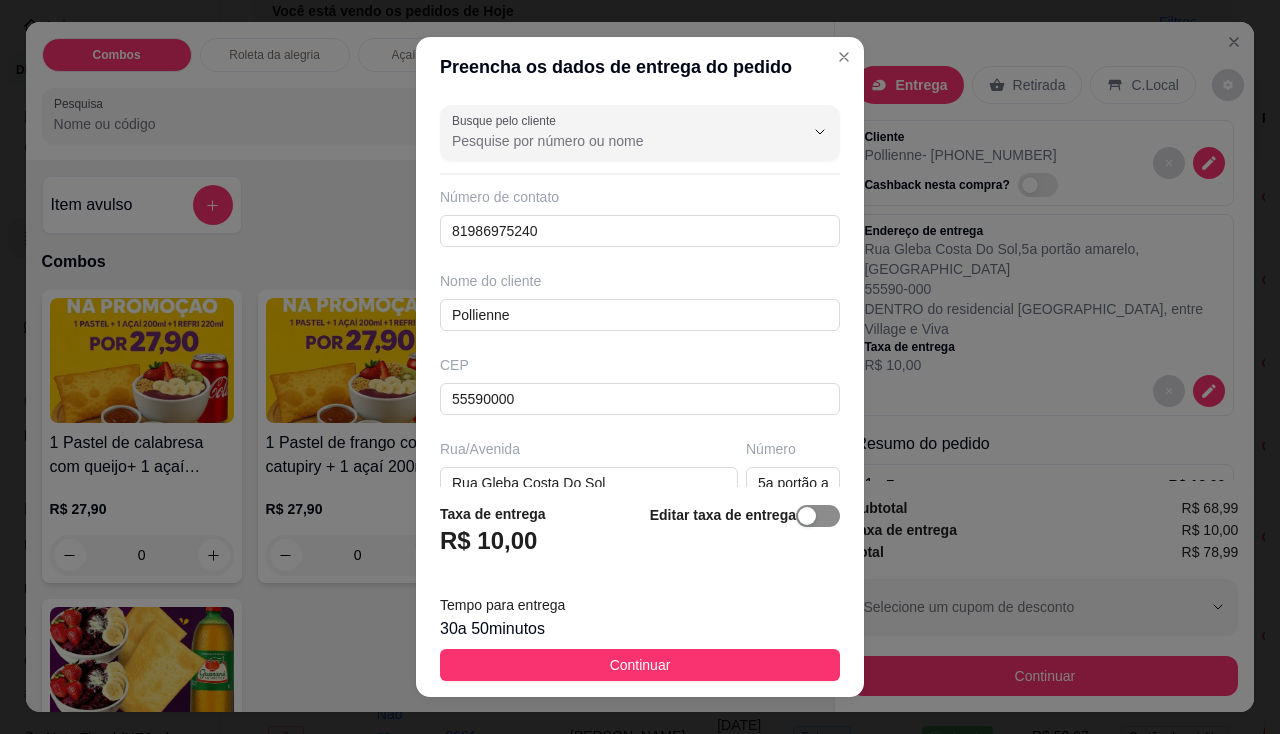 click at bounding box center (818, 516) 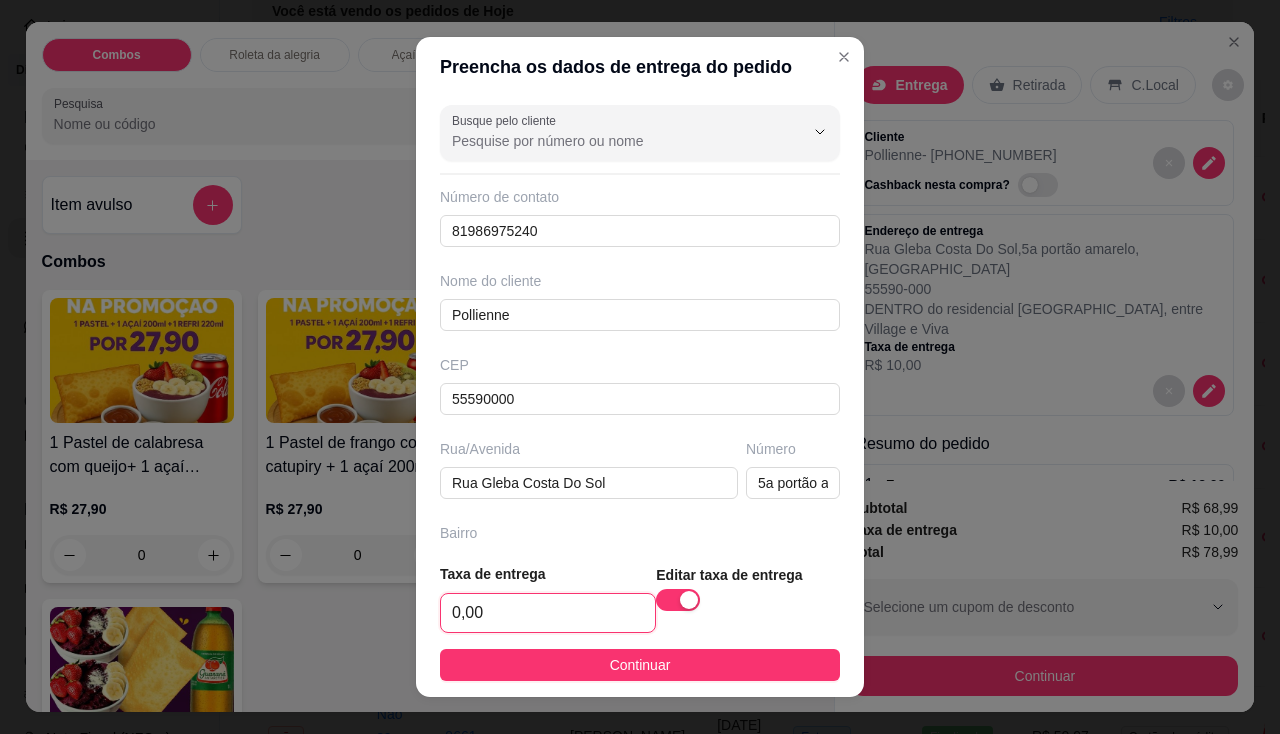 click on "0,00" at bounding box center [548, 613] 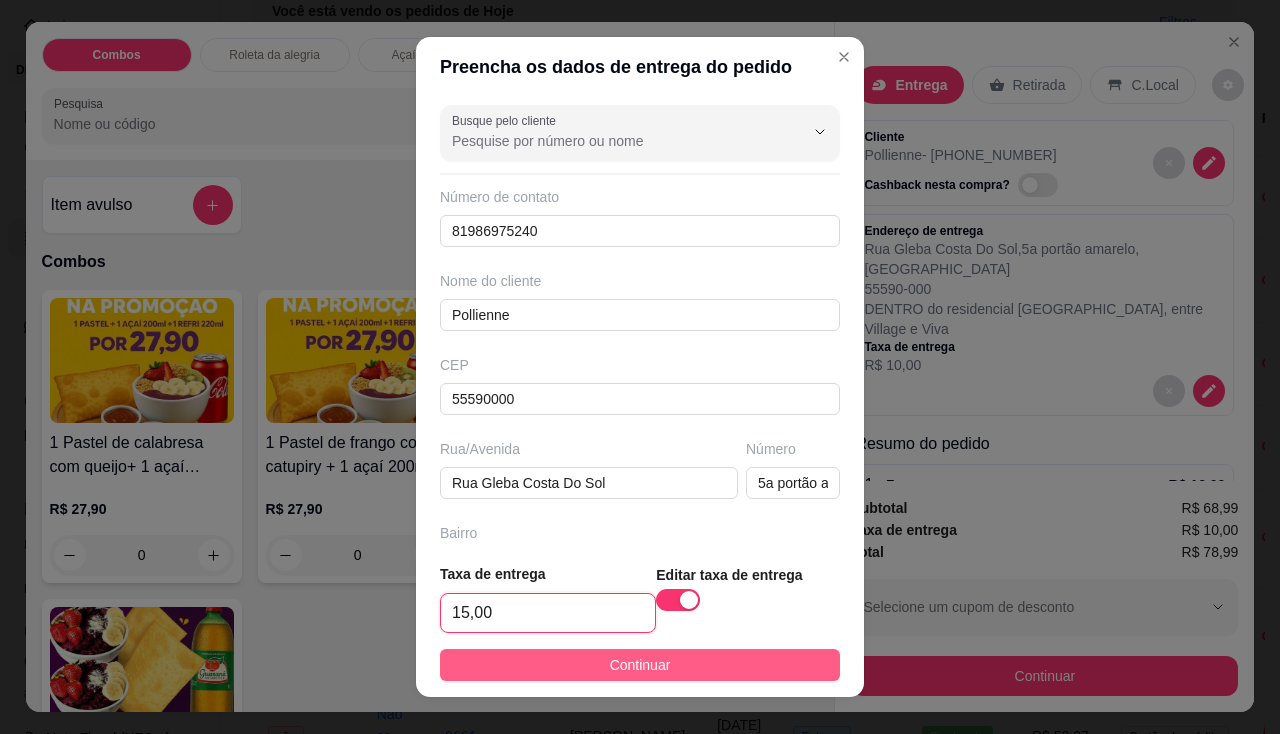 type on "15,00" 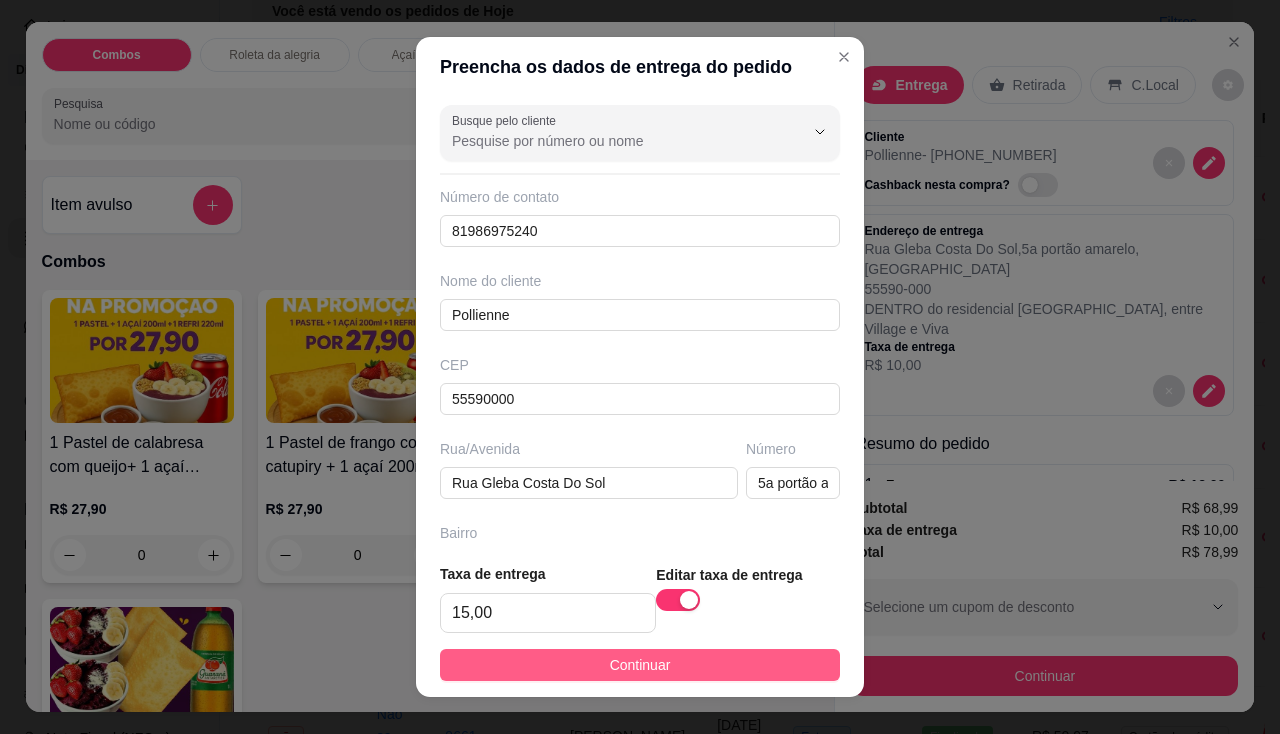 click on "Continuar" at bounding box center (640, 665) 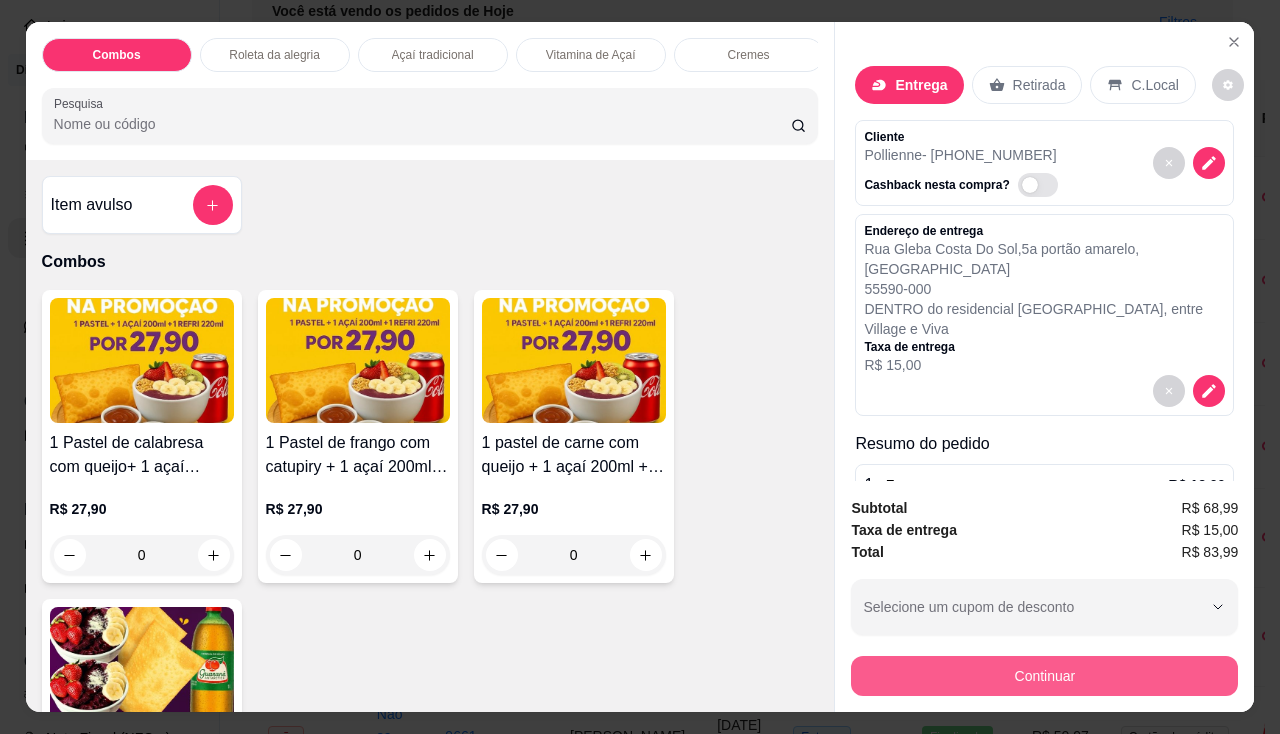 click on "Continuar" at bounding box center [1044, 673] 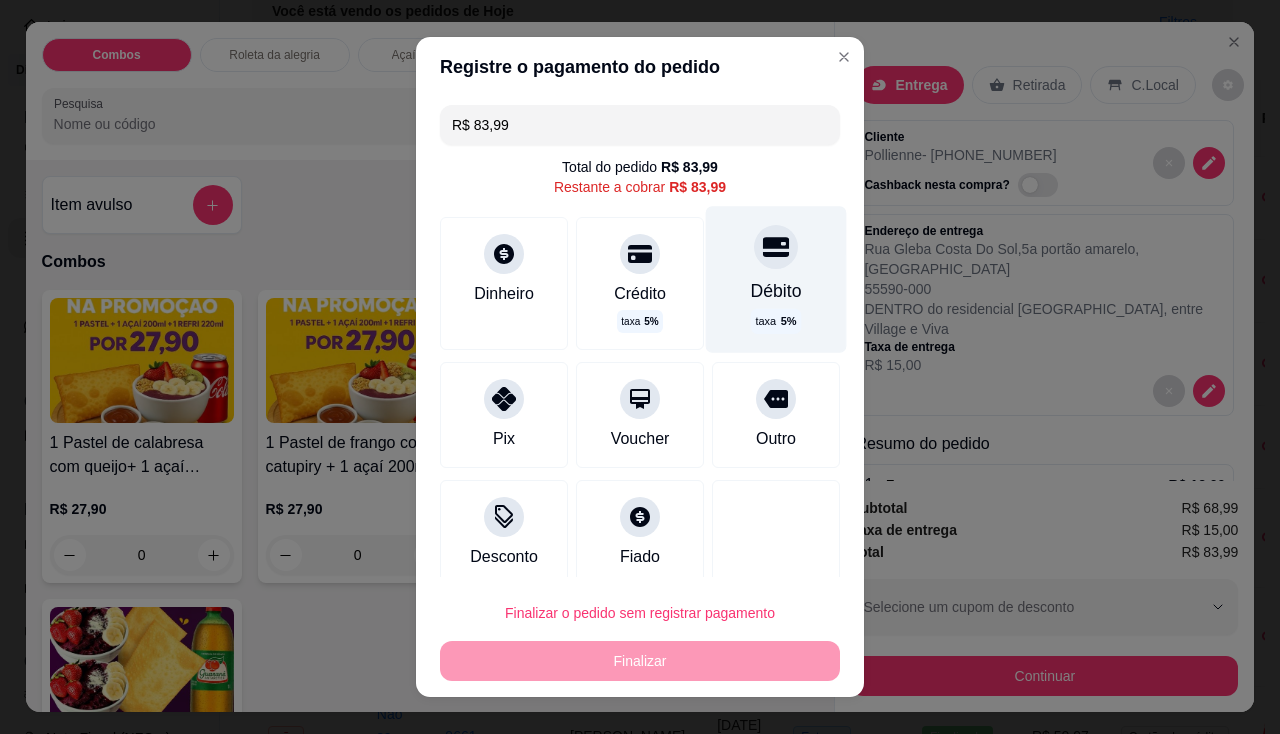 click on "Débito taxa   5 %" at bounding box center (776, 279) 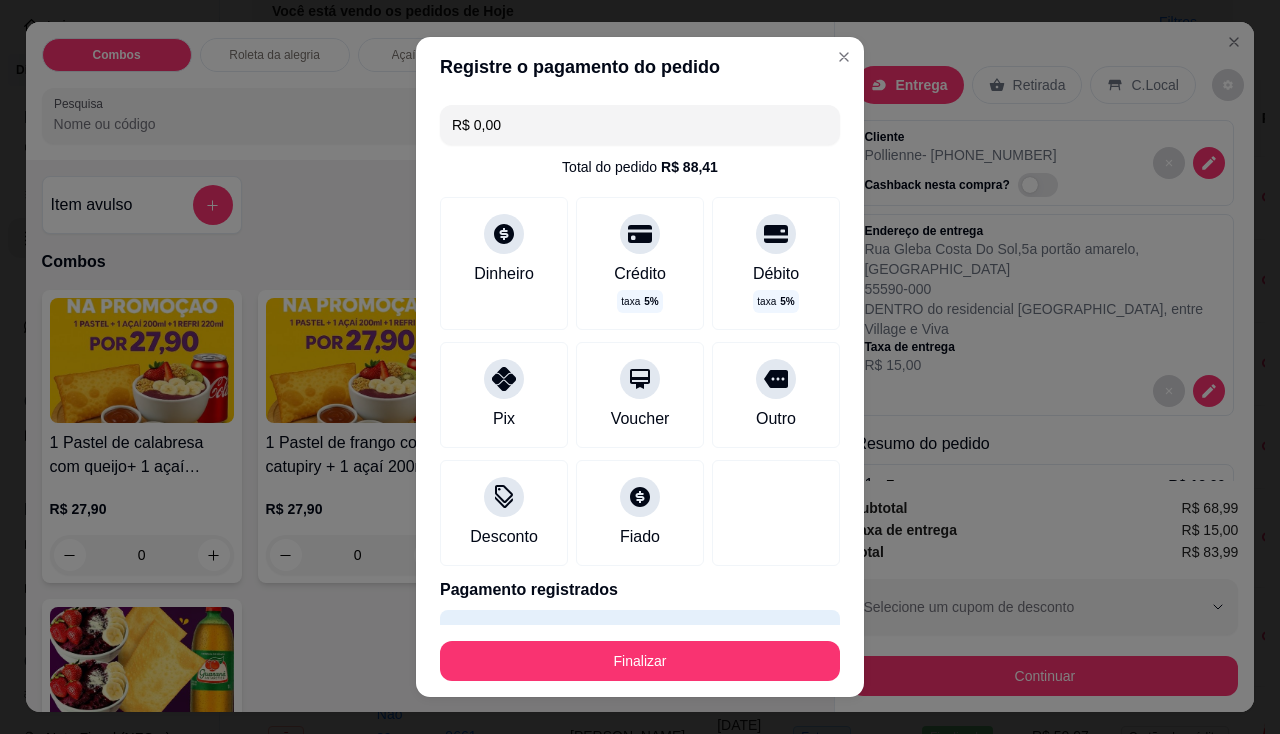 click on "Finalizar" at bounding box center [640, 661] 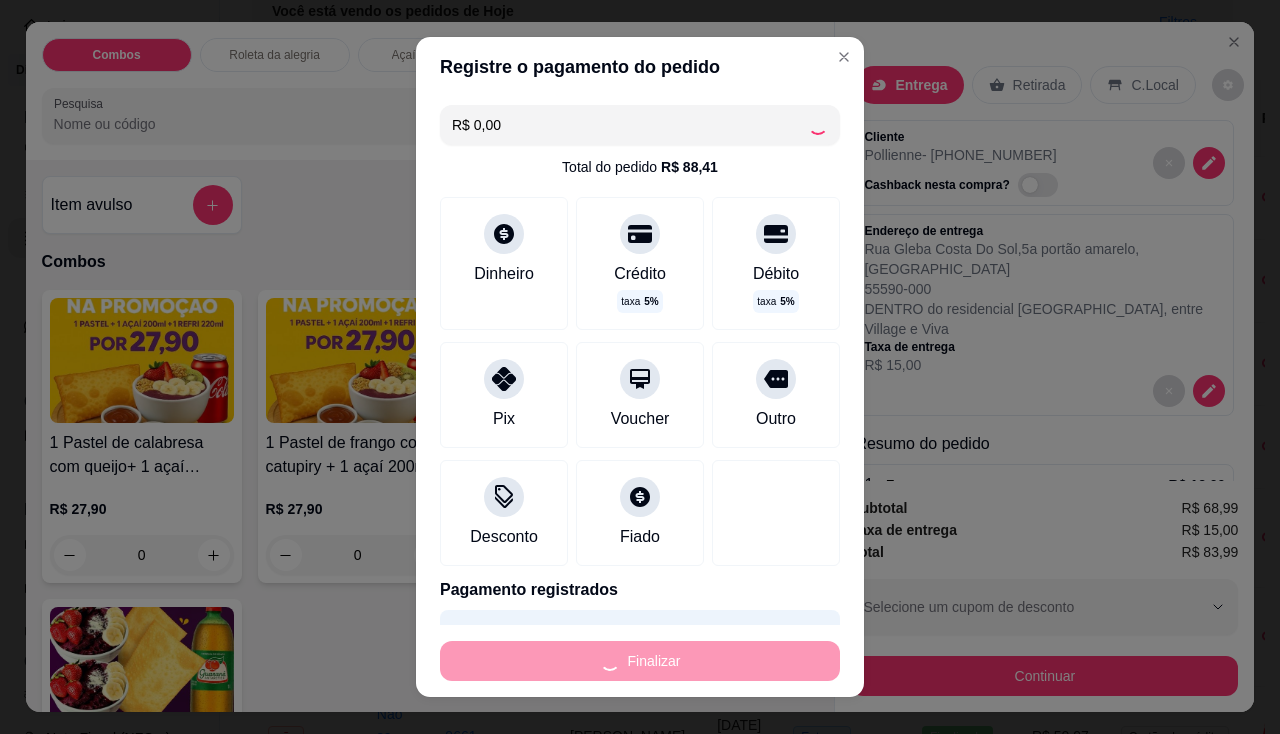 type on "0" 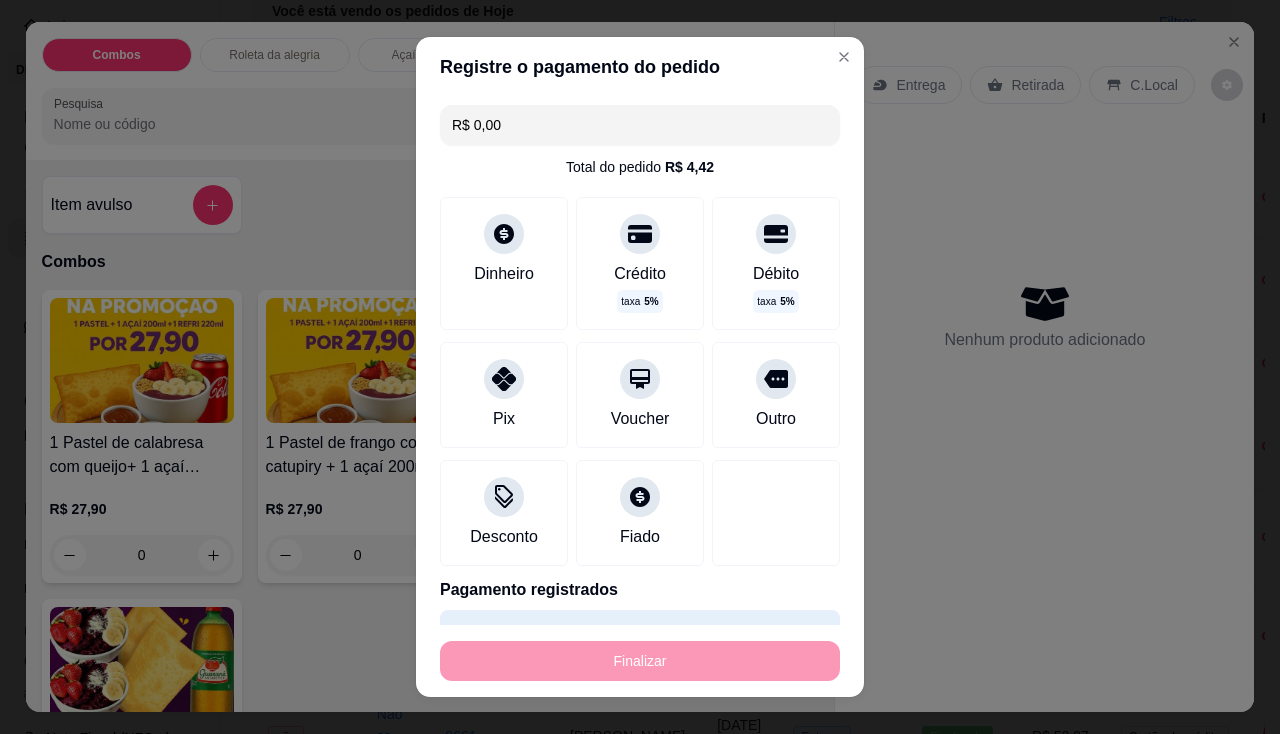 type on "-R$ 83,99" 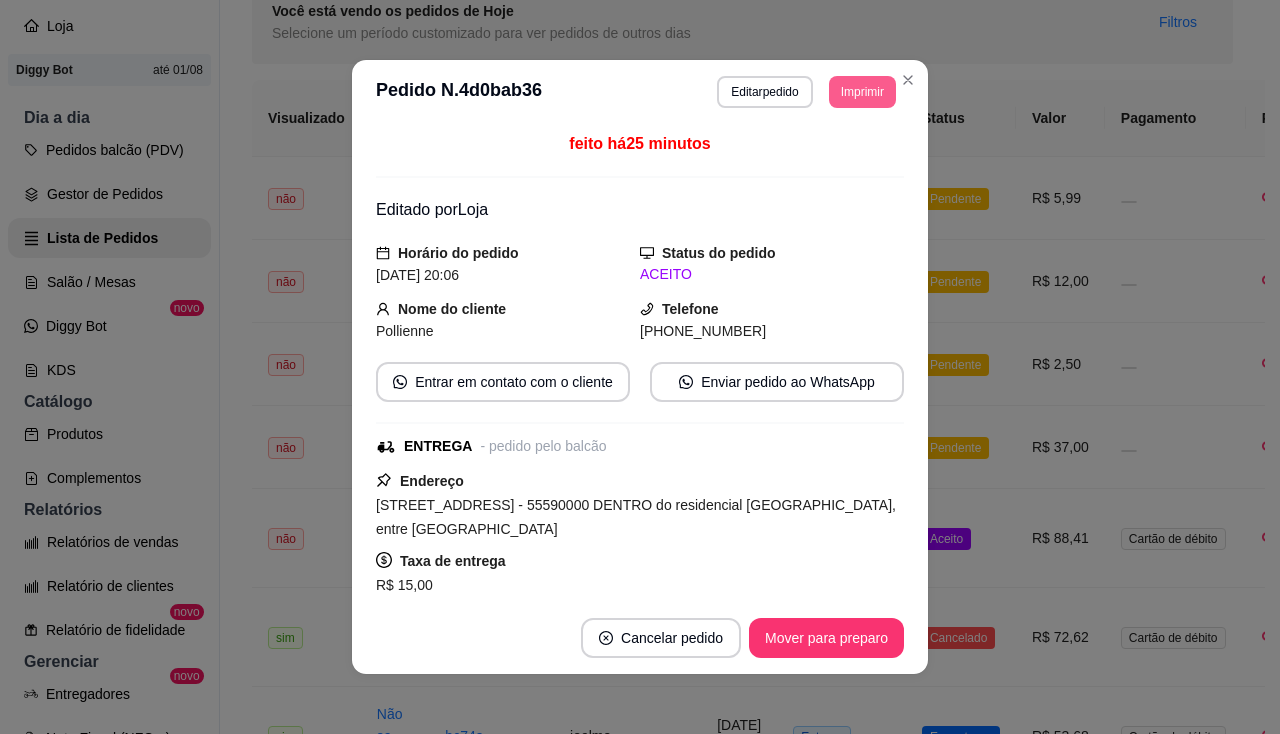 click on "Imprimir" at bounding box center [862, 92] 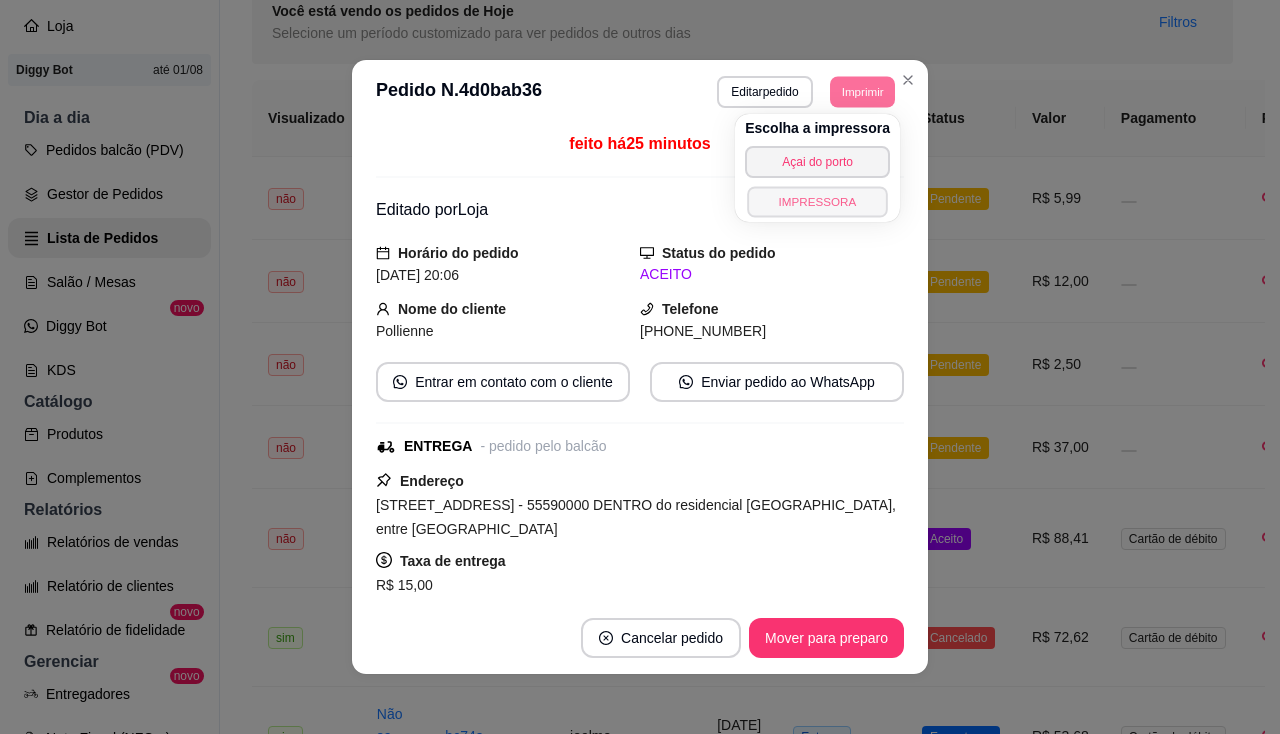 click on "IMPRESSORA" at bounding box center (817, 201) 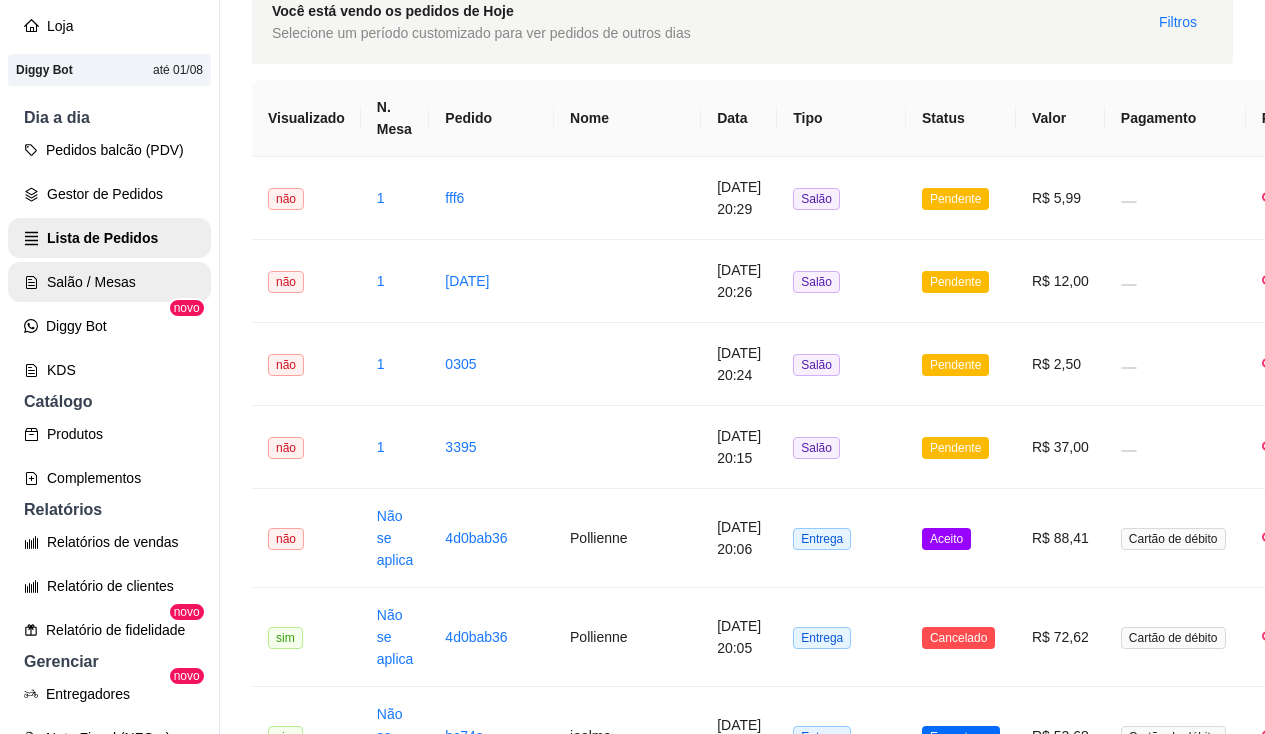 click on "Salão / Mesas" at bounding box center [109, 282] 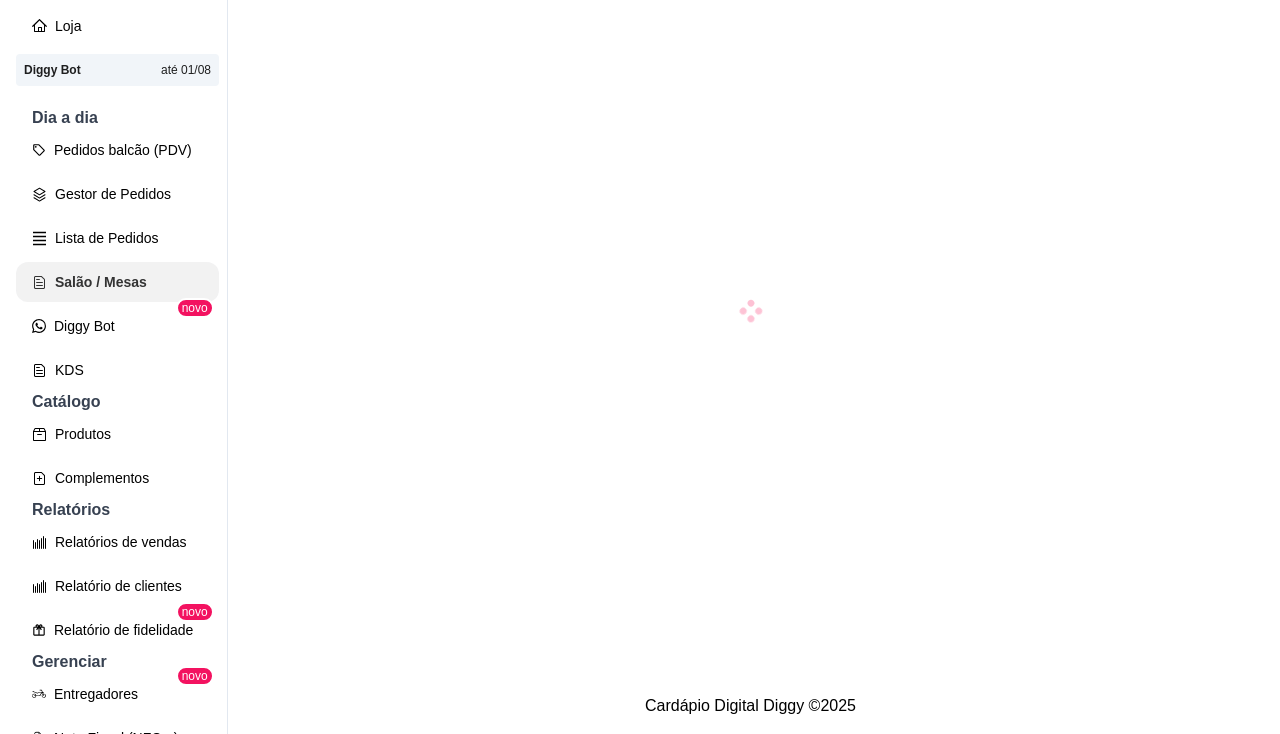 scroll, scrollTop: 0, scrollLeft: 0, axis: both 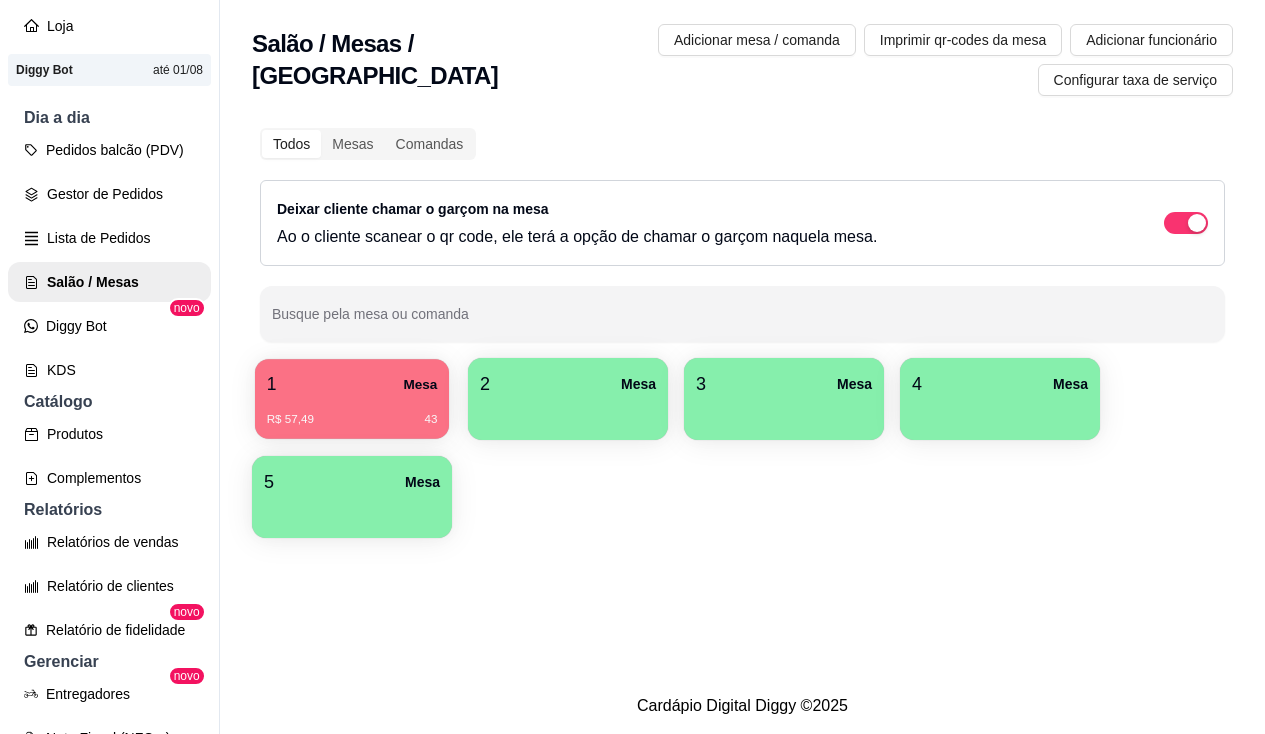 click on "Mesa" at bounding box center [420, 384] 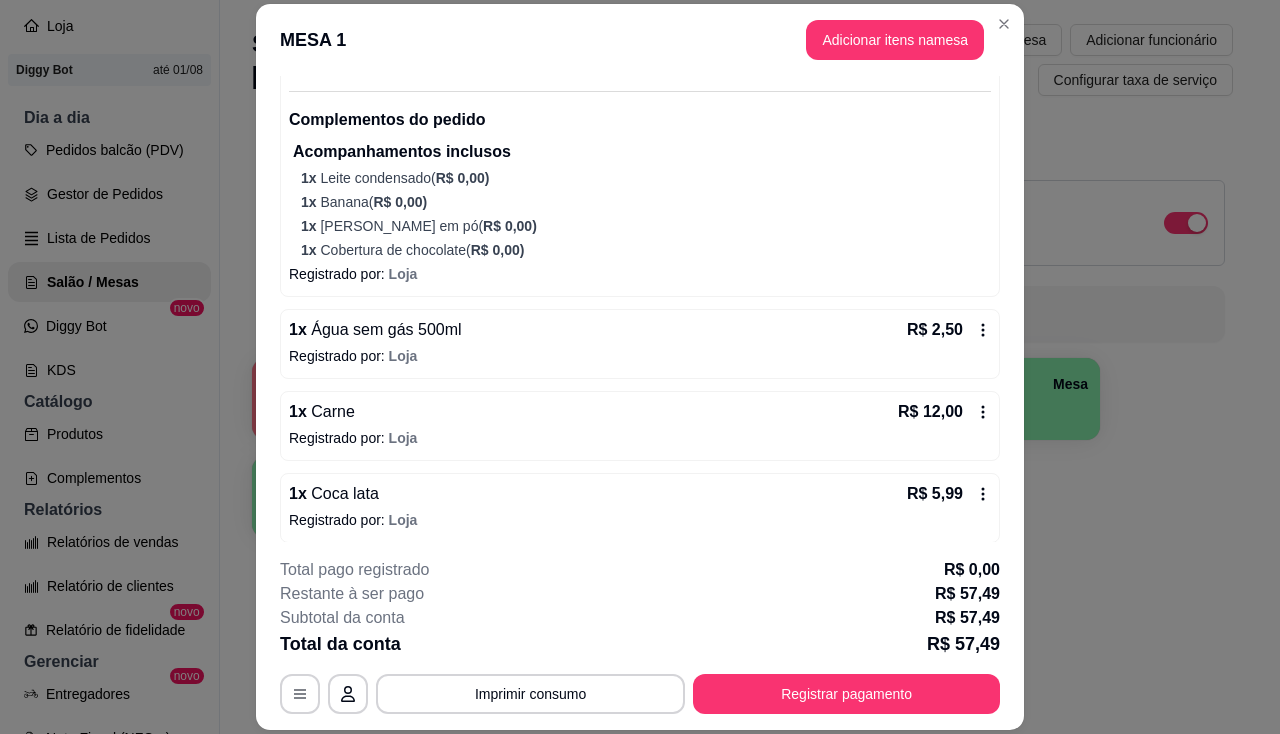 scroll, scrollTop: 508, scrollLeft: 0, axis: vertical 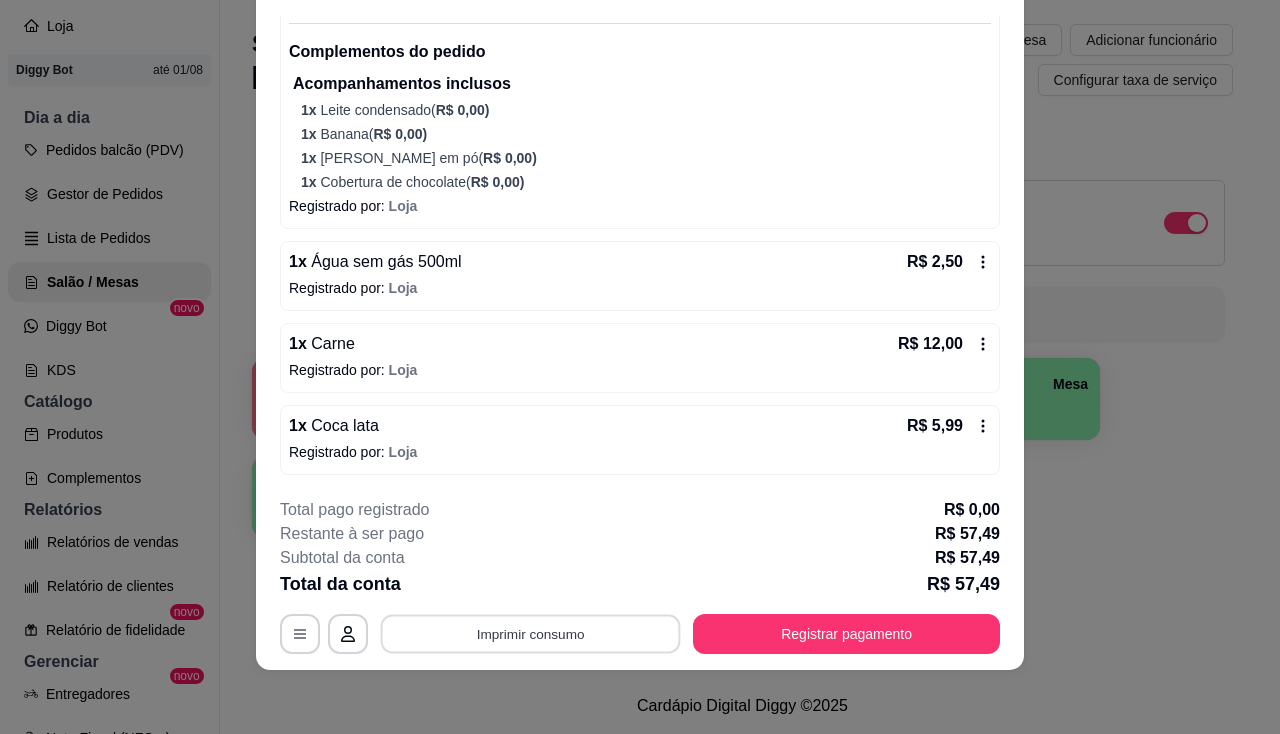click on "Imprimir consumo" at bounding box center [531, 634] 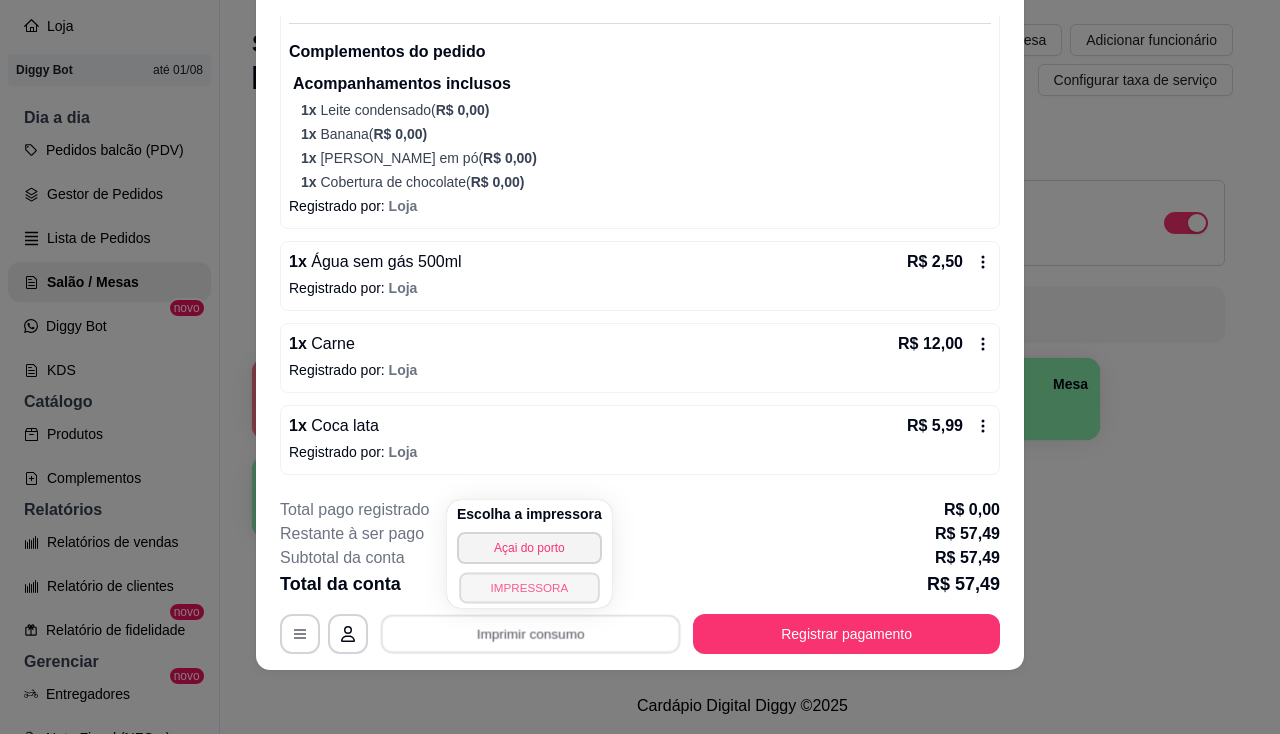 click on "IMPRESSORA" at bounding box center [529, 587] 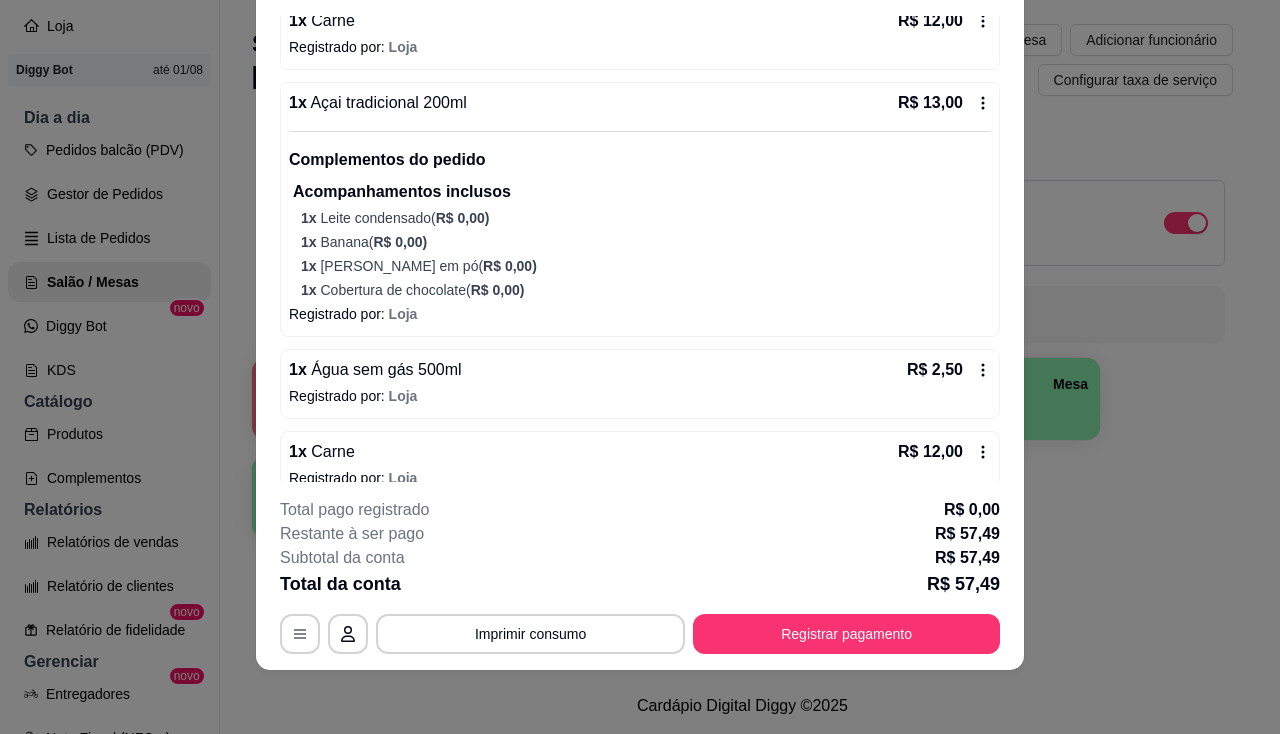scroll, scrollTop: 508, scrollLeft: 0, axis: vertical 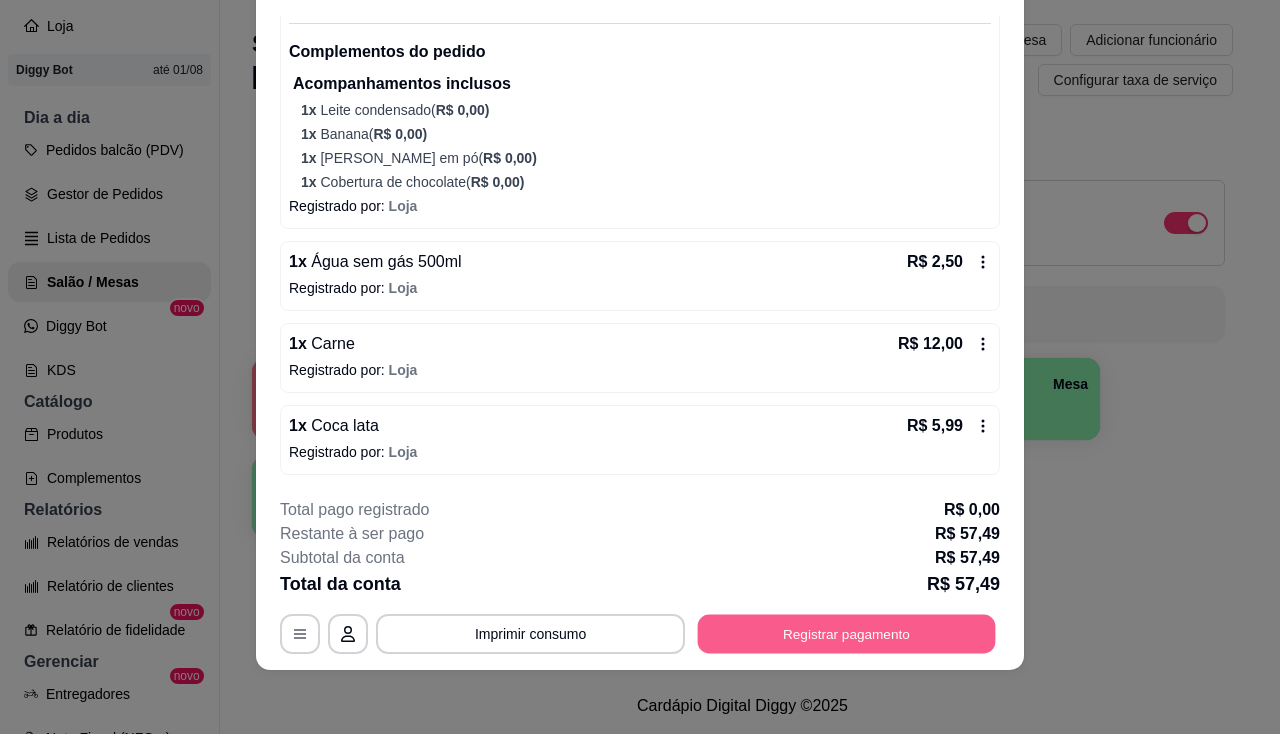 click on "Registrar pagamento" at bounding box center (847, 634) 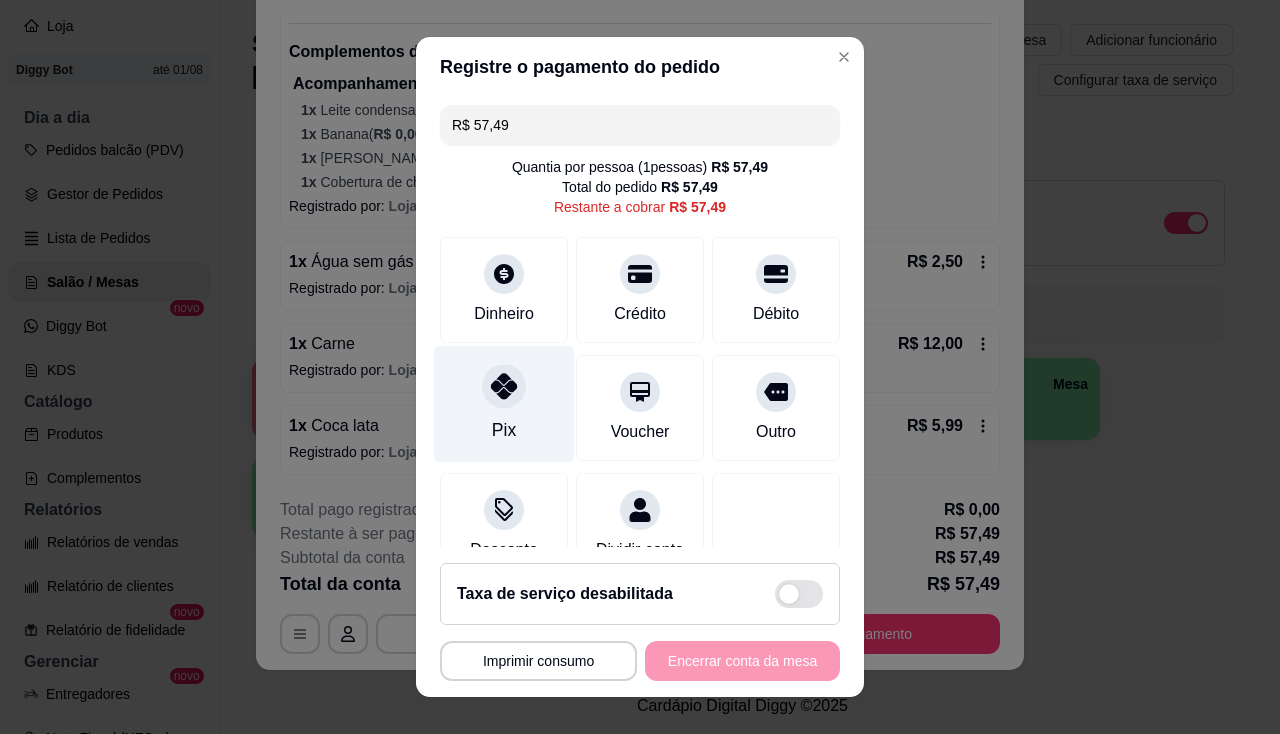 click at bounding box center [504, 386] 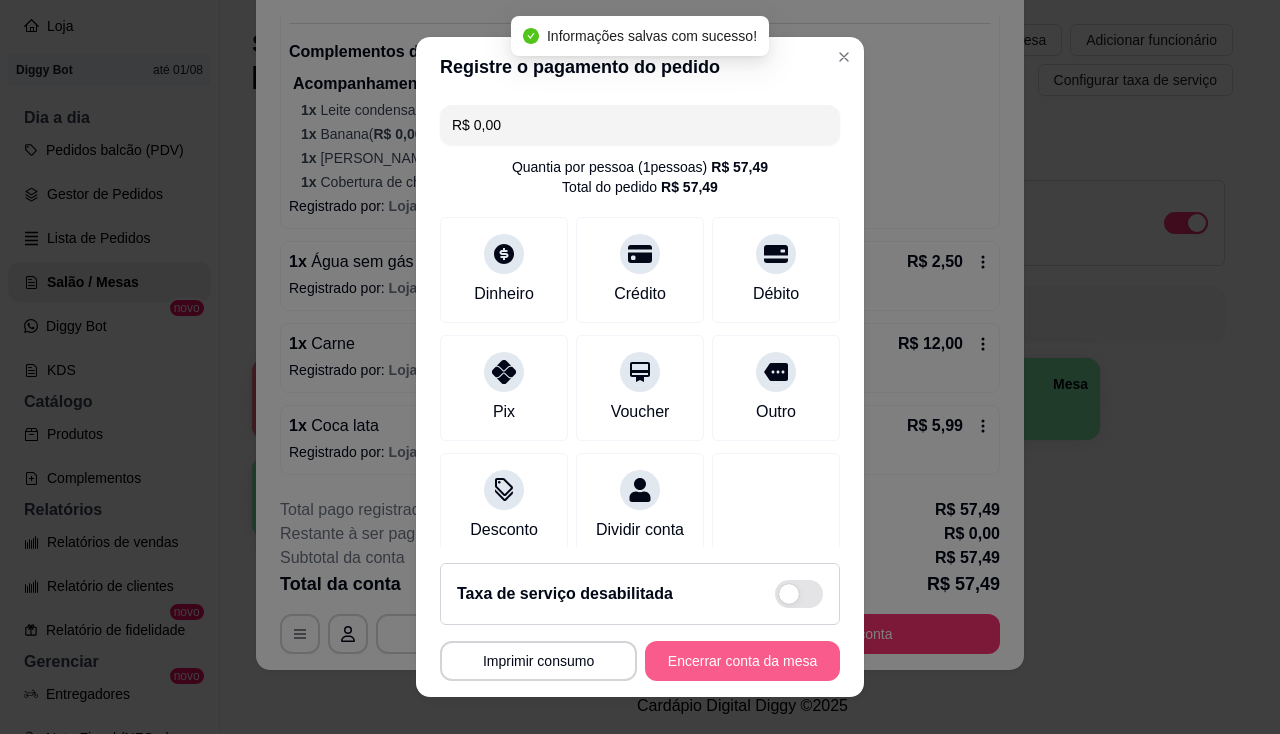 type on "R$ 0,00" 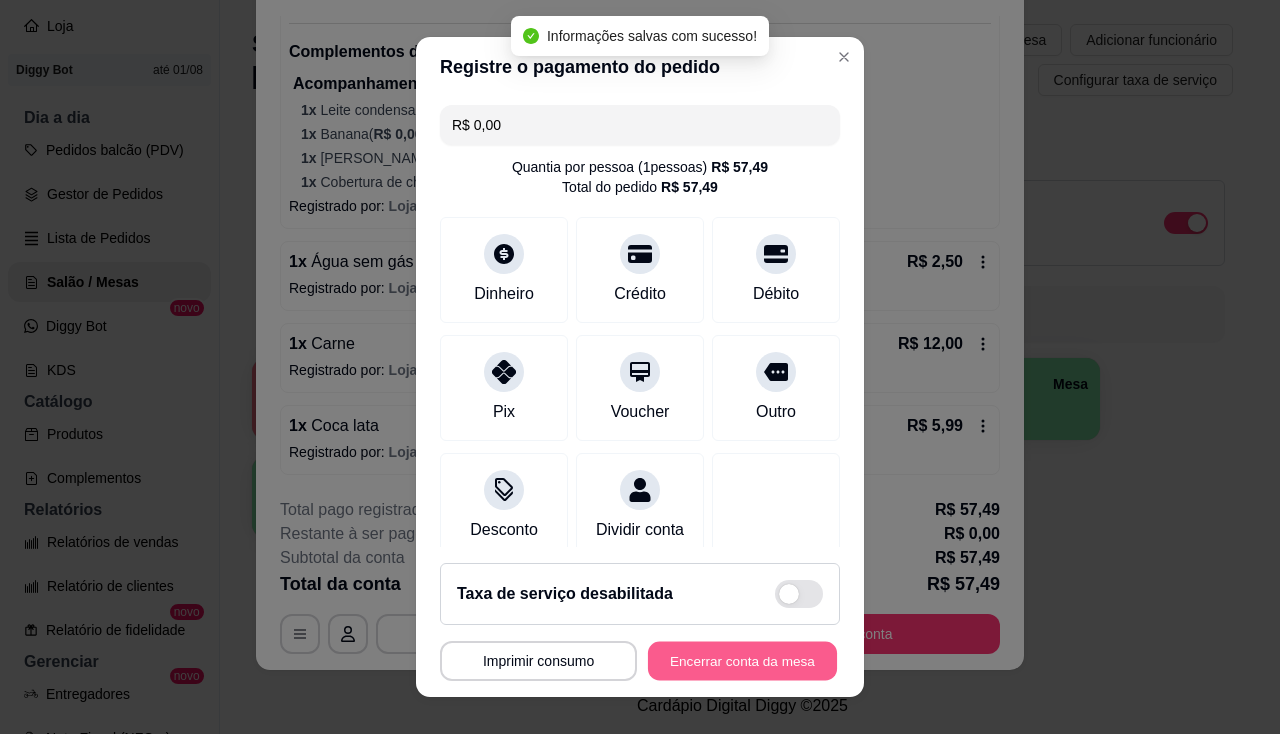 click on "Encerrar conta da mesa" at bounding box center (742, 661) 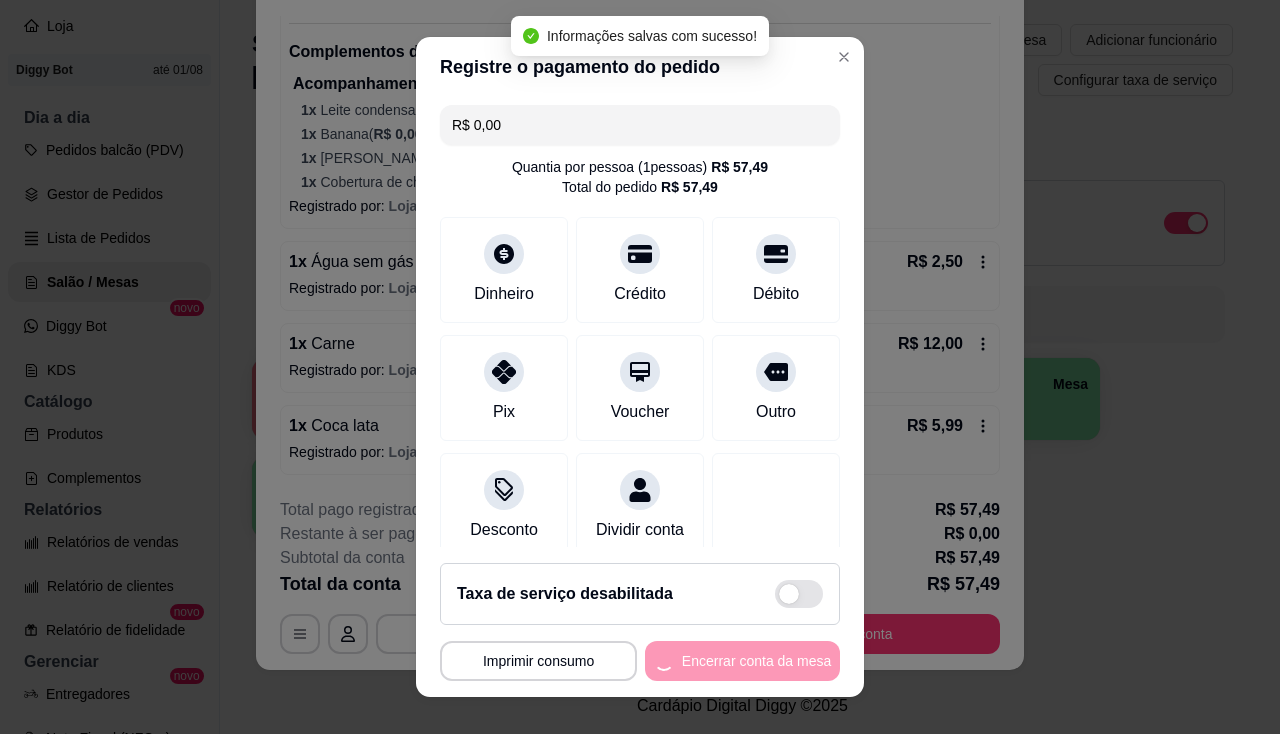 scroll, scrollTop: 0, scrollLeft: 0, axis: both 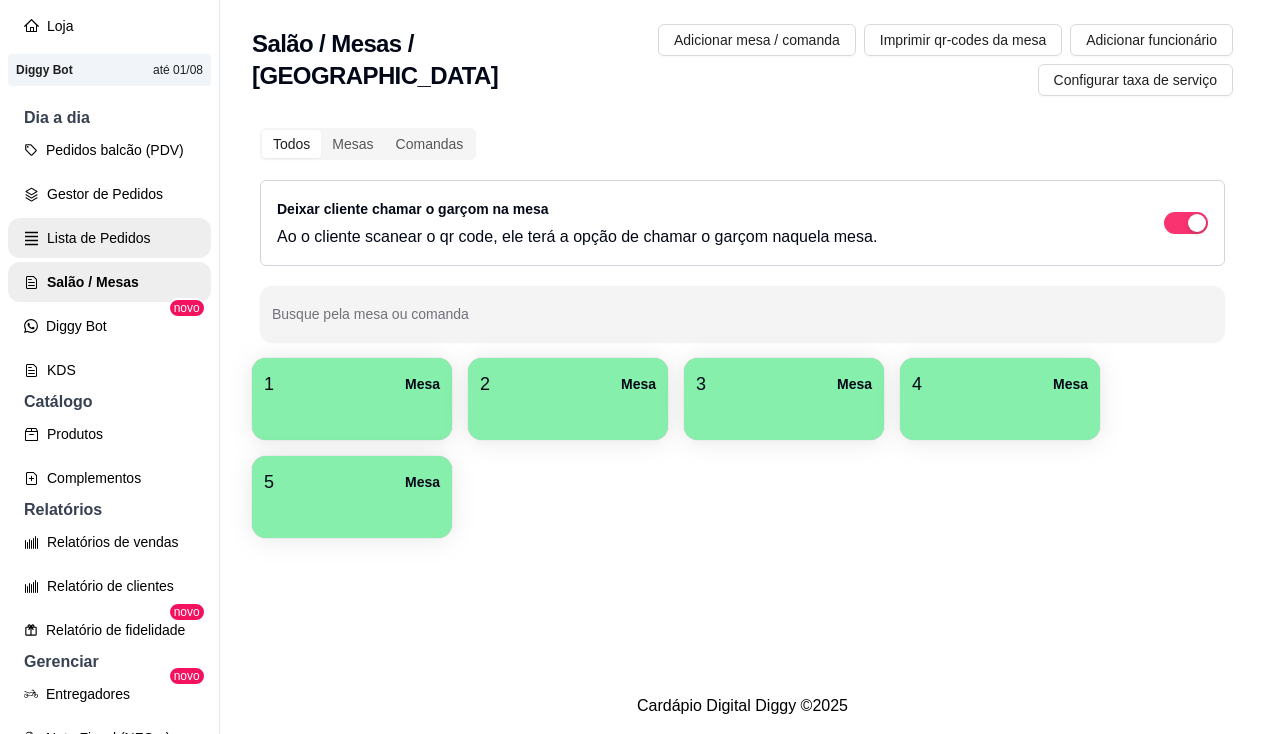 click on "Lista de Pedidos" at bounding box center [109, 238] 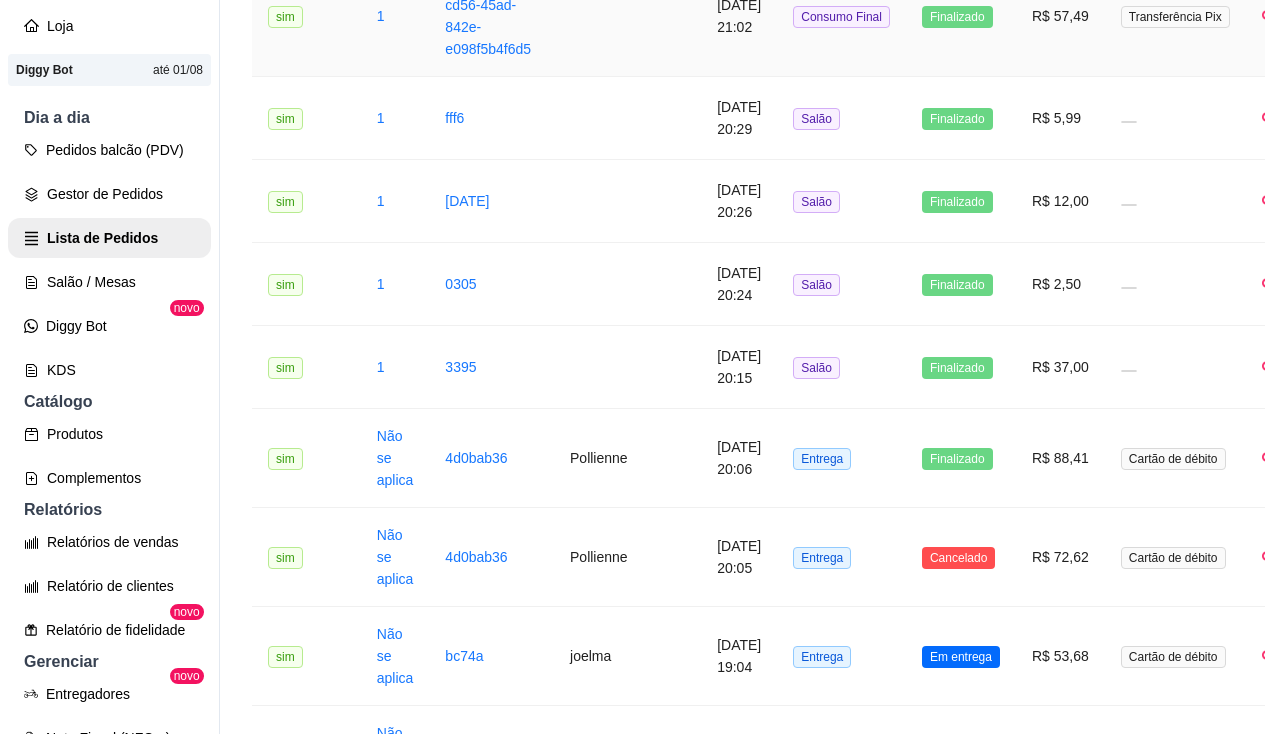 scroll, scrollTop: 500, scrollLeft: 0, axis: vertical 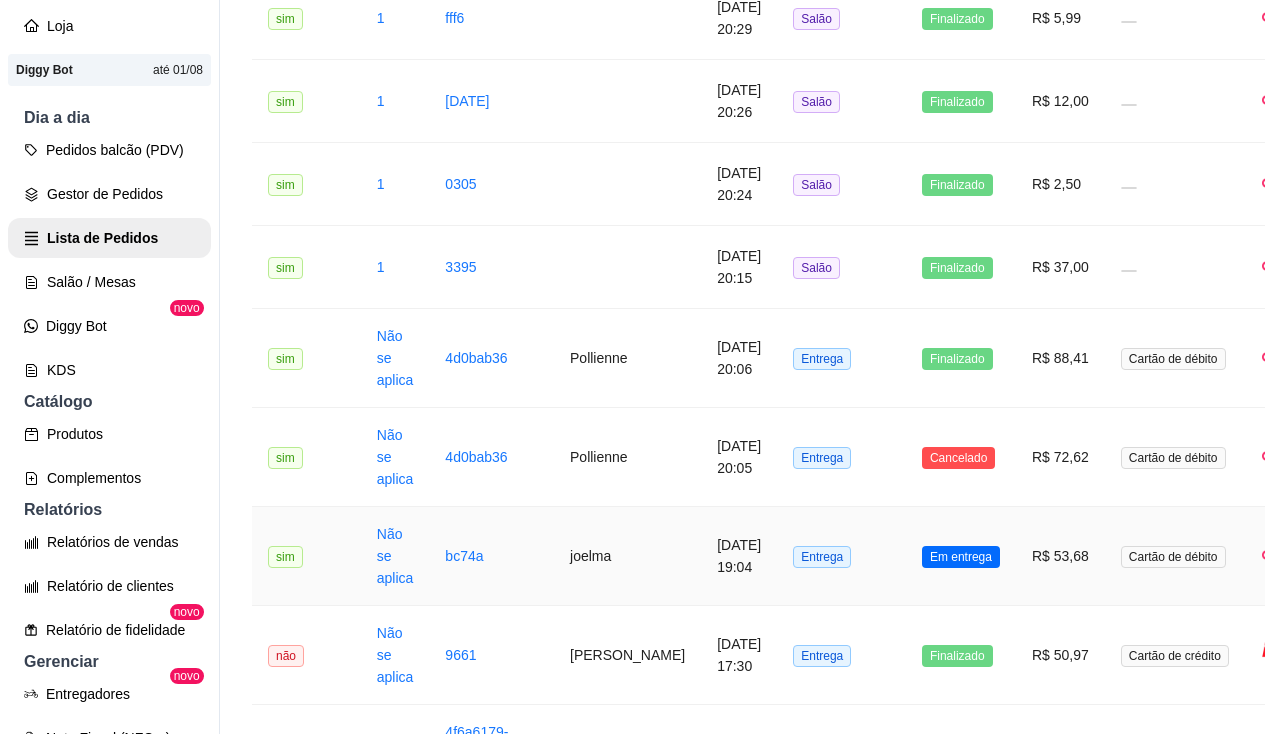 click on "Não se aplica" at bounding box center [395, 556] 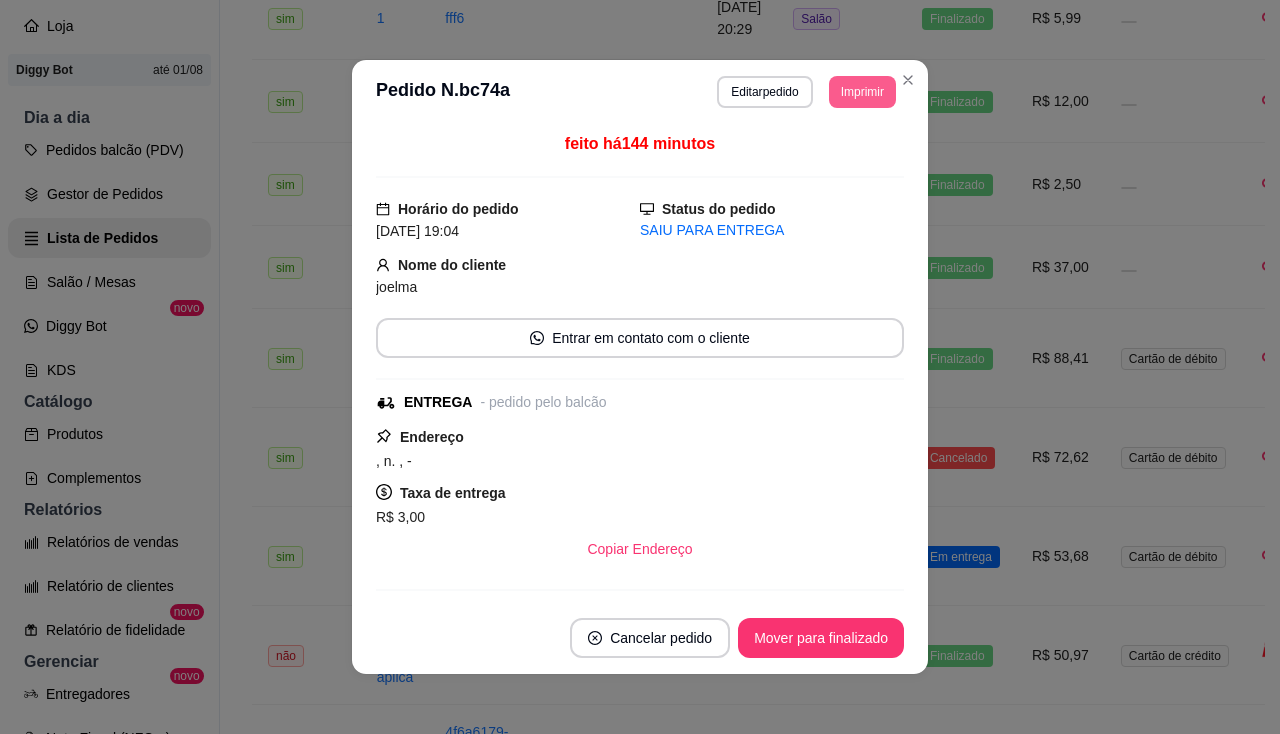 click on "Imprimir" at bounding box center [862, 92] 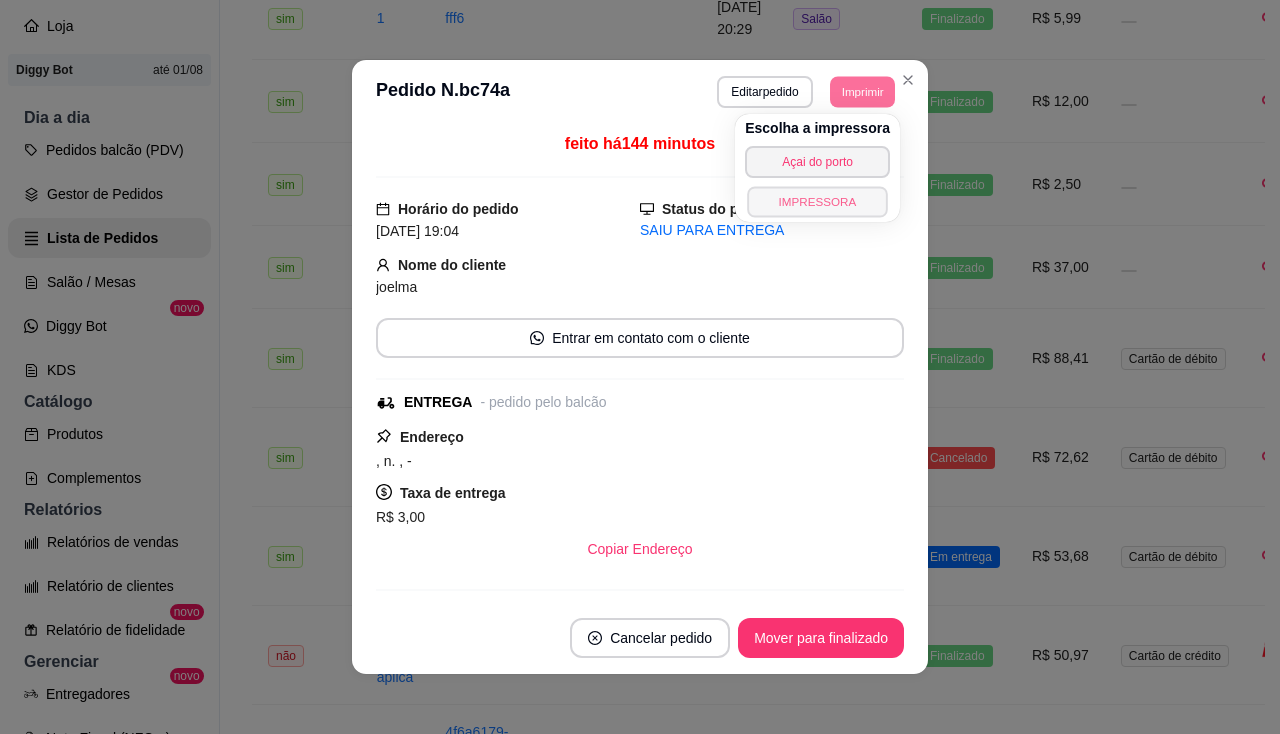 click on "IMPRESSORA" at bounding box center (817, 201) 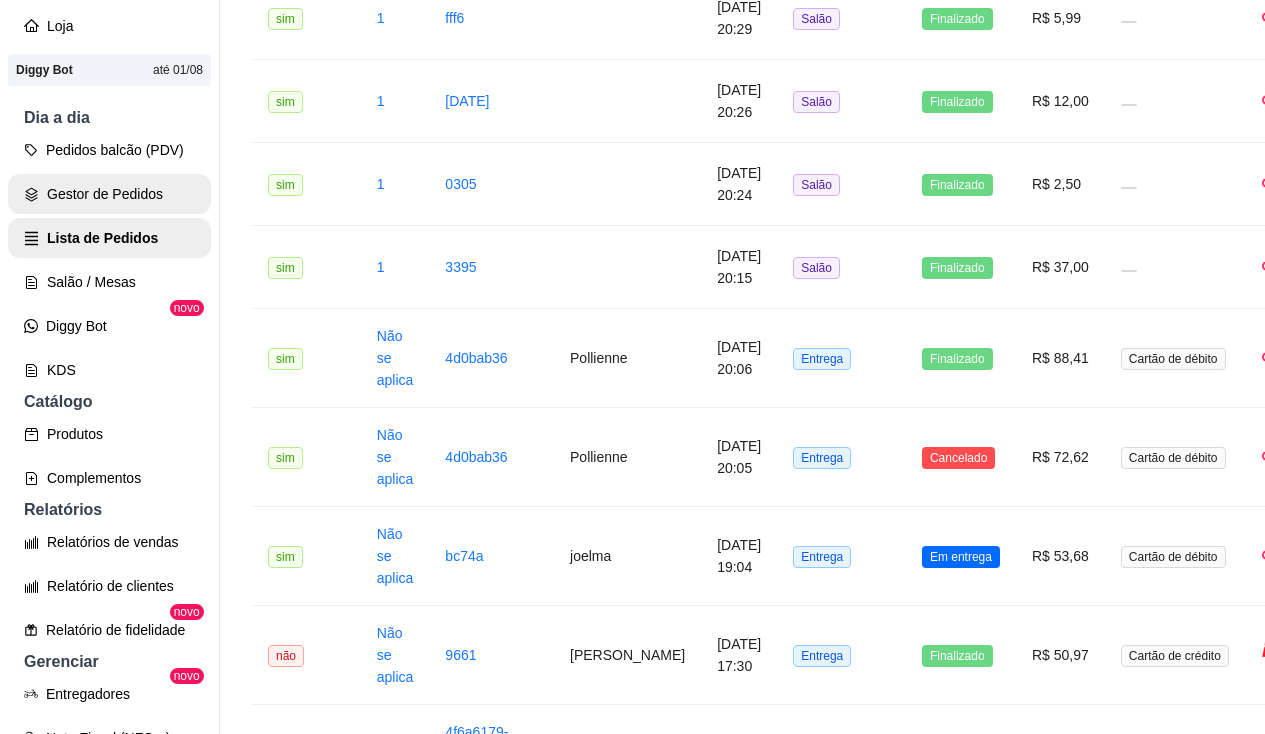 click on "Gestor de Pedidos" at bounding box center [109, 194] 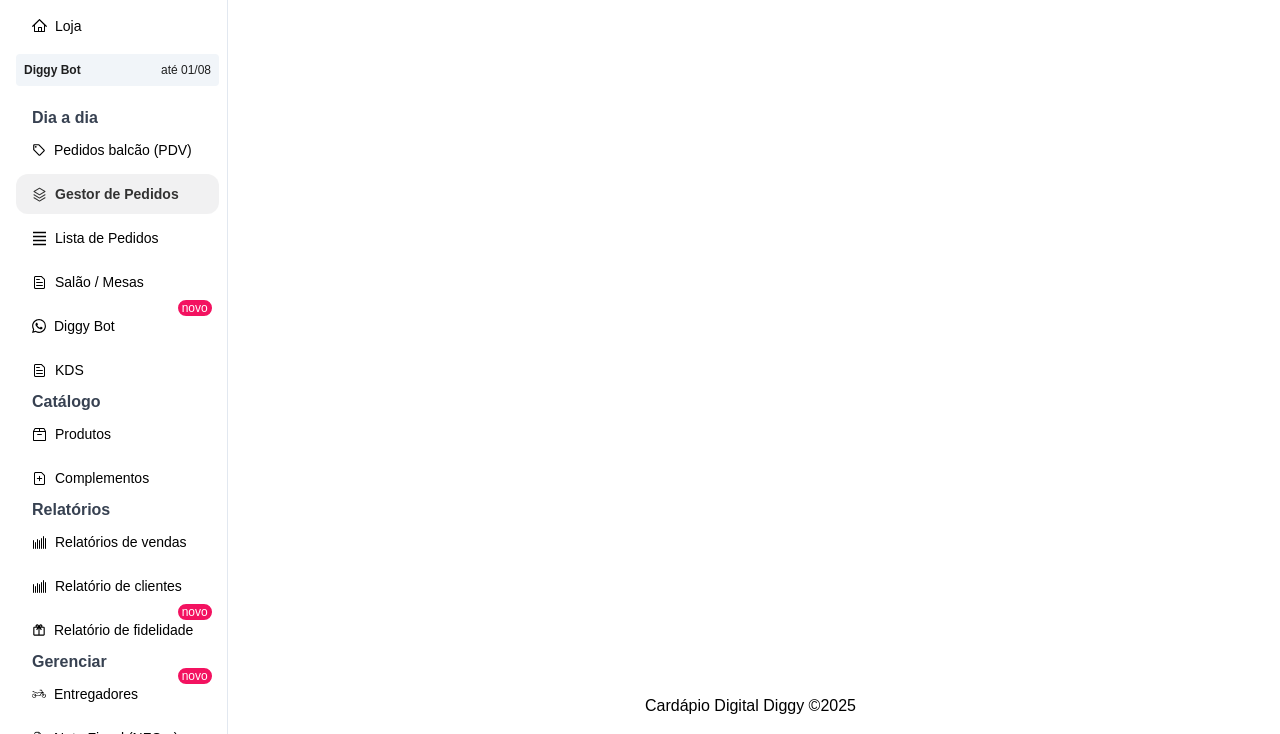 scroll, scrollTop: 0, scrollLeft: 0, axis: both 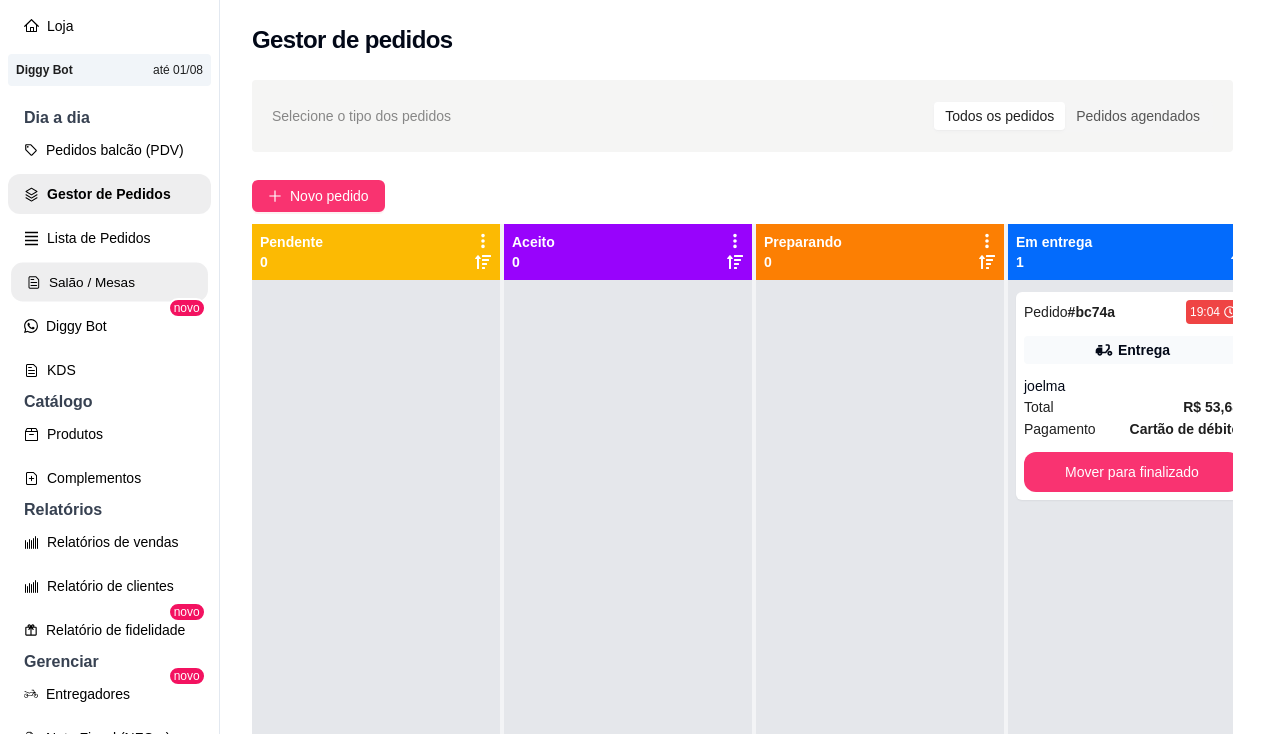 click on "Salão / Mesas" at bounding box center [109, 282] 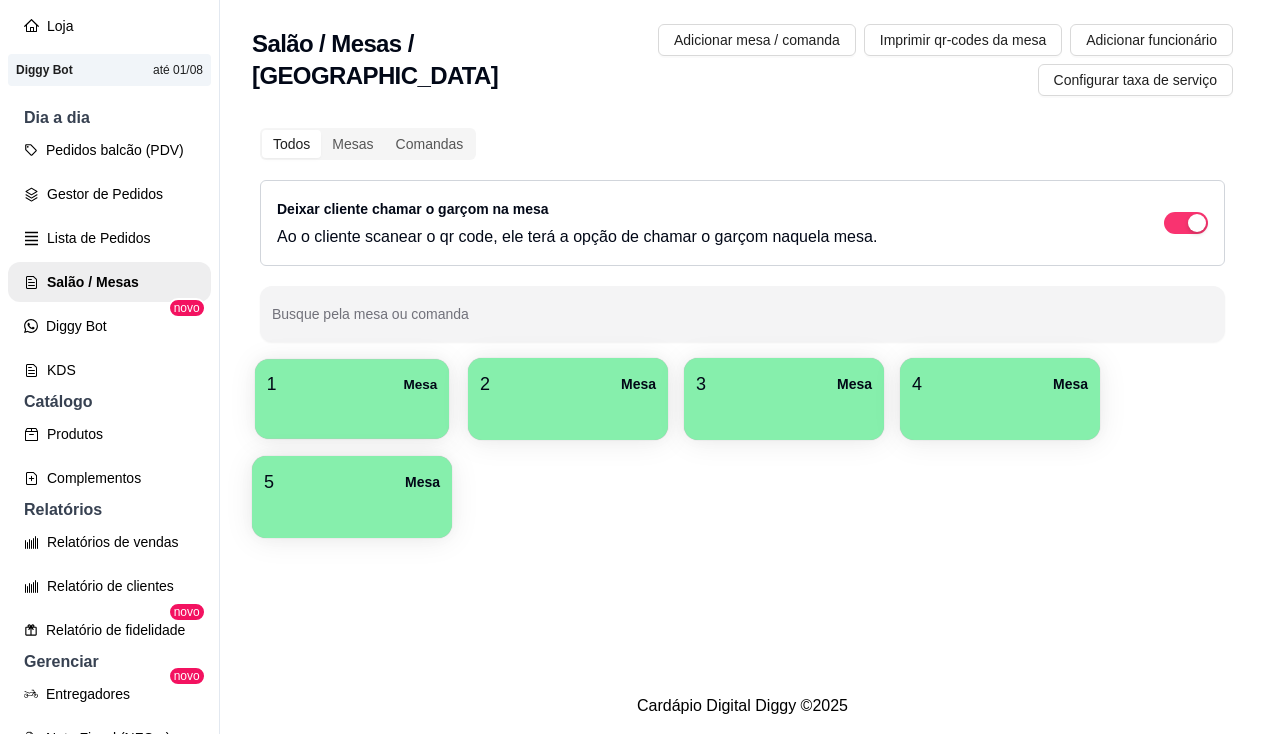 click on "1 Mesa" at bounding box center (352, 384) 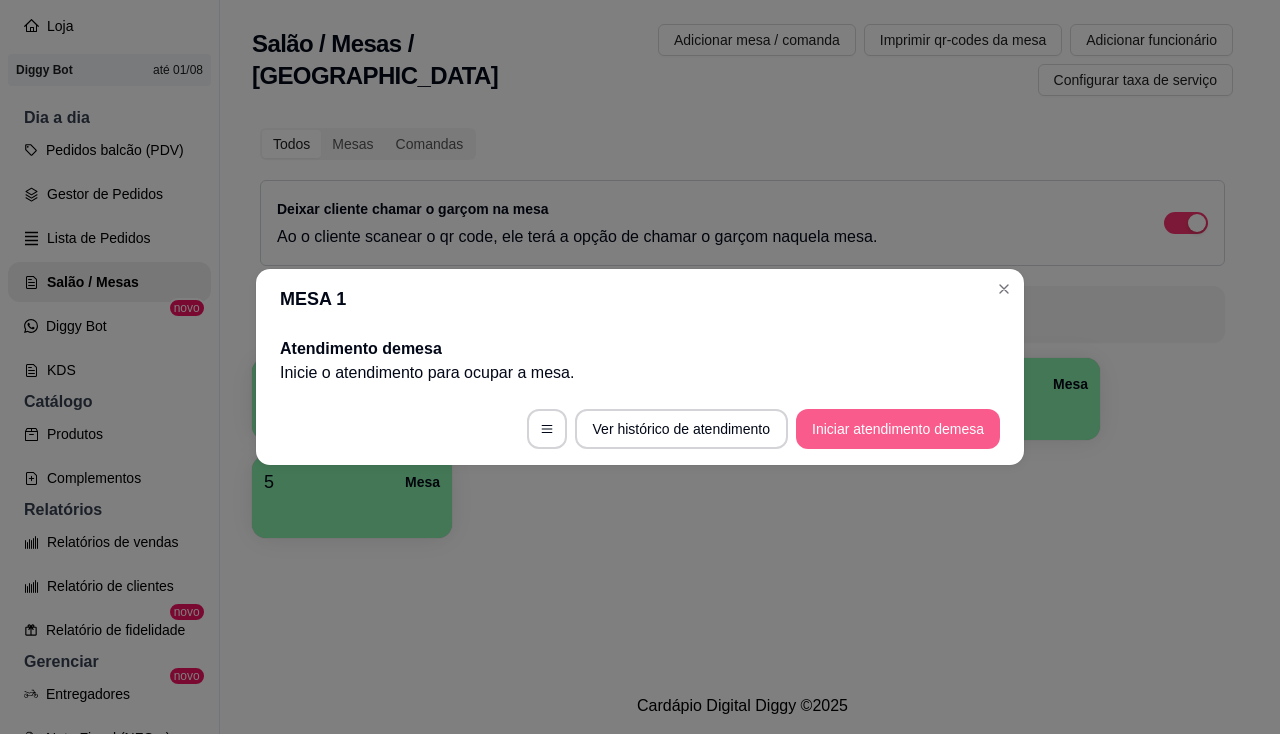 click on "Iniciar atendimento de  mesa" at bounding box center (898, 429) 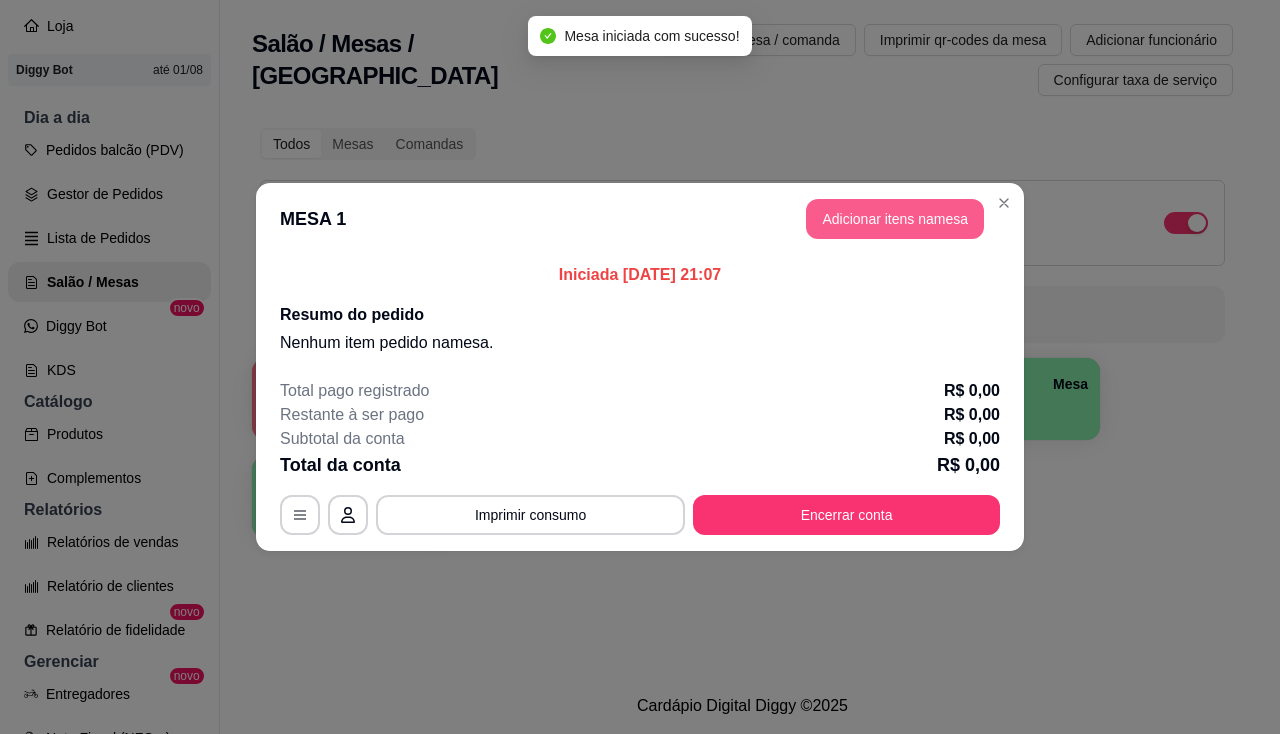click on "Adicionar itens na  mesa" at bounding box center [895, 219] 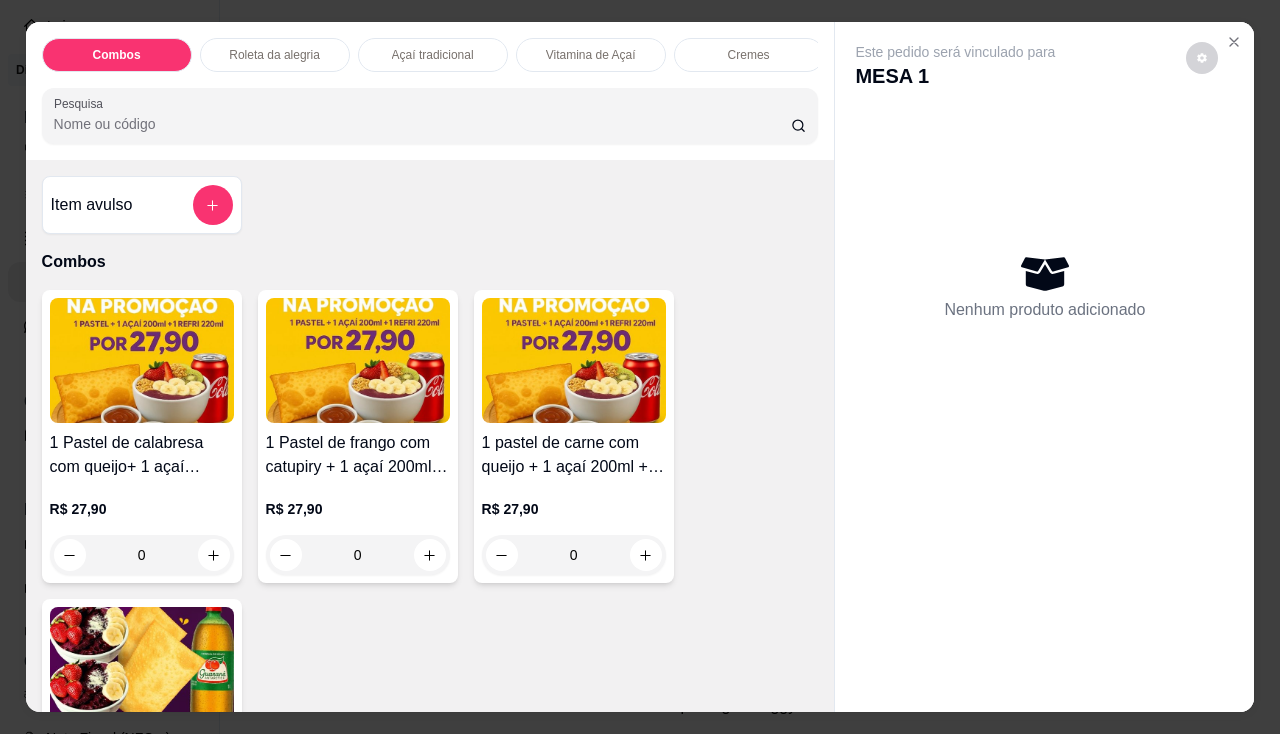 scroll, scrollTop: 500, scrollLeft: 0, axis: vertical 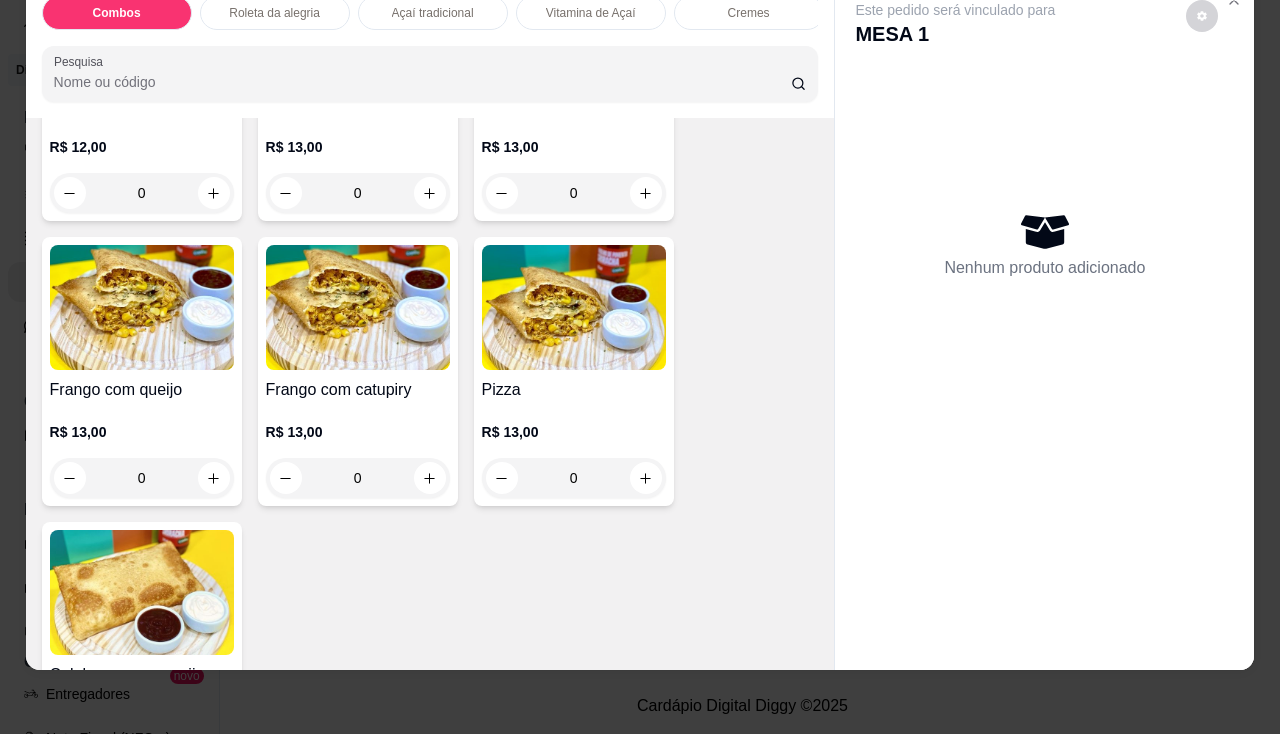 click at bounding box center [574, 307] 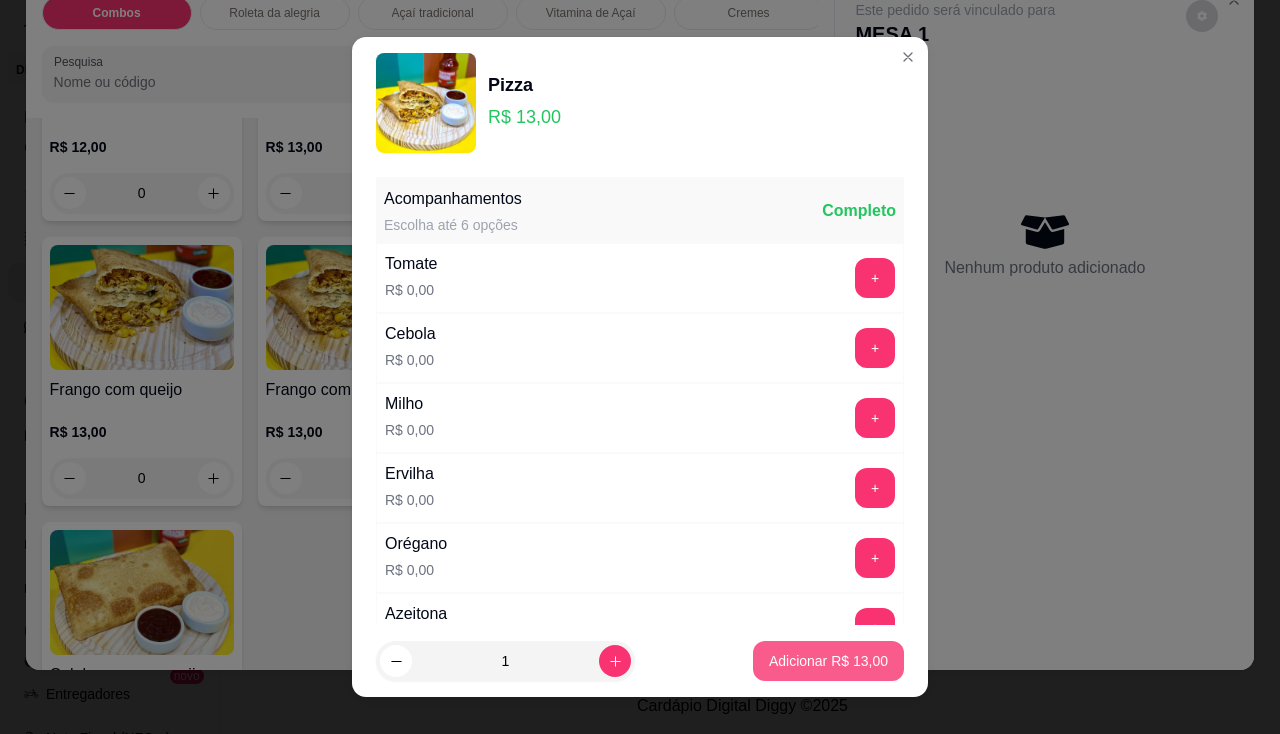 click on "Adicionar   R$ 13,00" at bounding box center [828, 661] 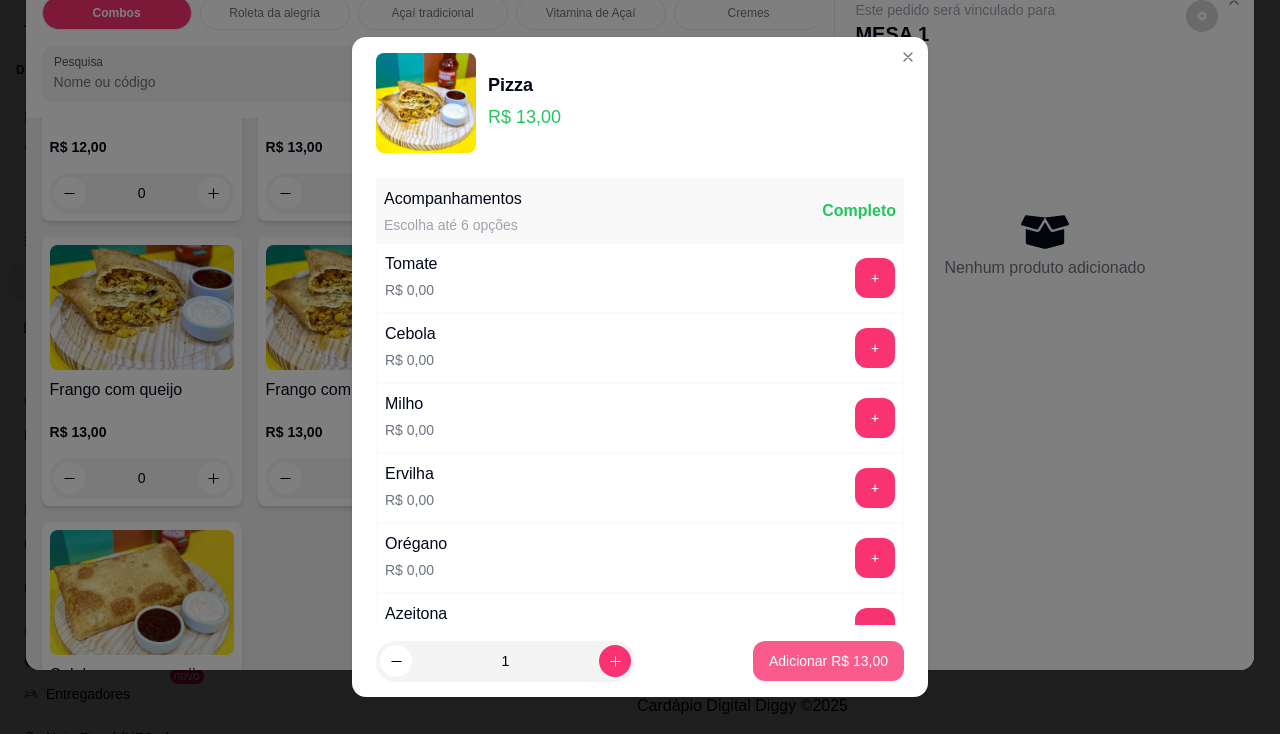 type on "1" 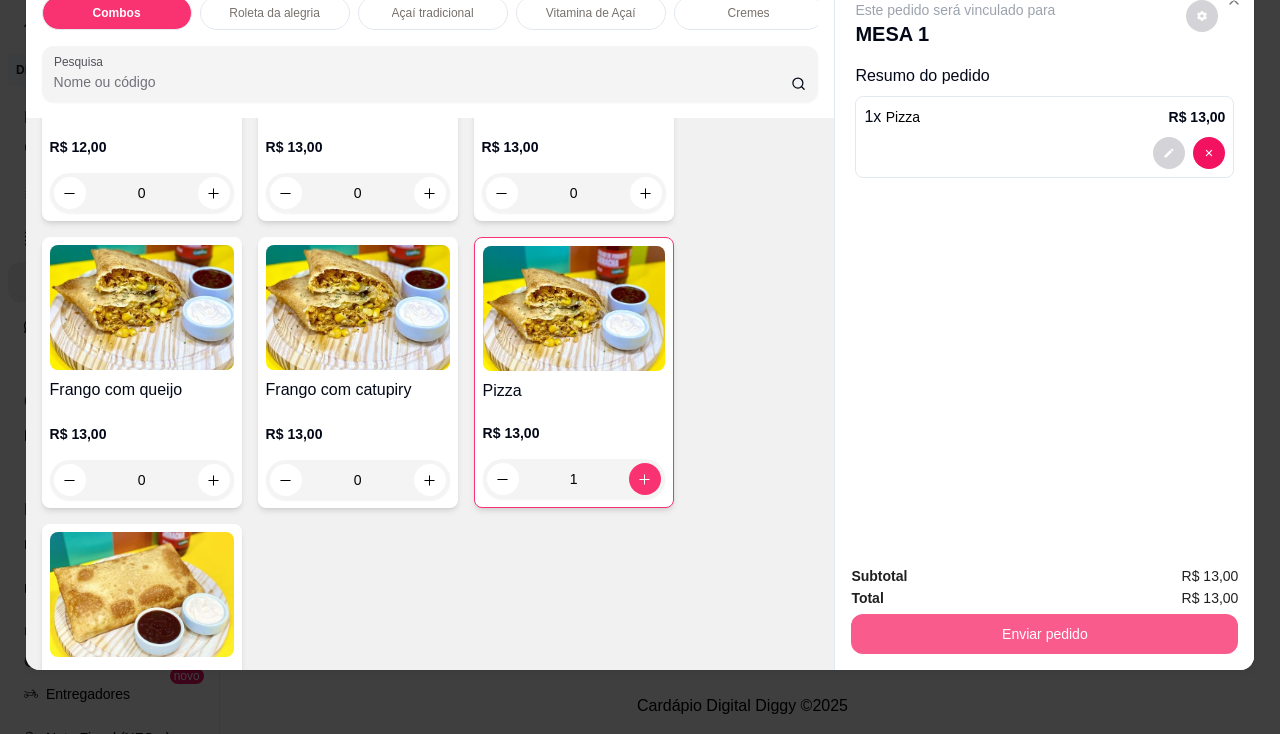 click on "Enviar pedido" at bounding box center [1044, 634] 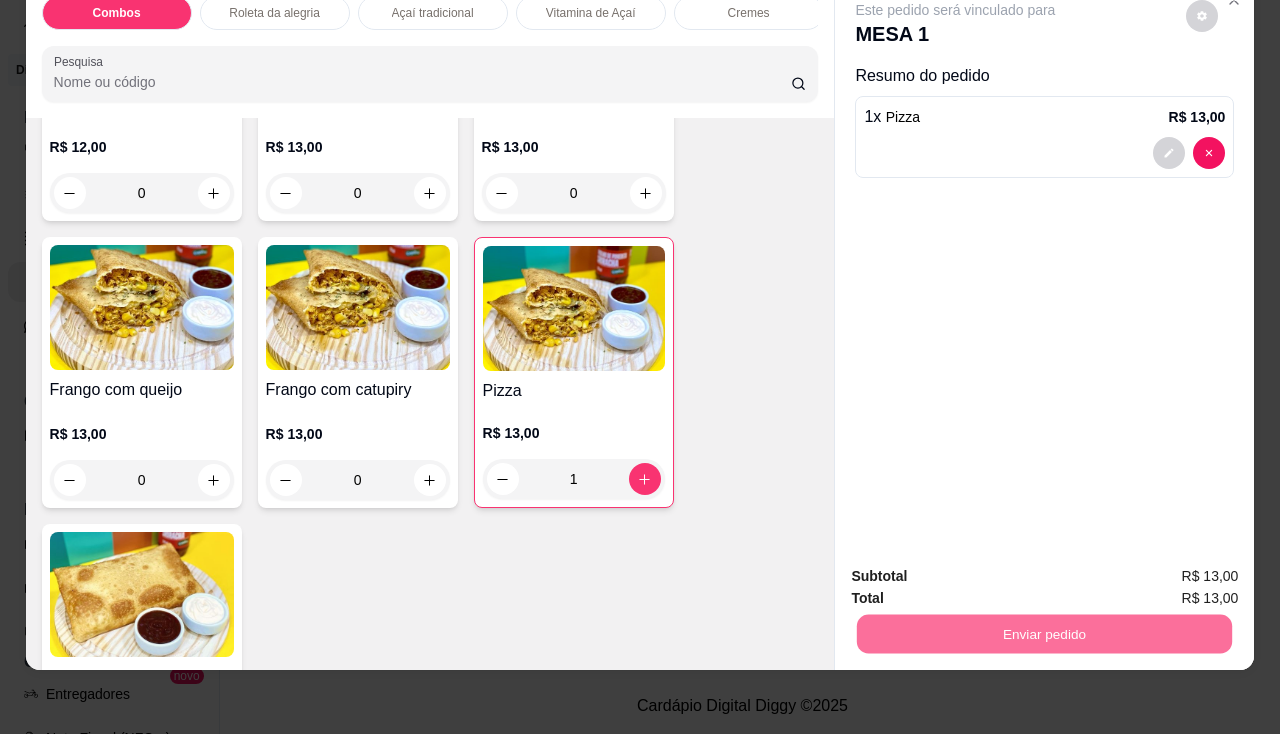 click on "Não registrar e enviar pedido" at bounding box center (979, 570) 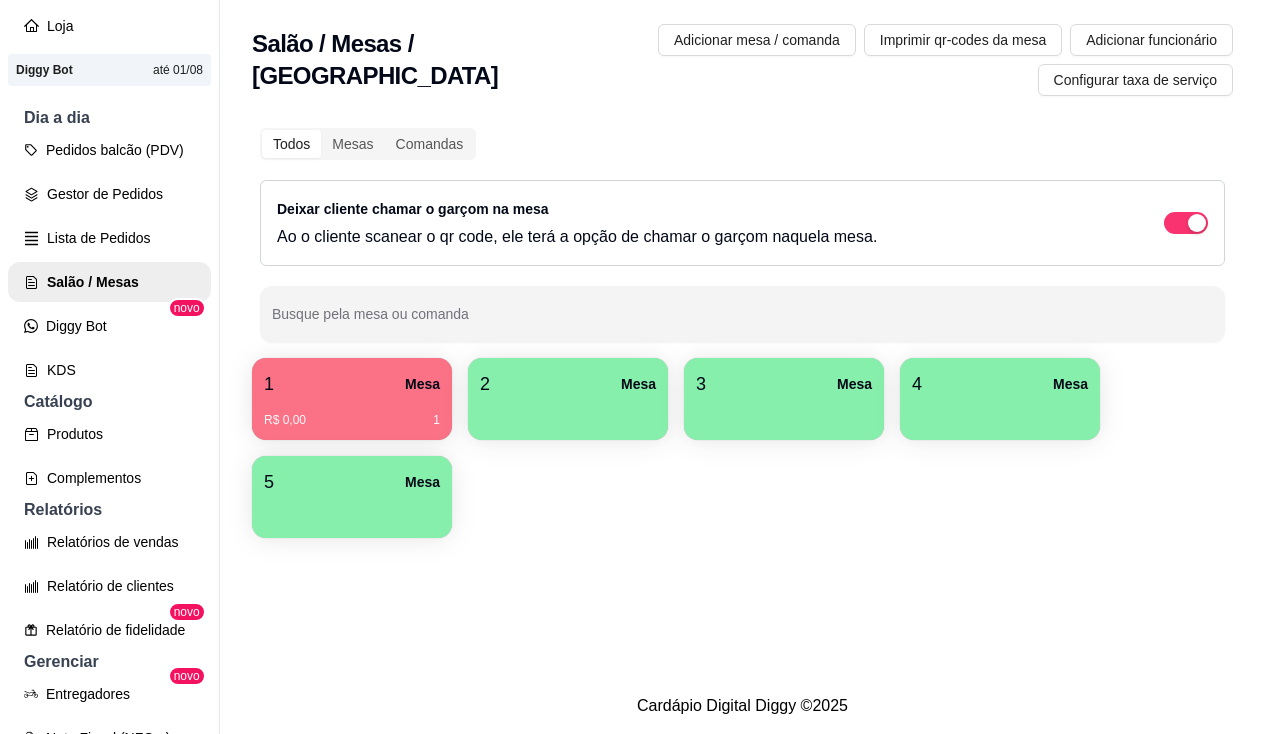 click on "2 Mesa" at bounding box center (568, 399) 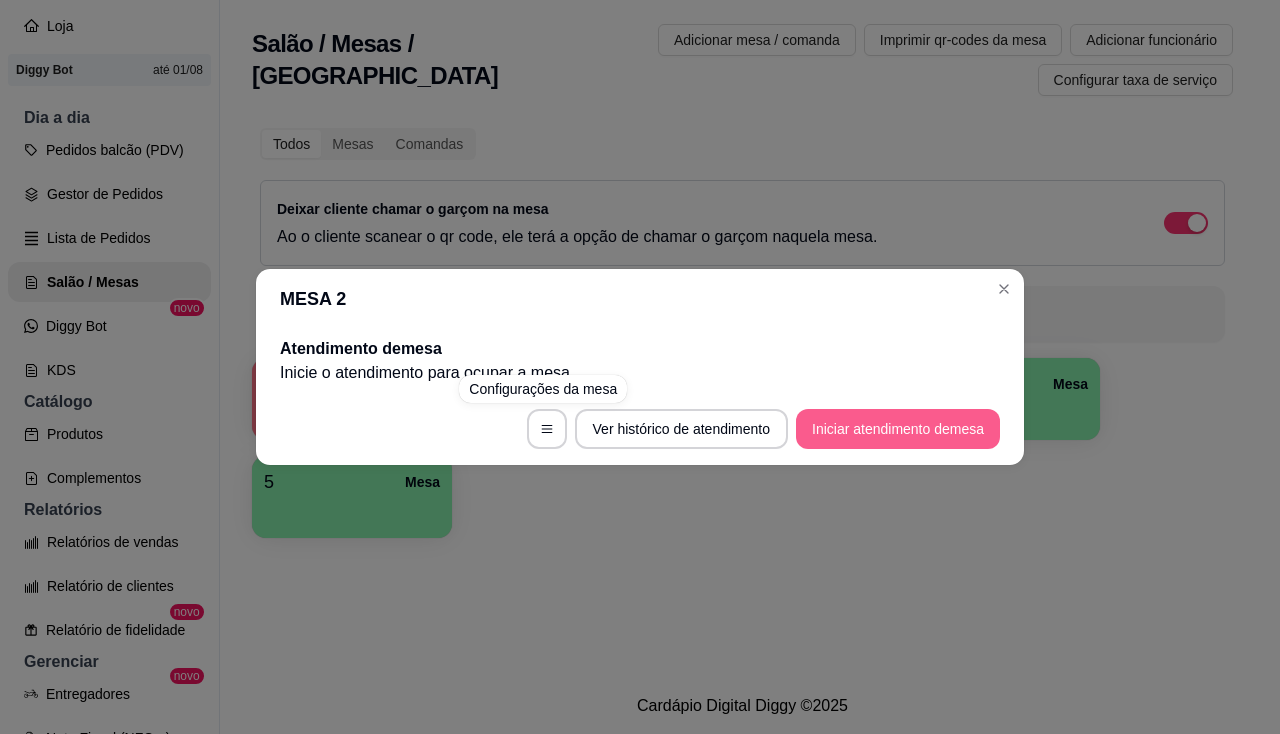 click on "Iniciar atendimento de  mesa" at bounding box center [898, 429] 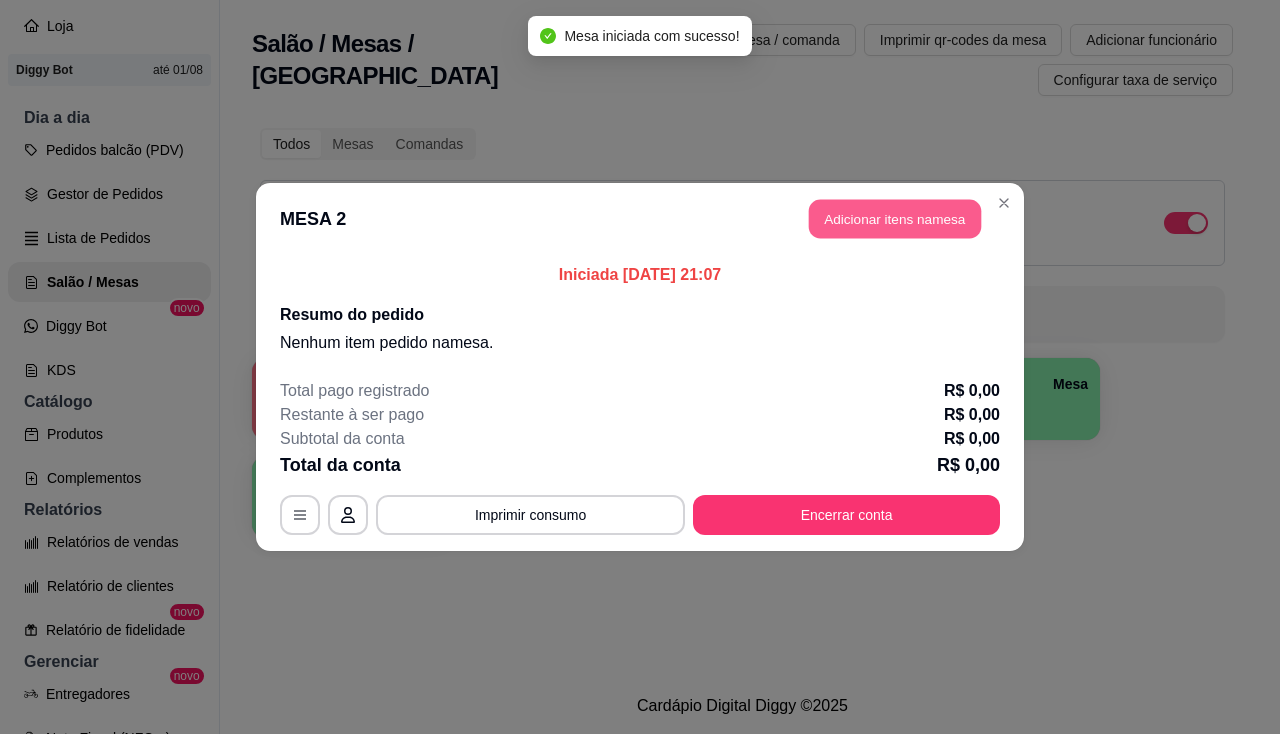 click on "Adicionar itens na  mesa" at bounding box center (895, 219) 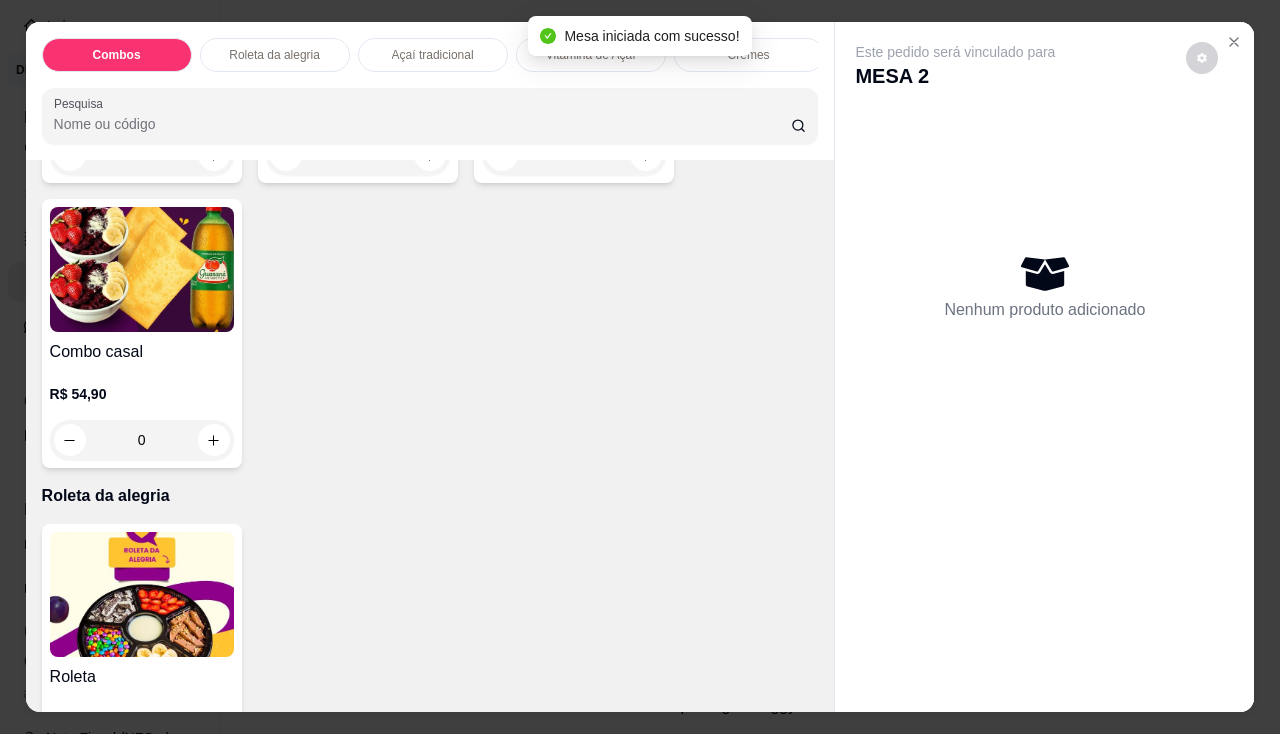 scroll, scrollTop: 900, scrollLeft: 0, axis: vertical 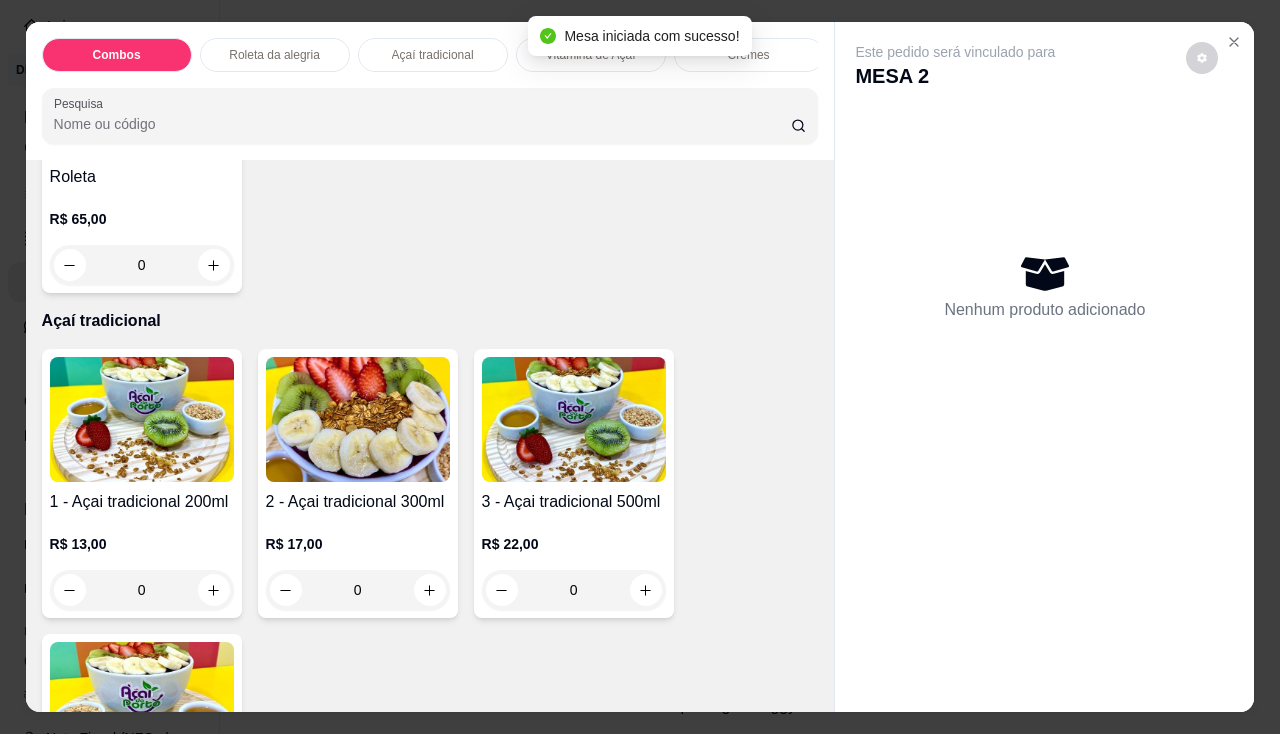 click at bounding box center [358, 419] 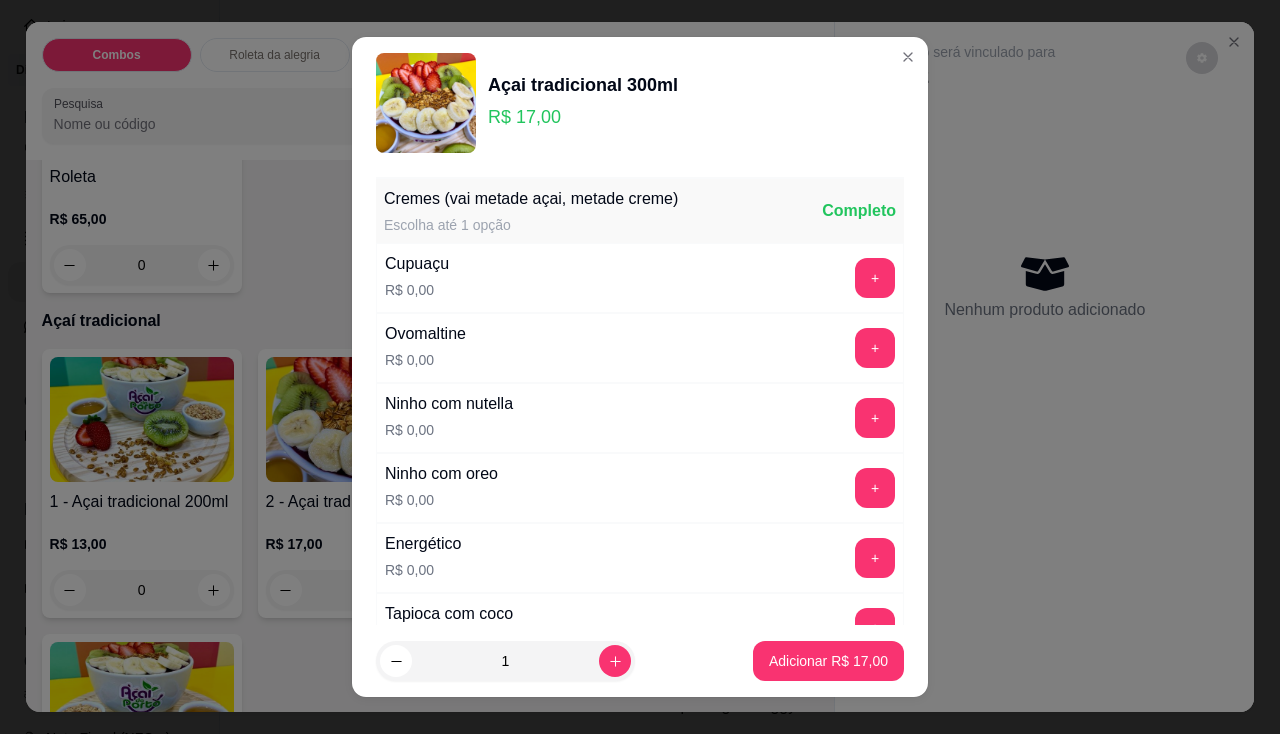 scroll, scrollTop: 100, scrollLeft: 0, axis: vertical 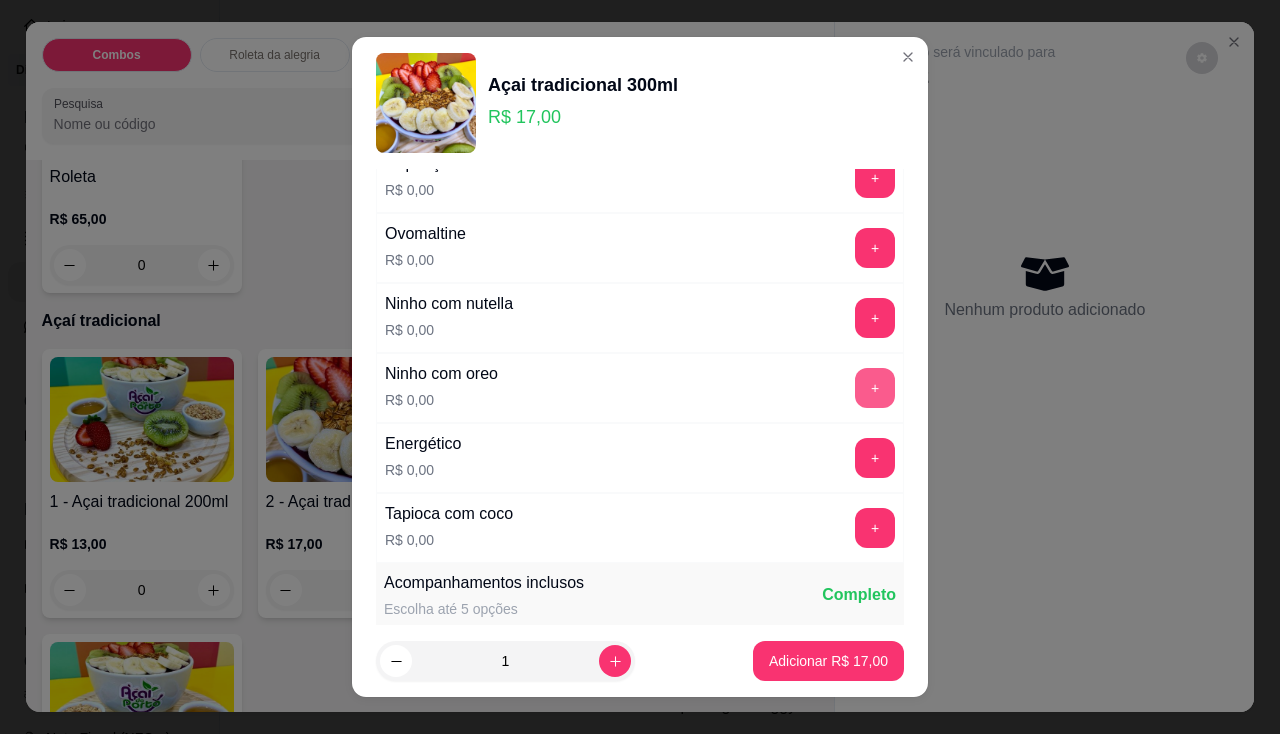 click on "+" at bounding box center (875, 388) 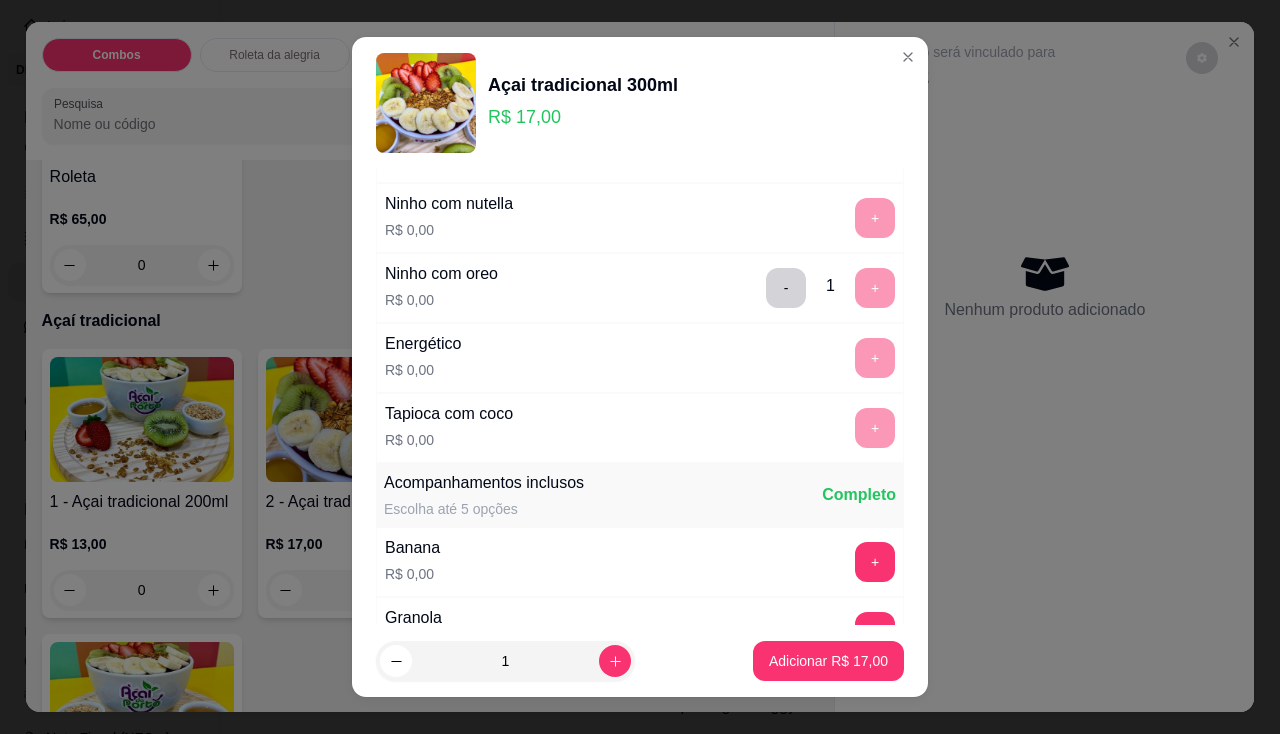 scroll, scrollTop: 400, scrollLeft: 0, axis: vertical 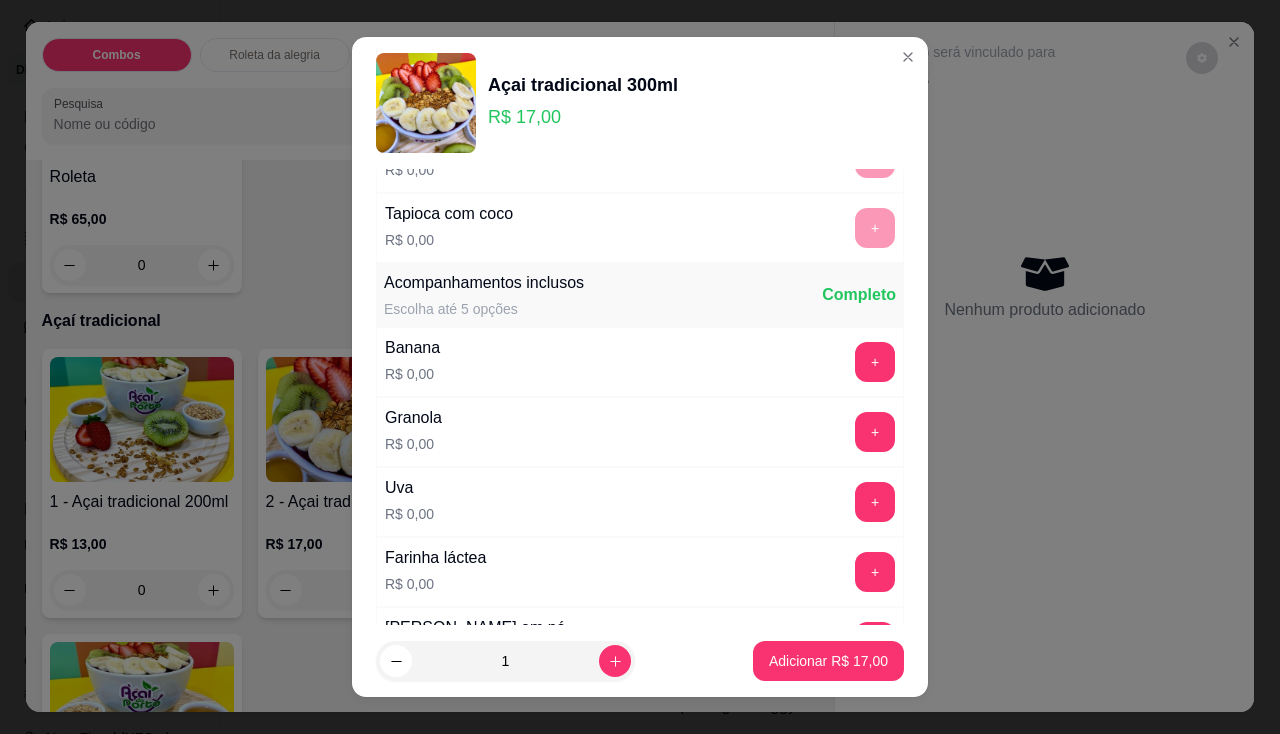 click on "+" at bounding box center [875, 432] 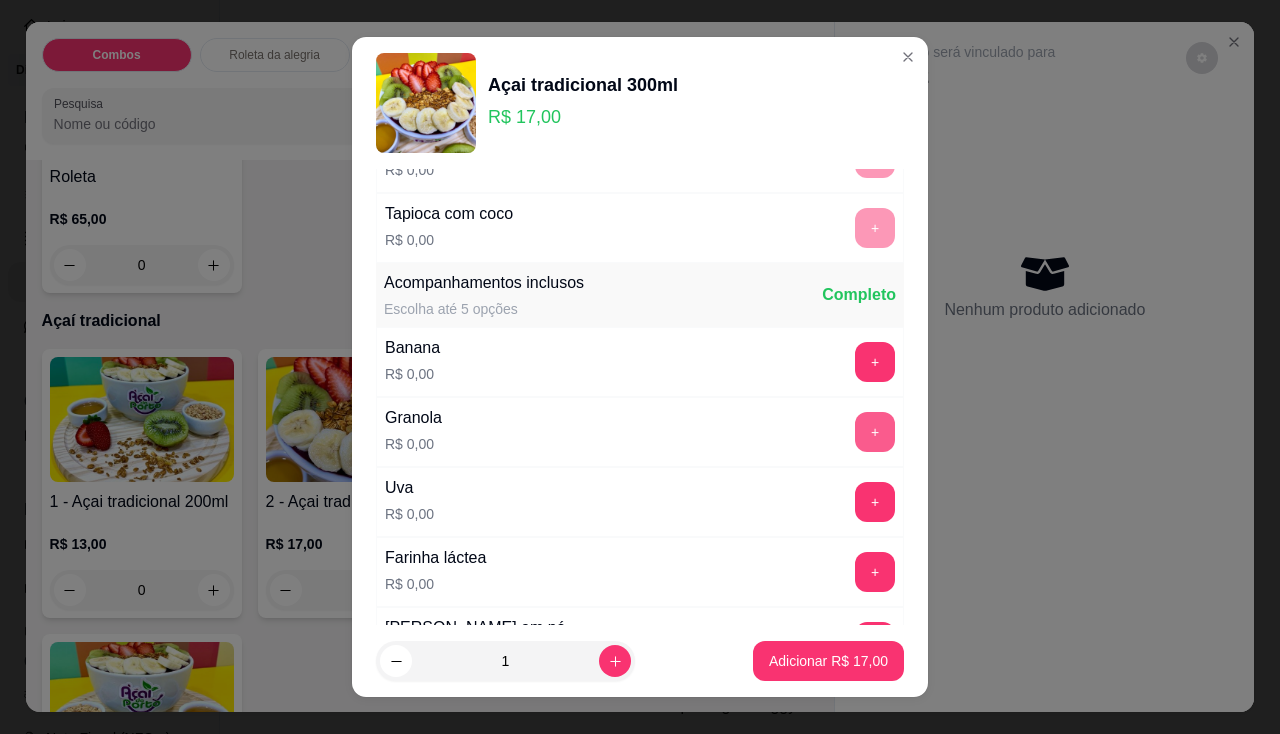 click on "+" at bounding box center (875, 432) 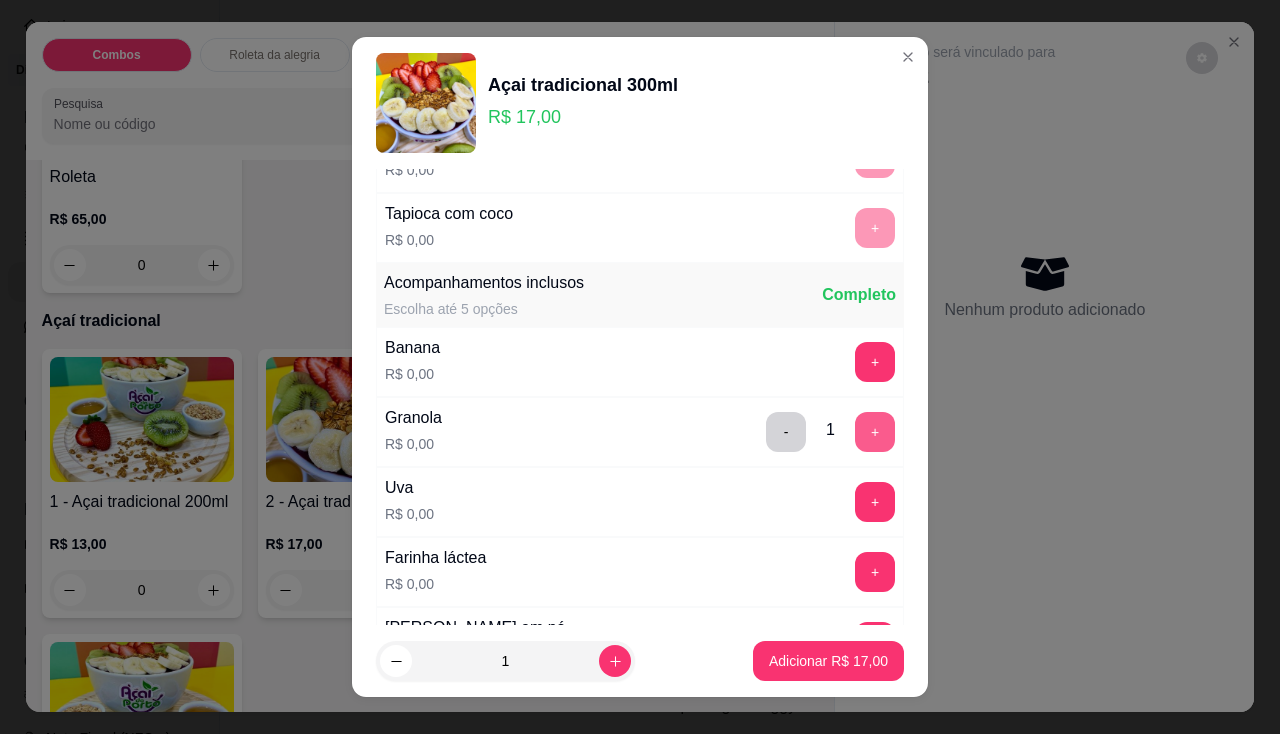 scroll, scrollTop: 600, scrollLeft: 0, axis: vertical 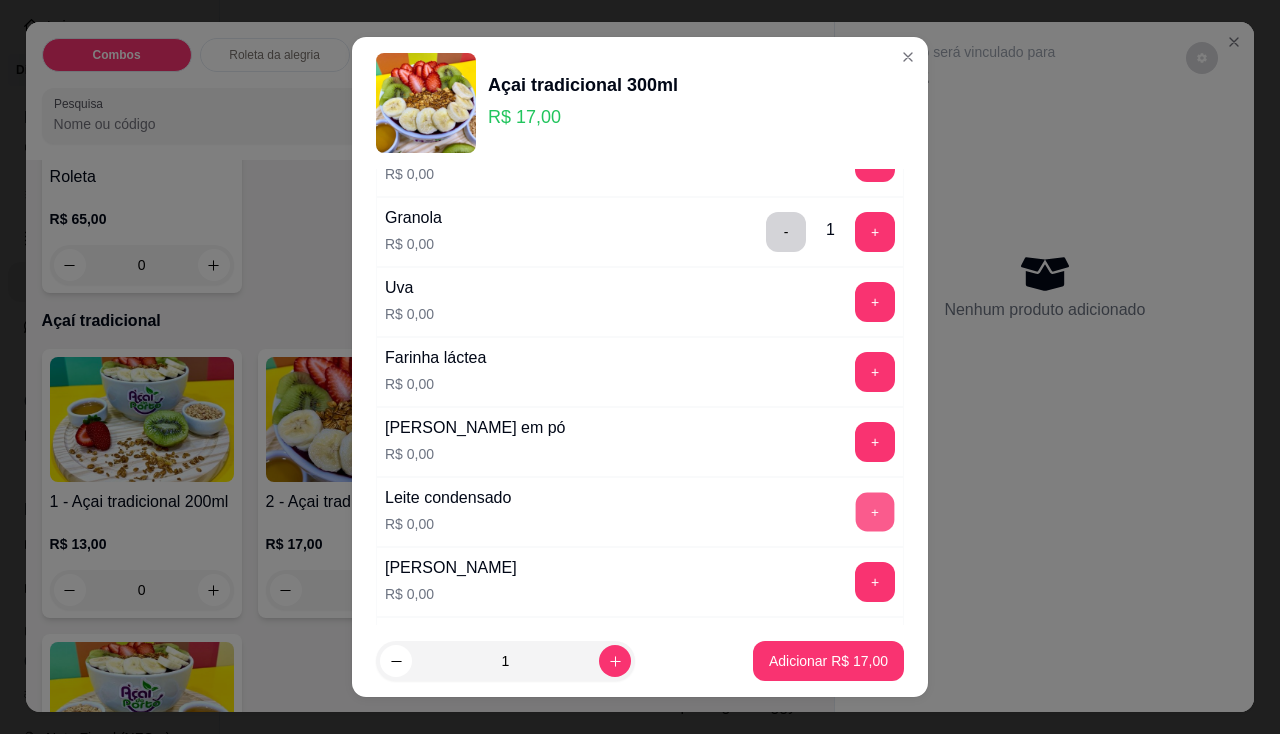 click on "+" at bounding box center (875, 511) 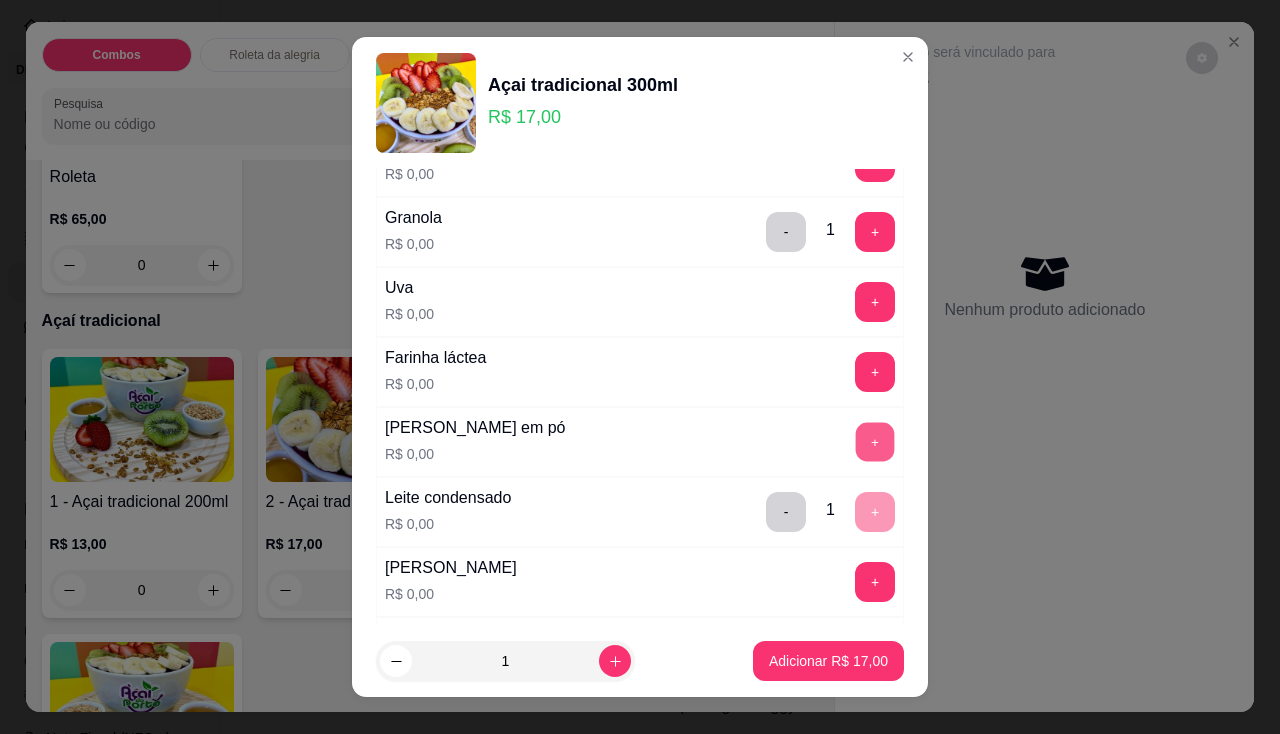 click on "+" at bounding box center [875, 441] 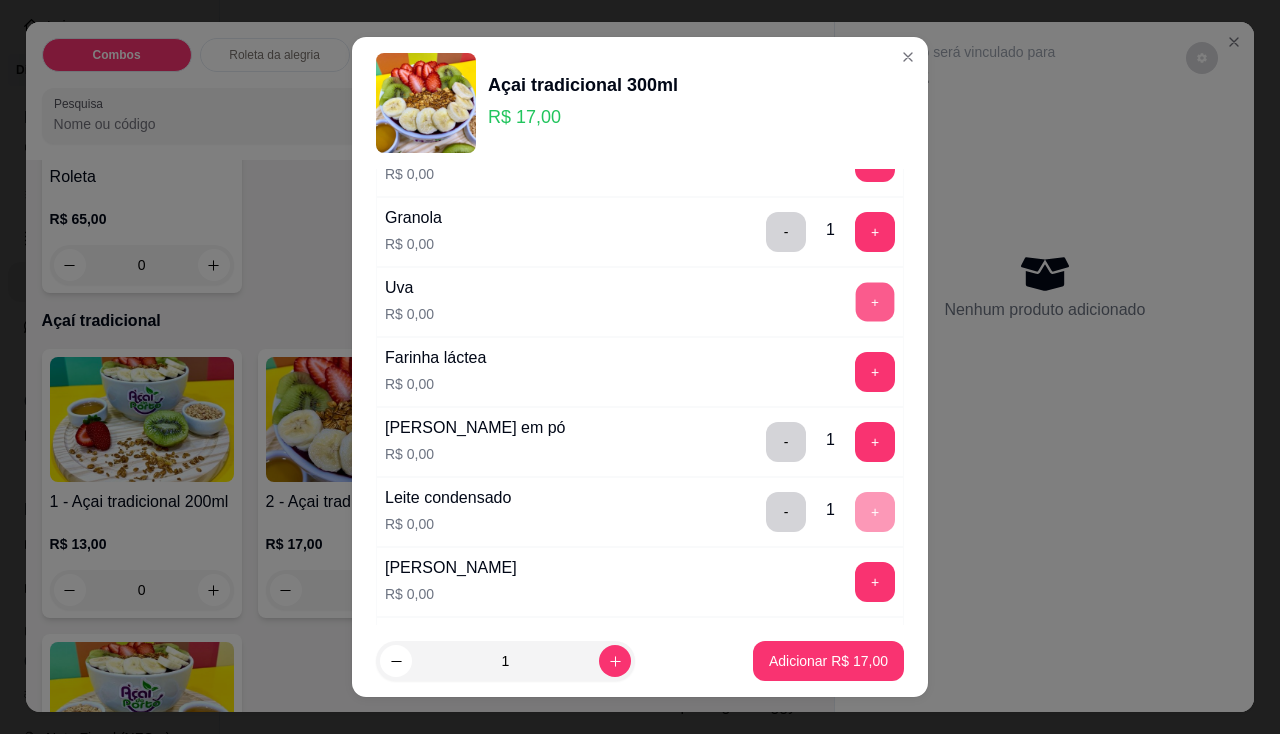 click on "+" at bounding box center (875, 301) 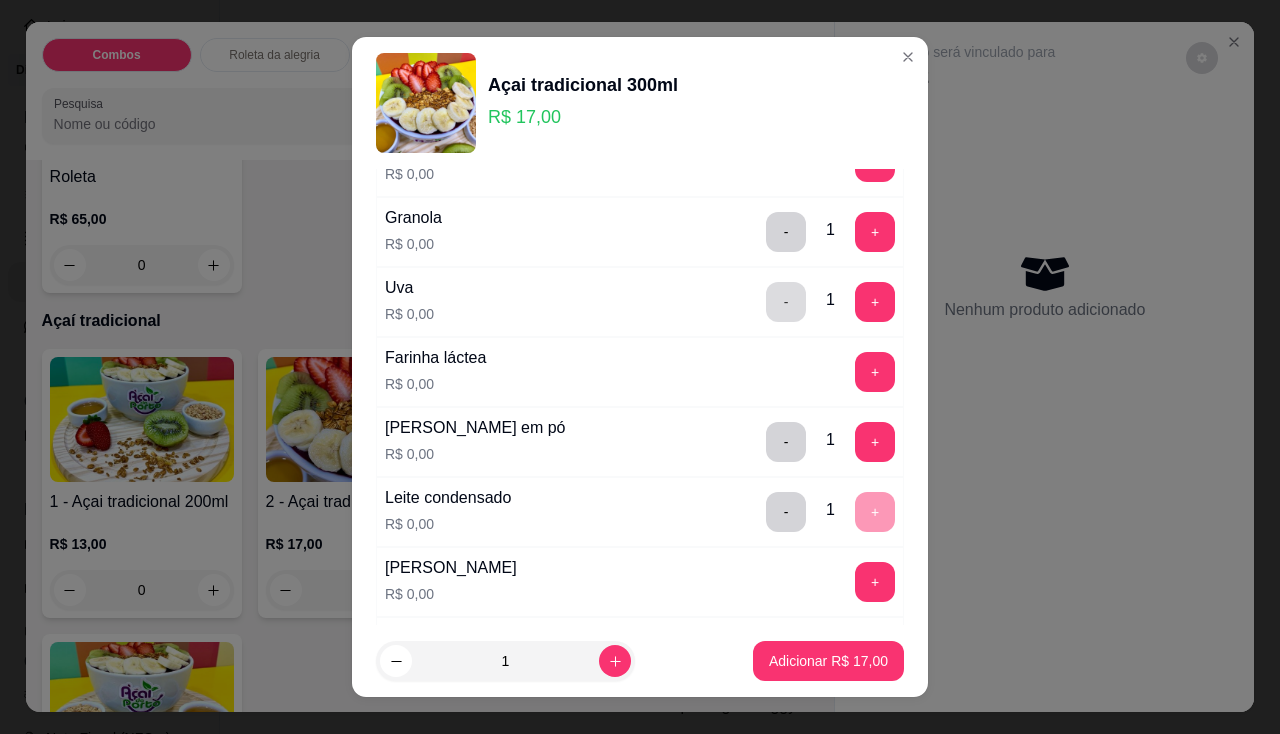click on "-" at bounding box center (786, 302) 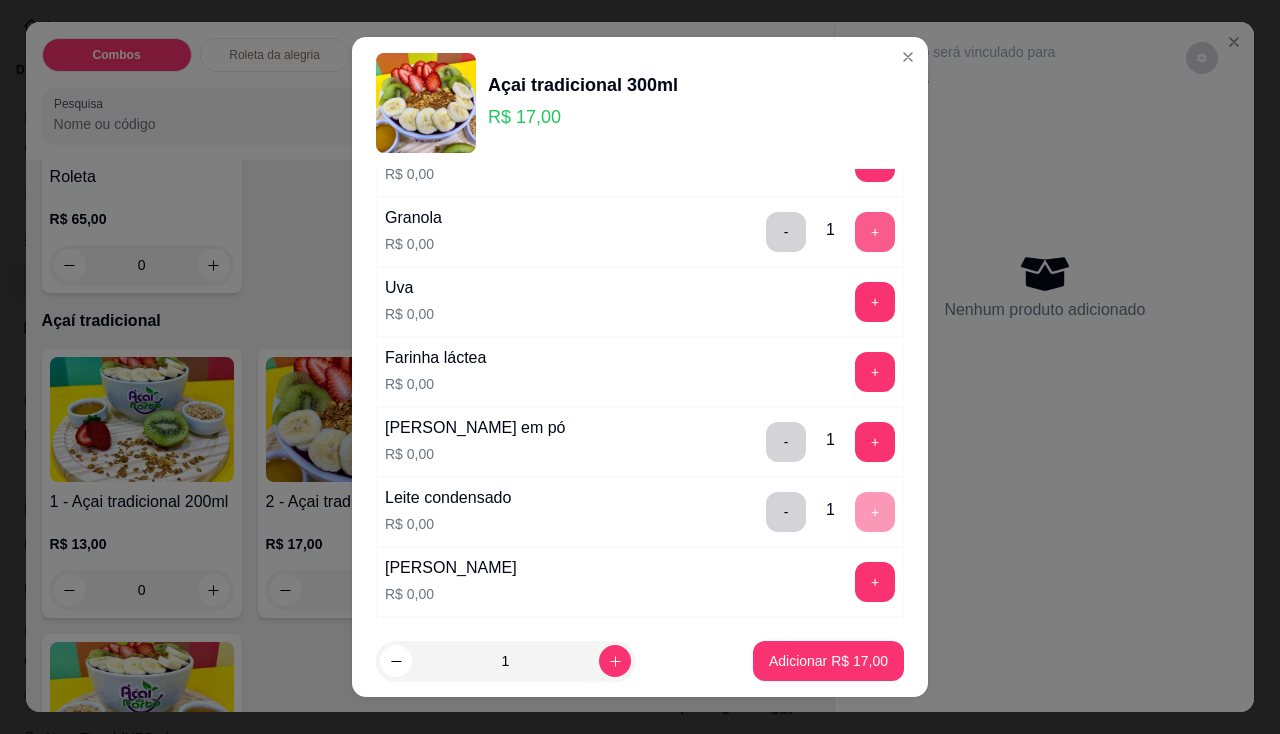 scroll, scrollTop: 500, scrollLeft: 0, axis: vertical 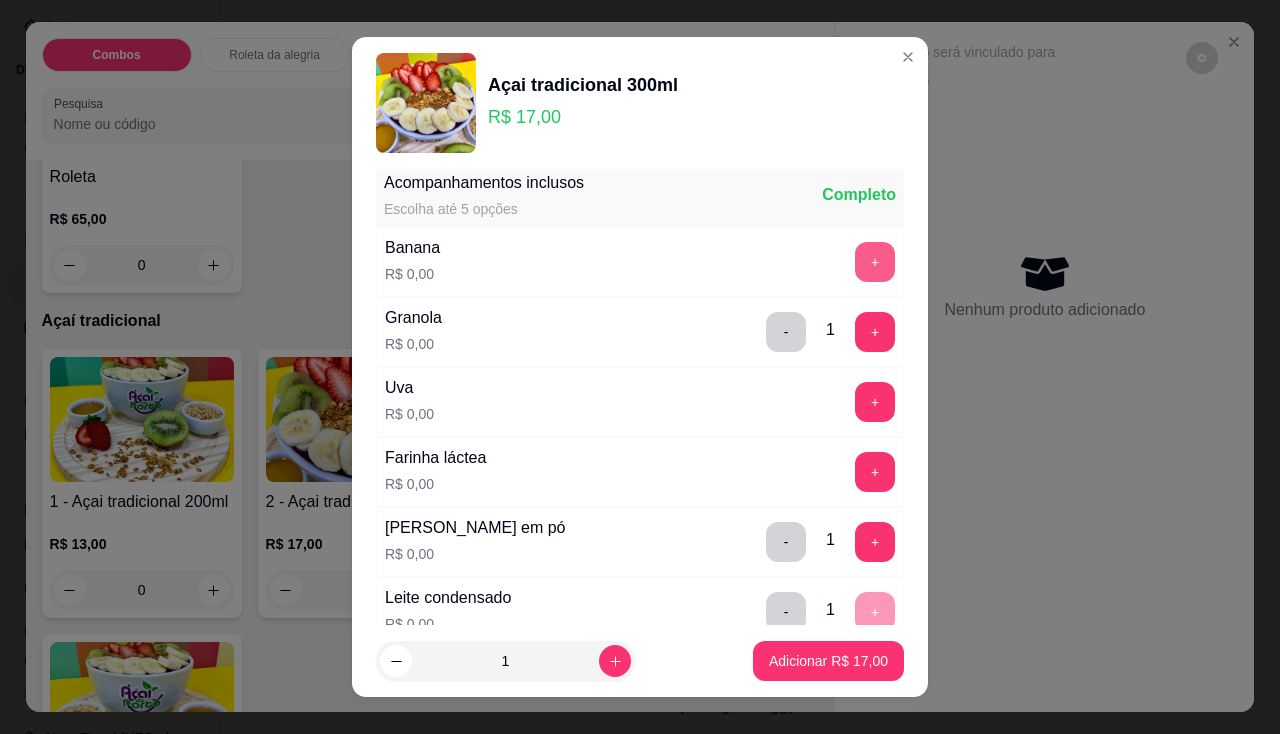 click on "+" at bounding box center [875, 262] 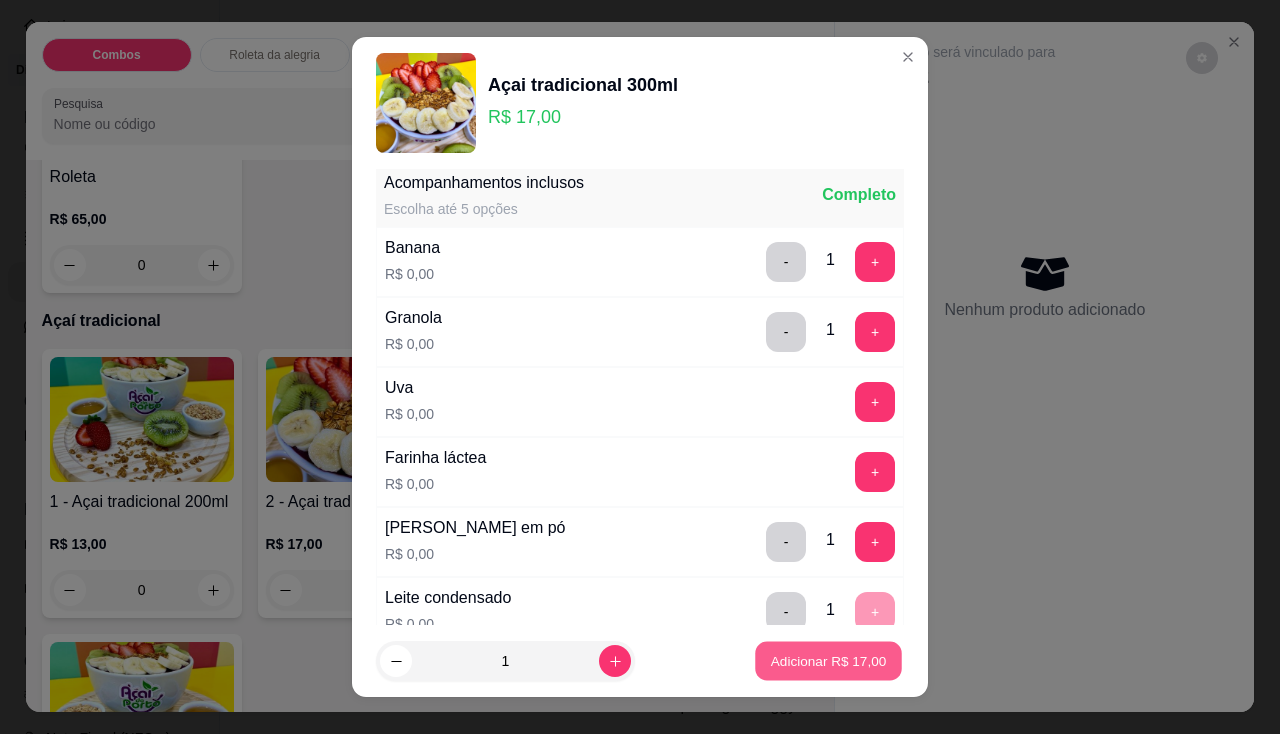 click on "Adicionar   R$ 17,00" at bounding box center [829, 661] 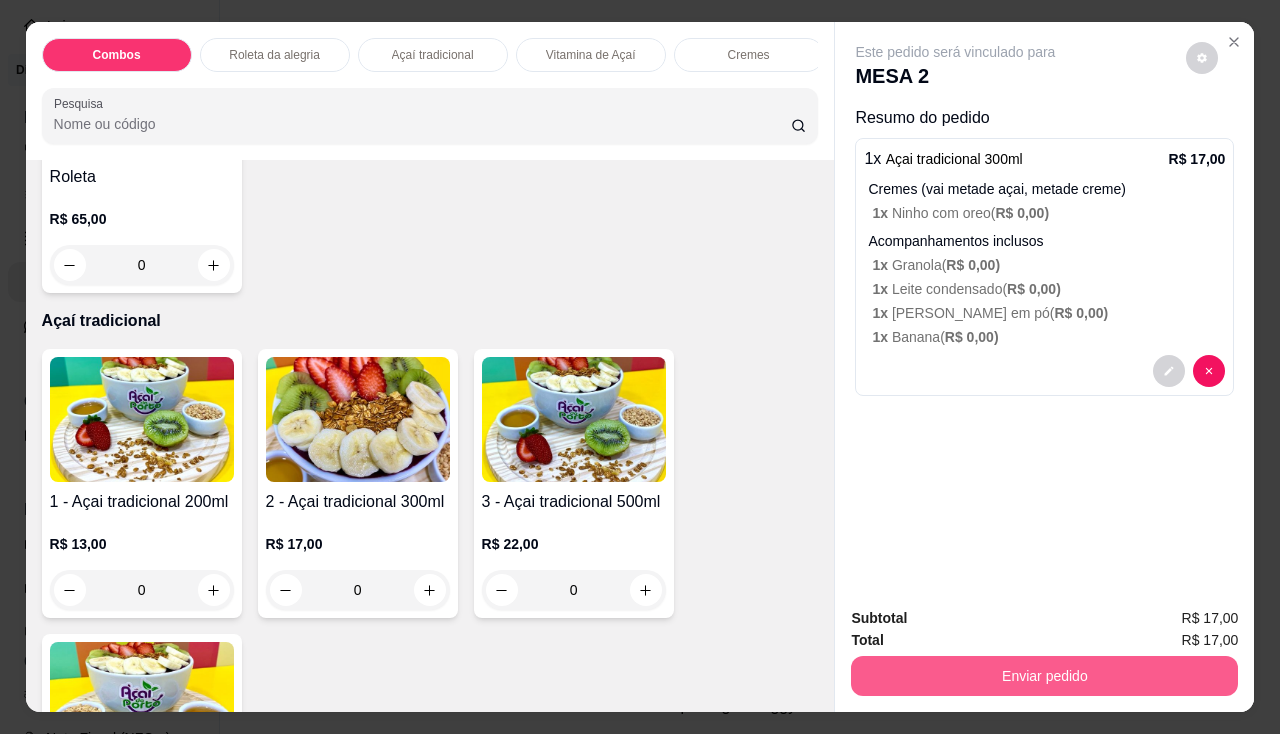 click on "Enviar pedido" at bounding box center (1044, 676) 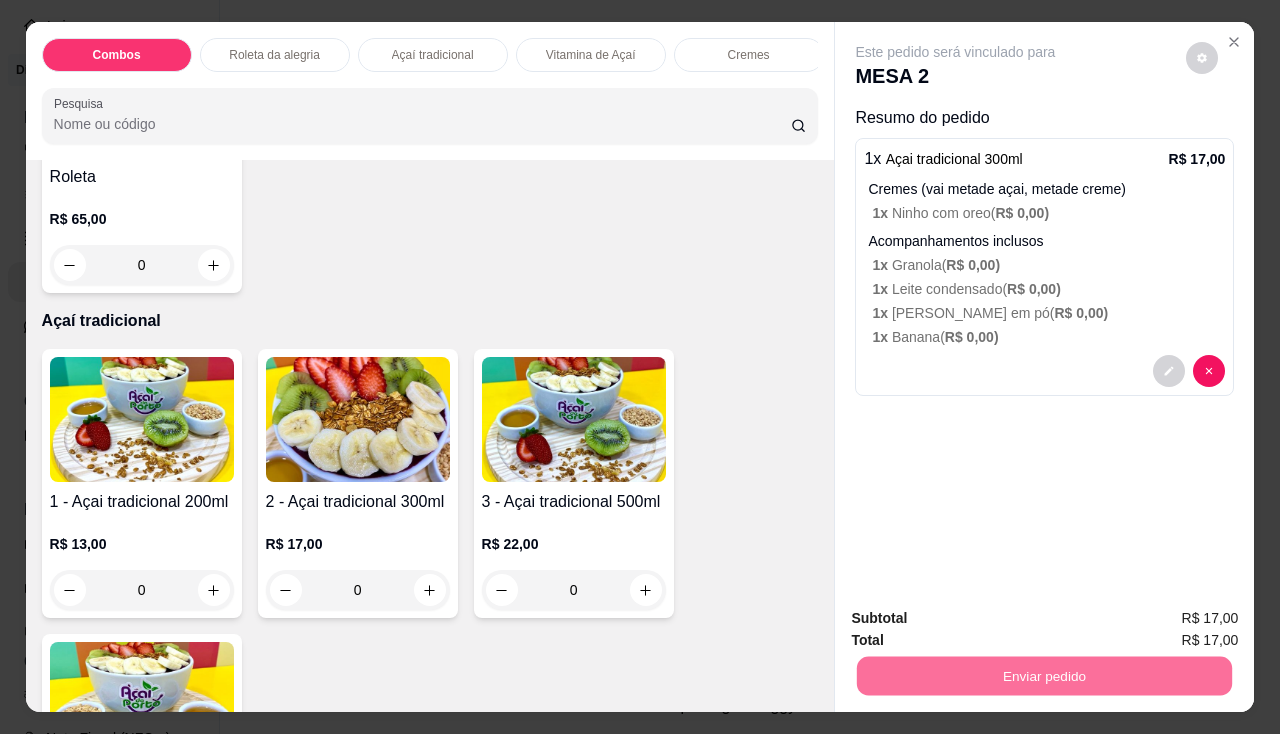 click on "Não registrar e enviar pedido" at bounding box center [979, 620] 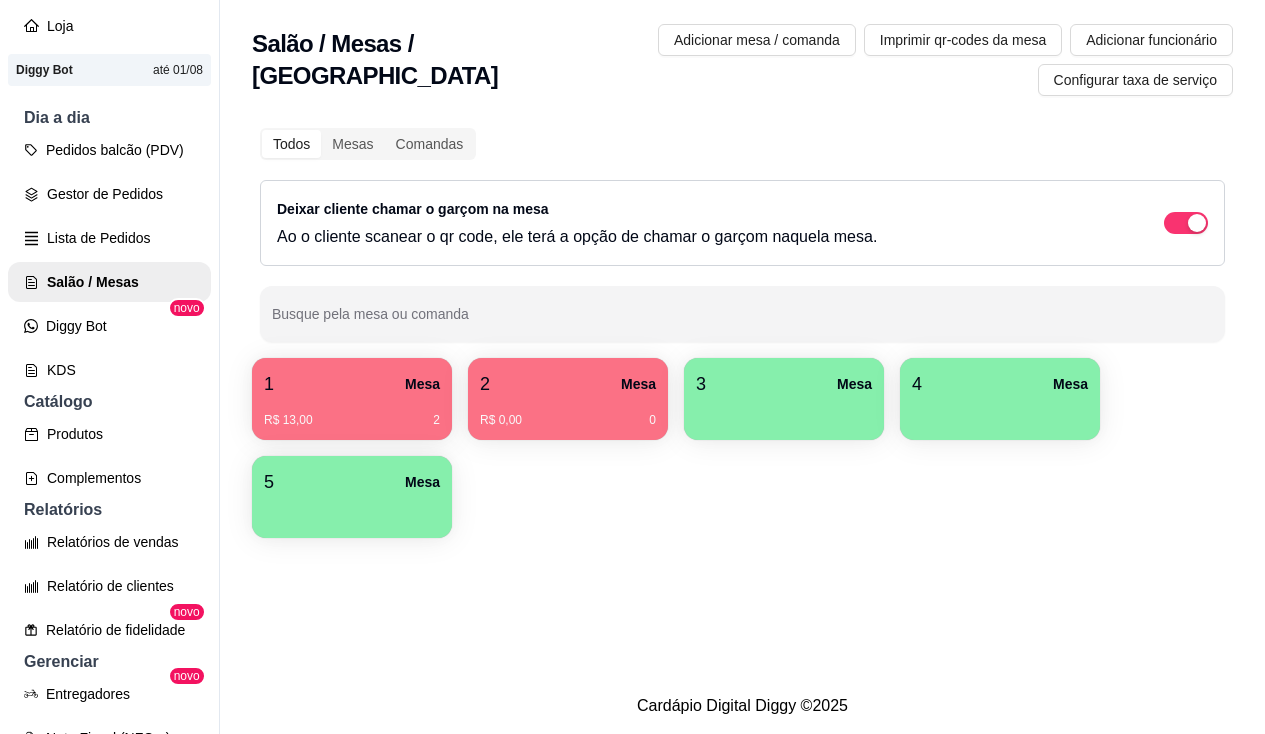 click on "R$ 0,00 0" at bounding box center (568, 413) 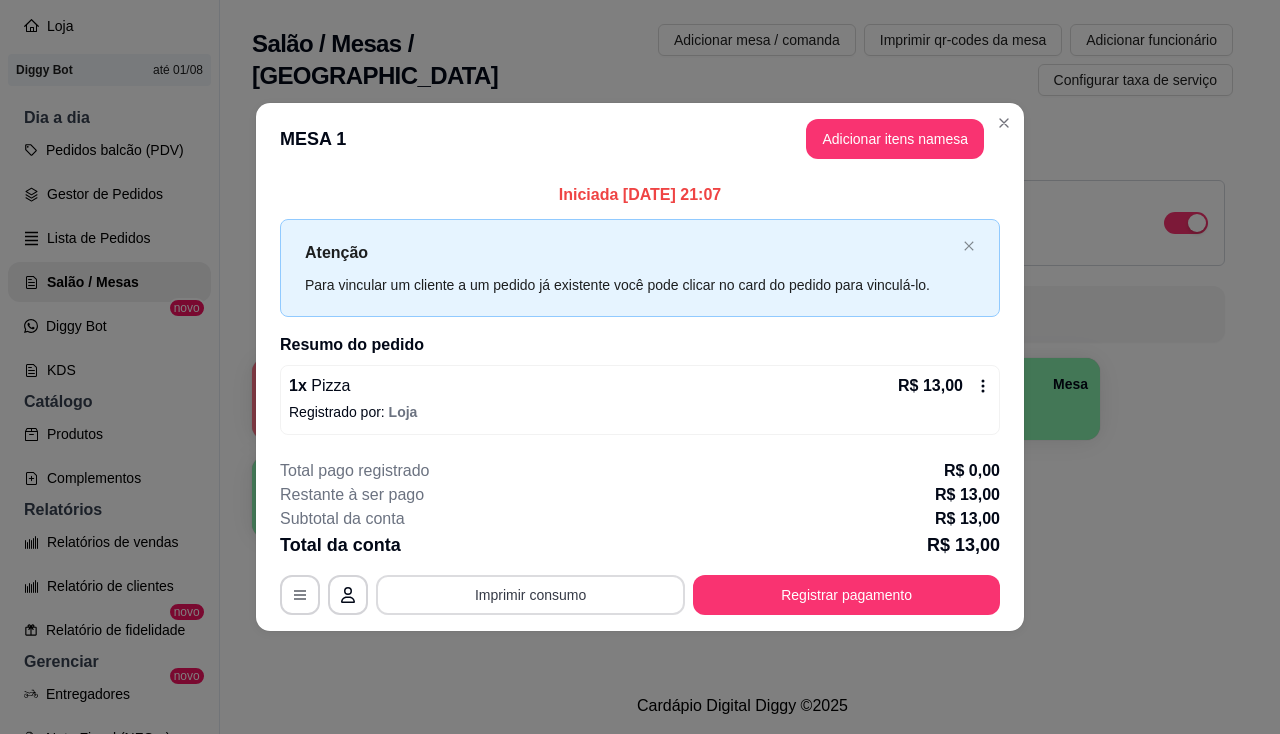 click on "Imprimir consumo" at bounding box center (530, 595) 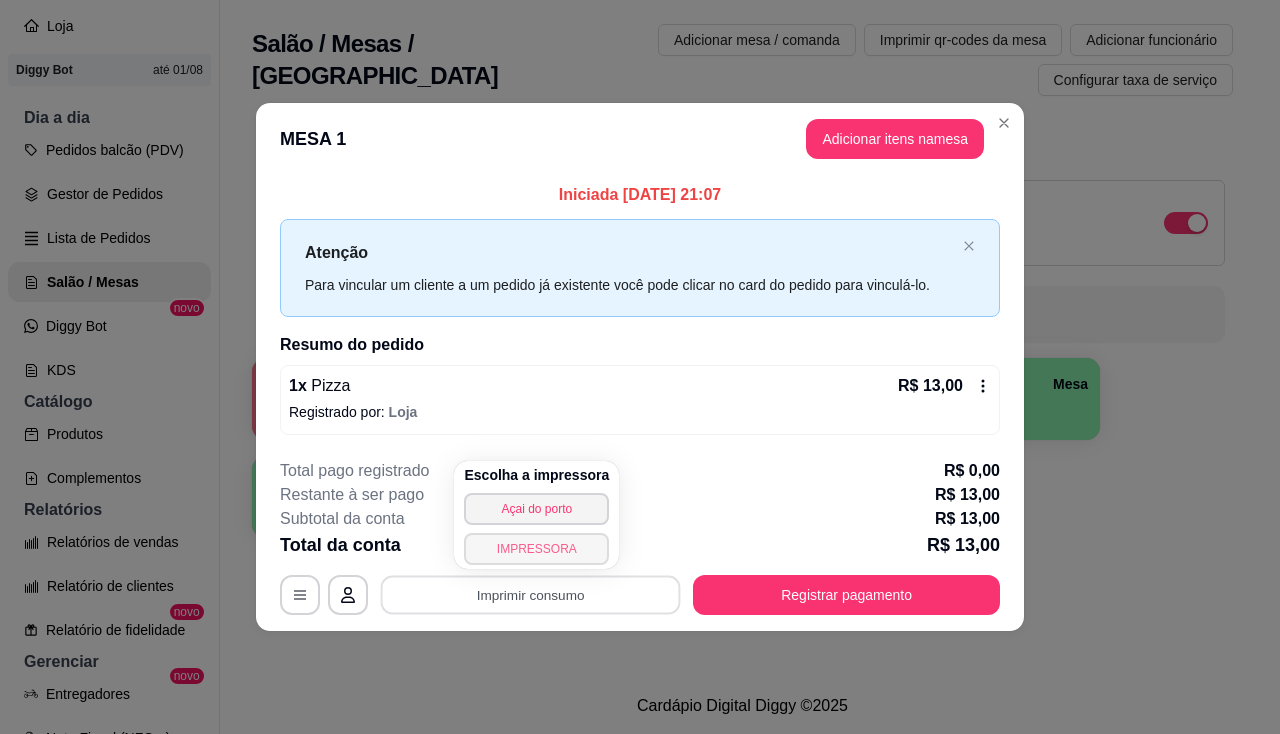 click on "IMPRESSORA" at bounding box center [536, 549] 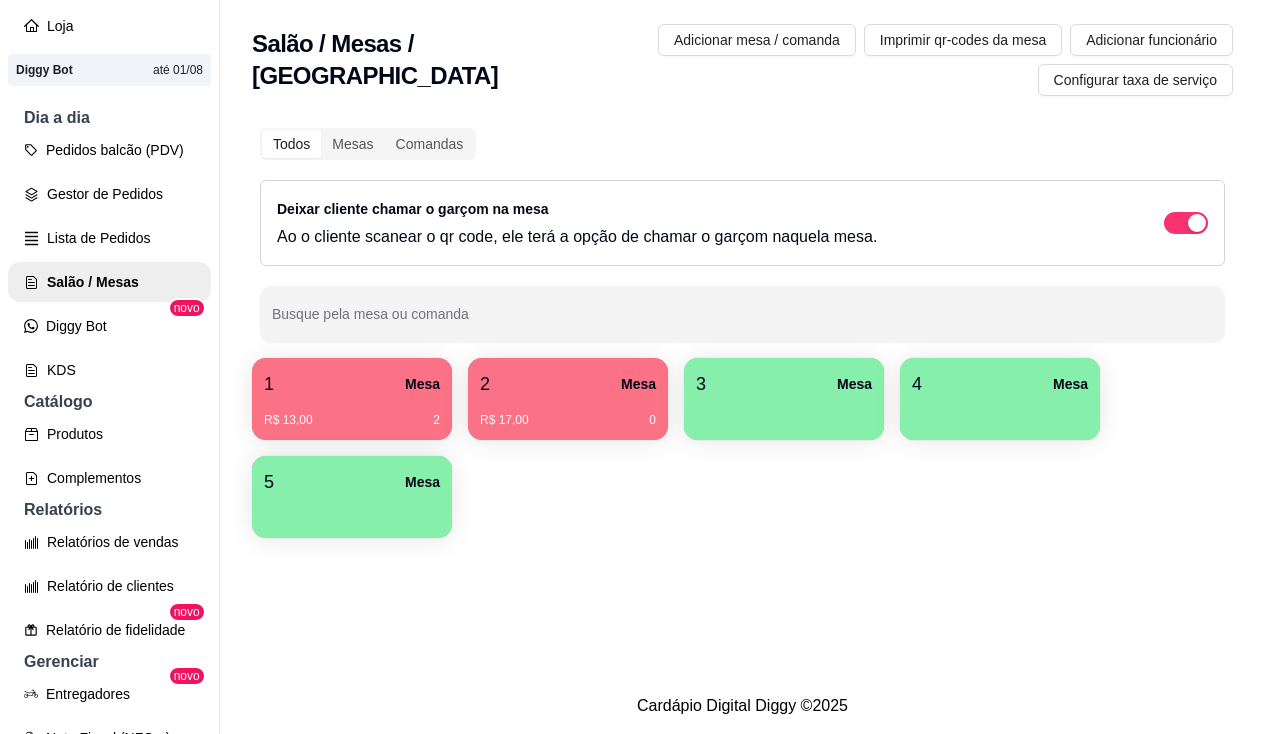 click on "R$ 17,00 0" at bounding box center [568, 413] 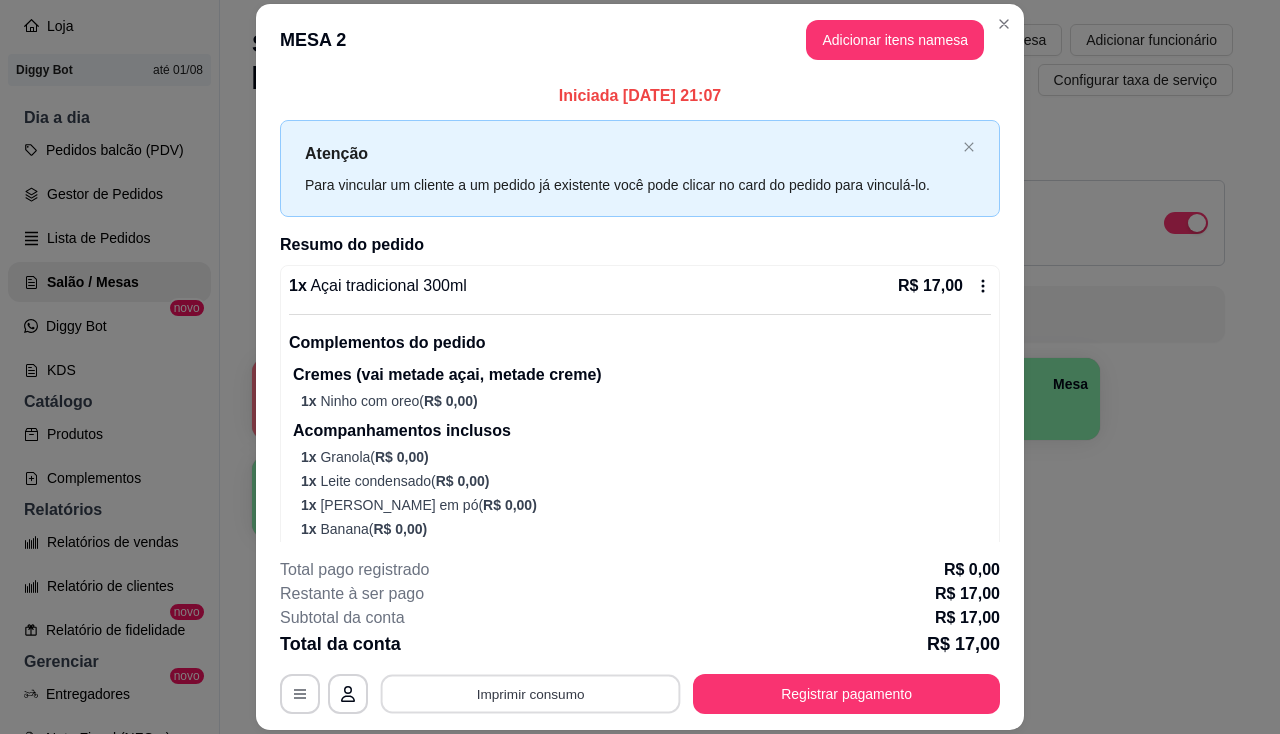 click on "Imprimir consumo" at bounding box center [531, 694] 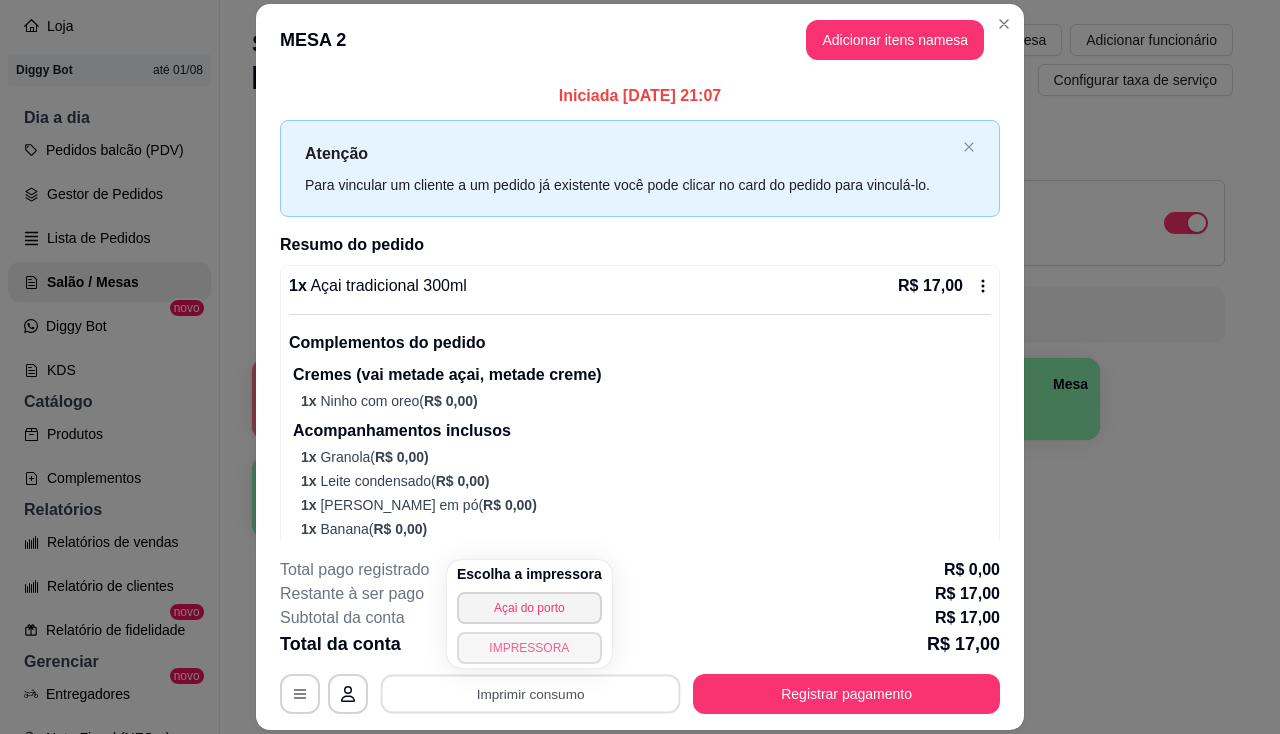 click on "IMPRESSORA" at bounding box center [529, 648] 